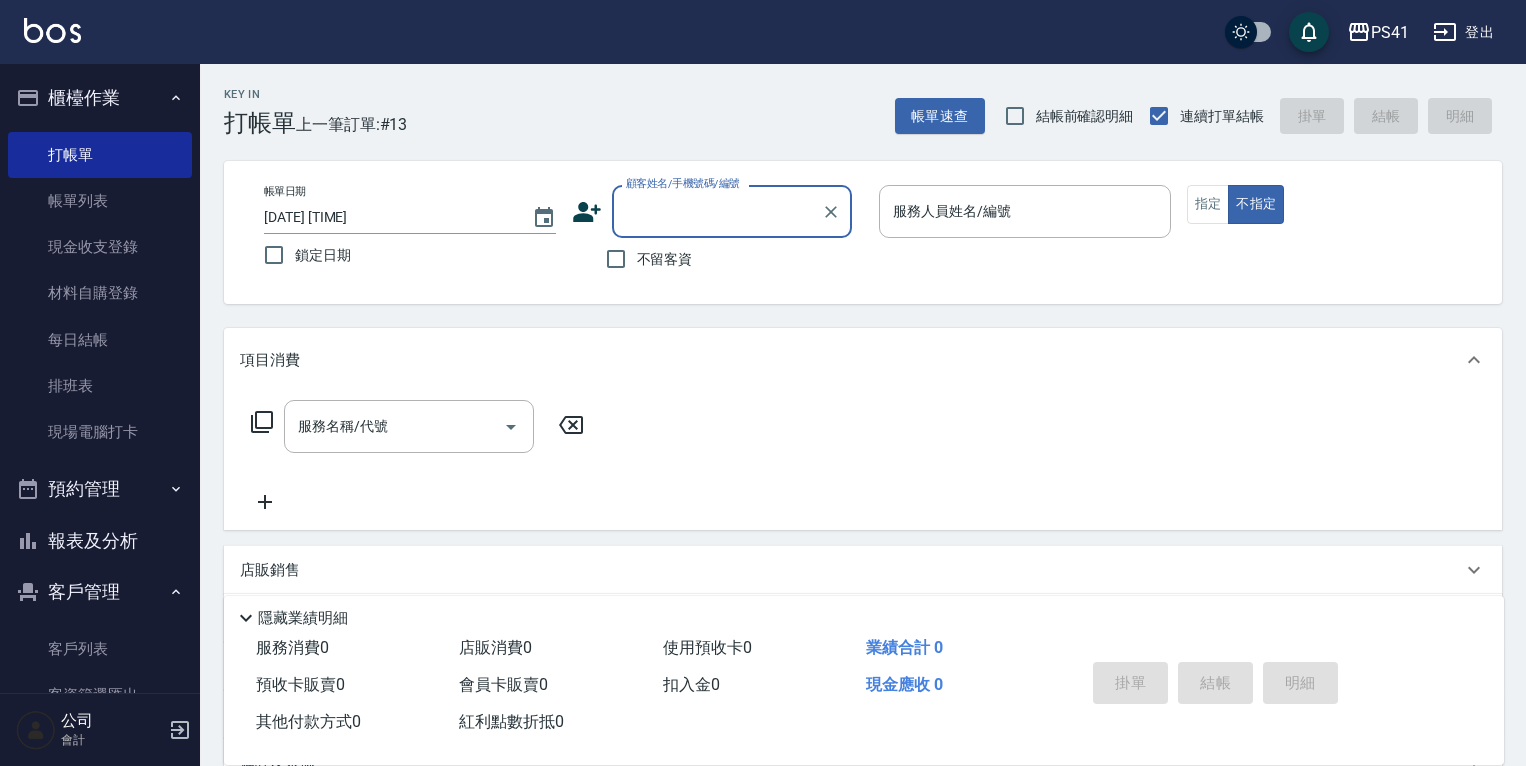 scroll, scrollTop: 0, scrollLeft: 0, axis: both 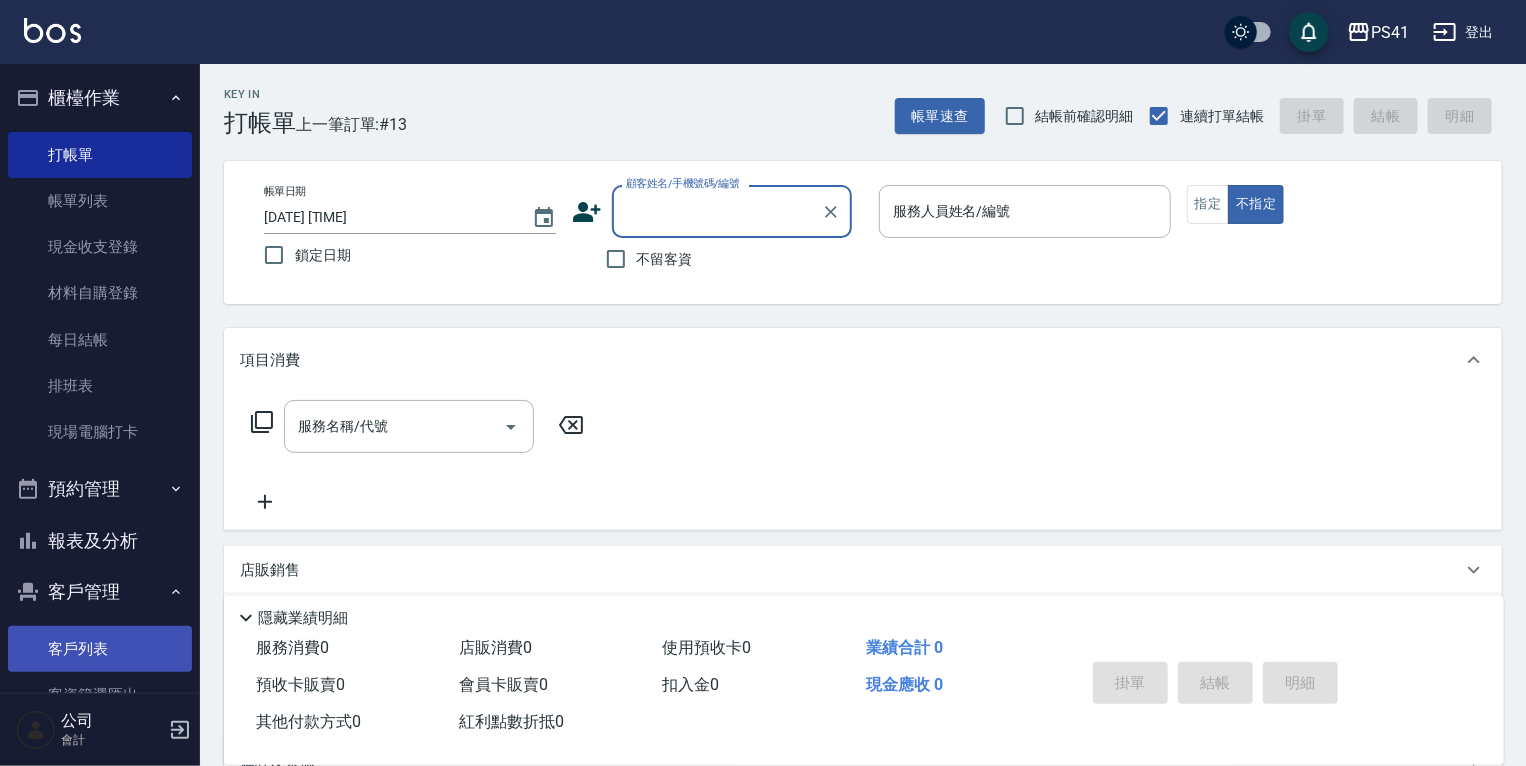 click on "客戶列表" at bounding box center [100, 649] 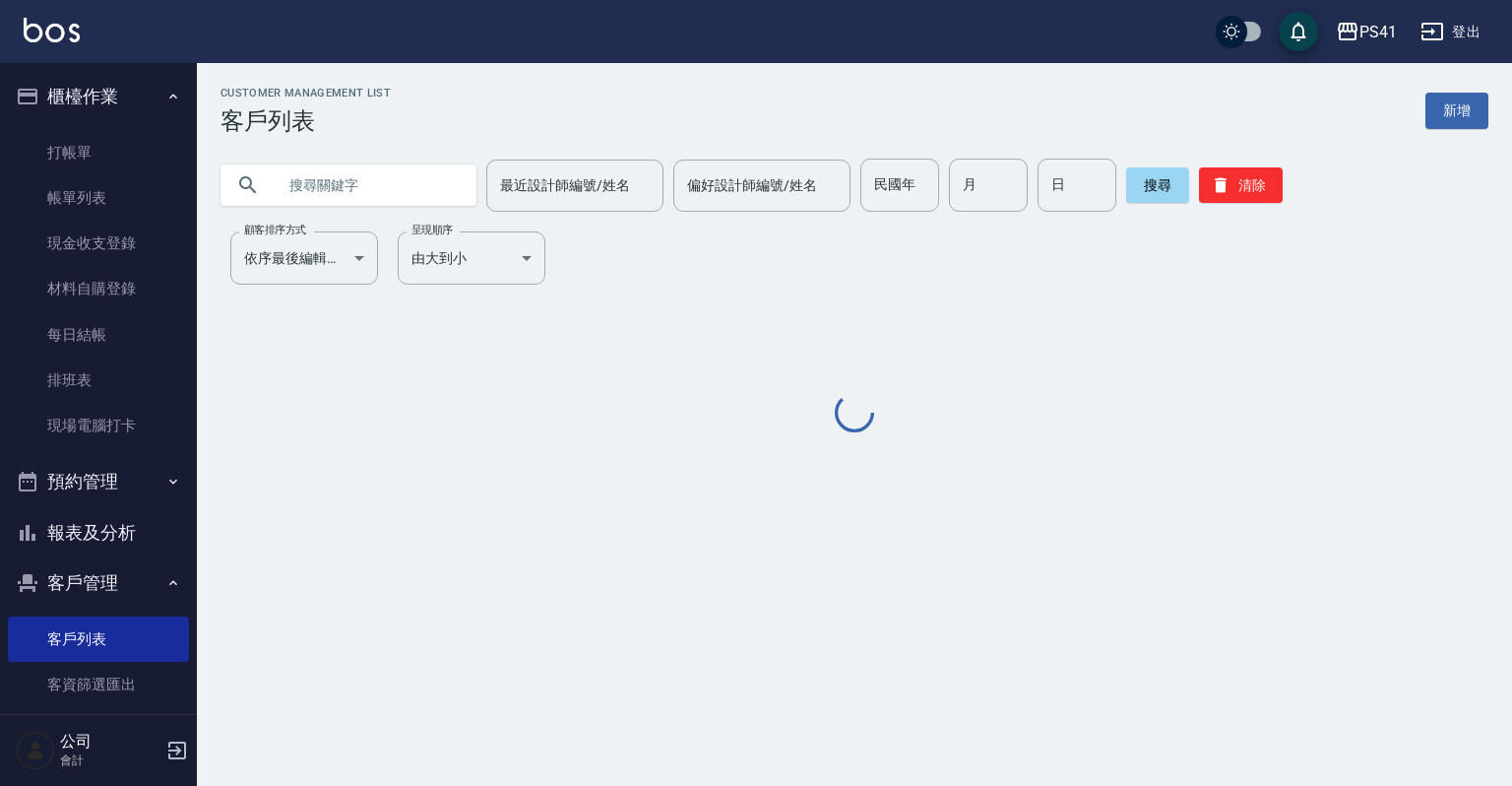 click at bounding box center (368, 185) 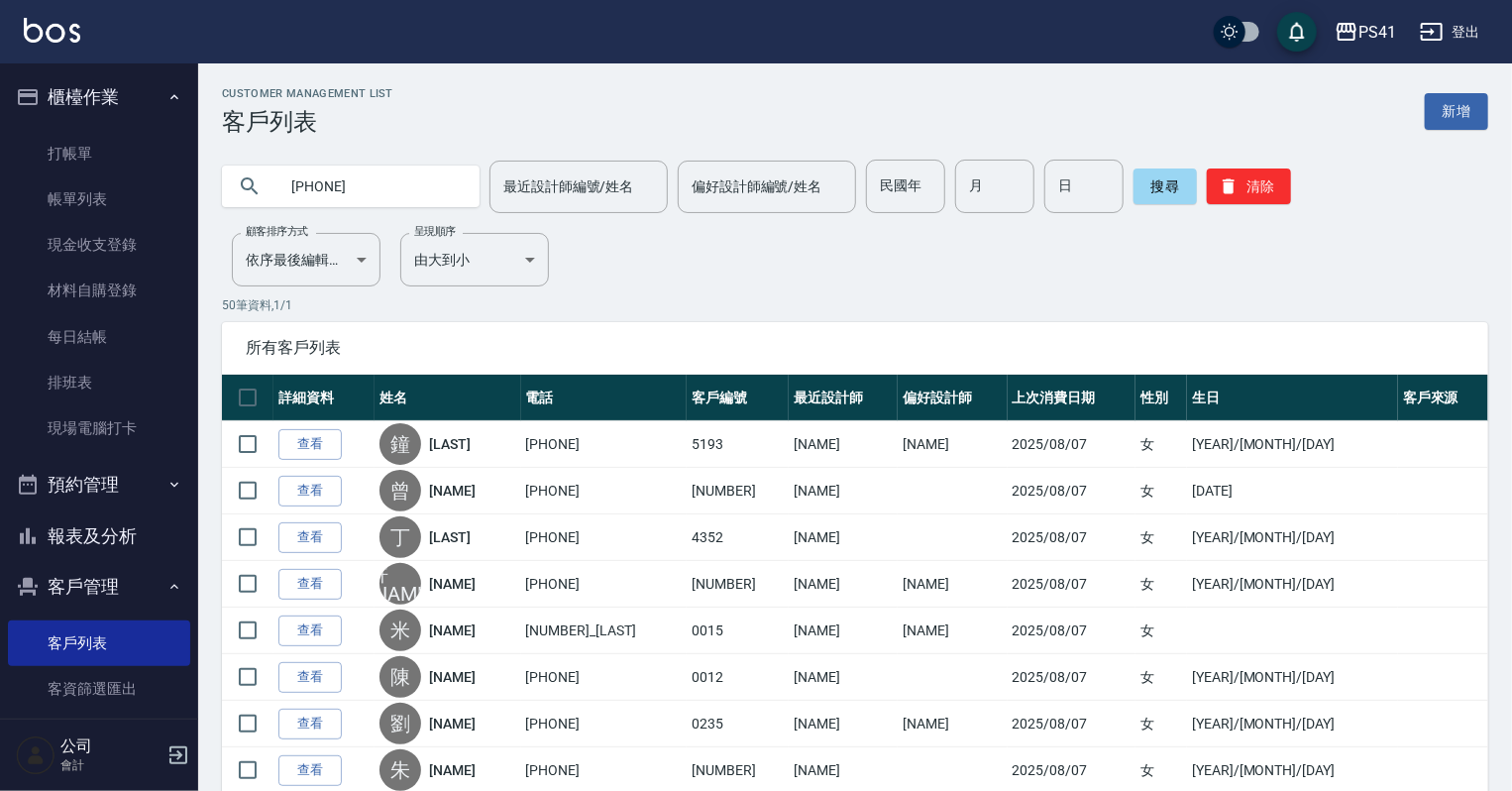 type on "[PHONE]" 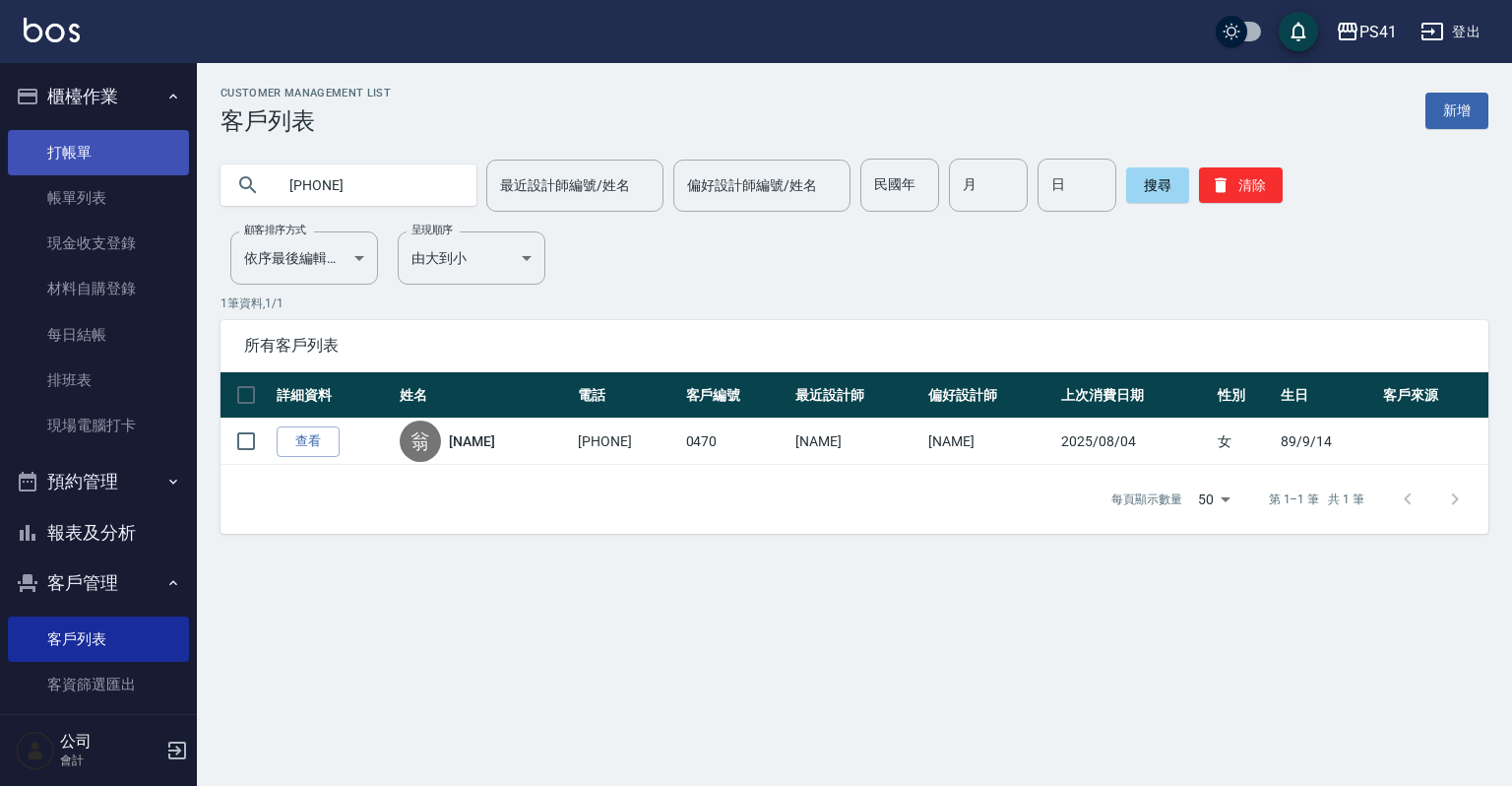 click on "打帳單" at bounding box center (98, 153) 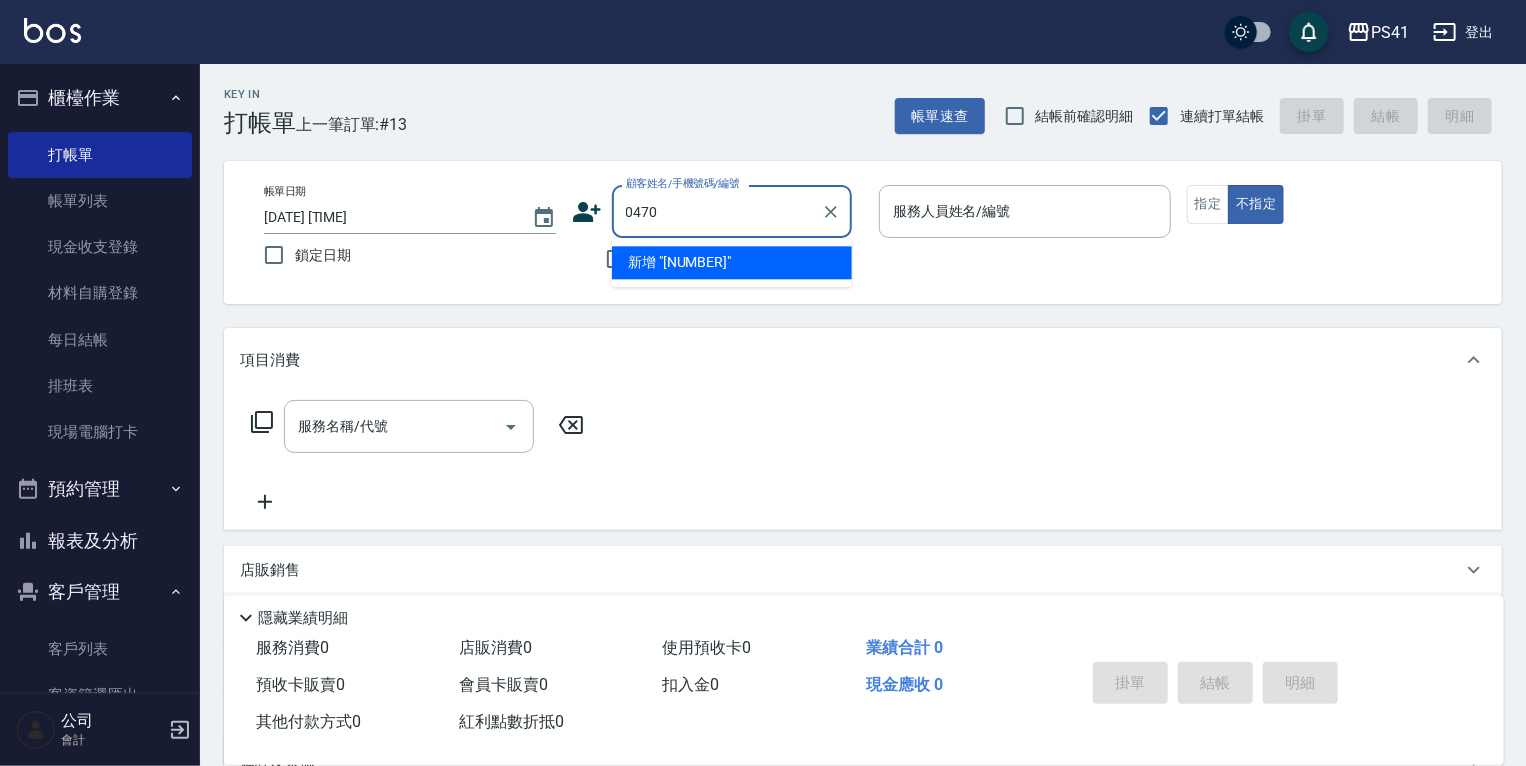 type on "0470" 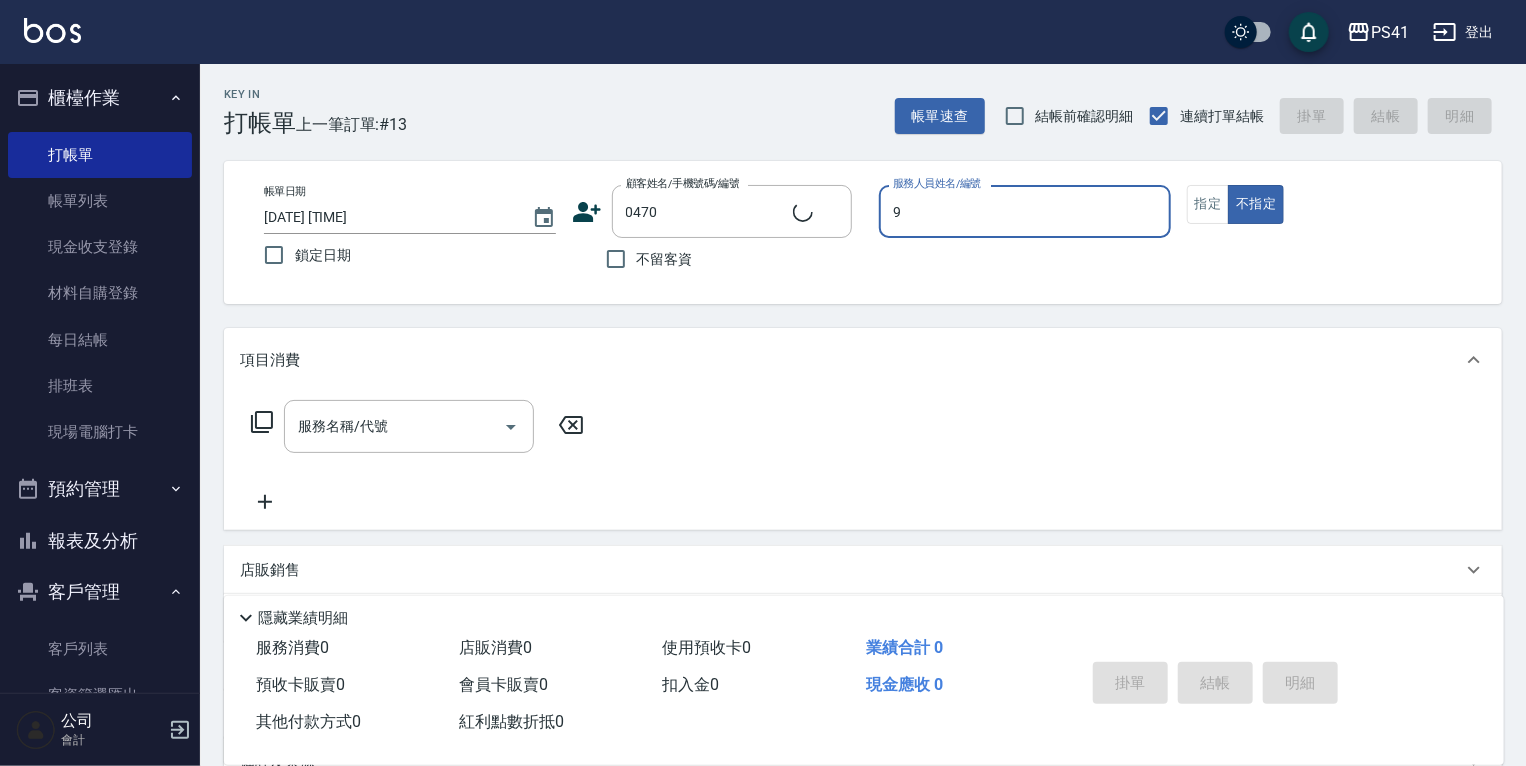 type on "[NAME]-[NUMBER]" 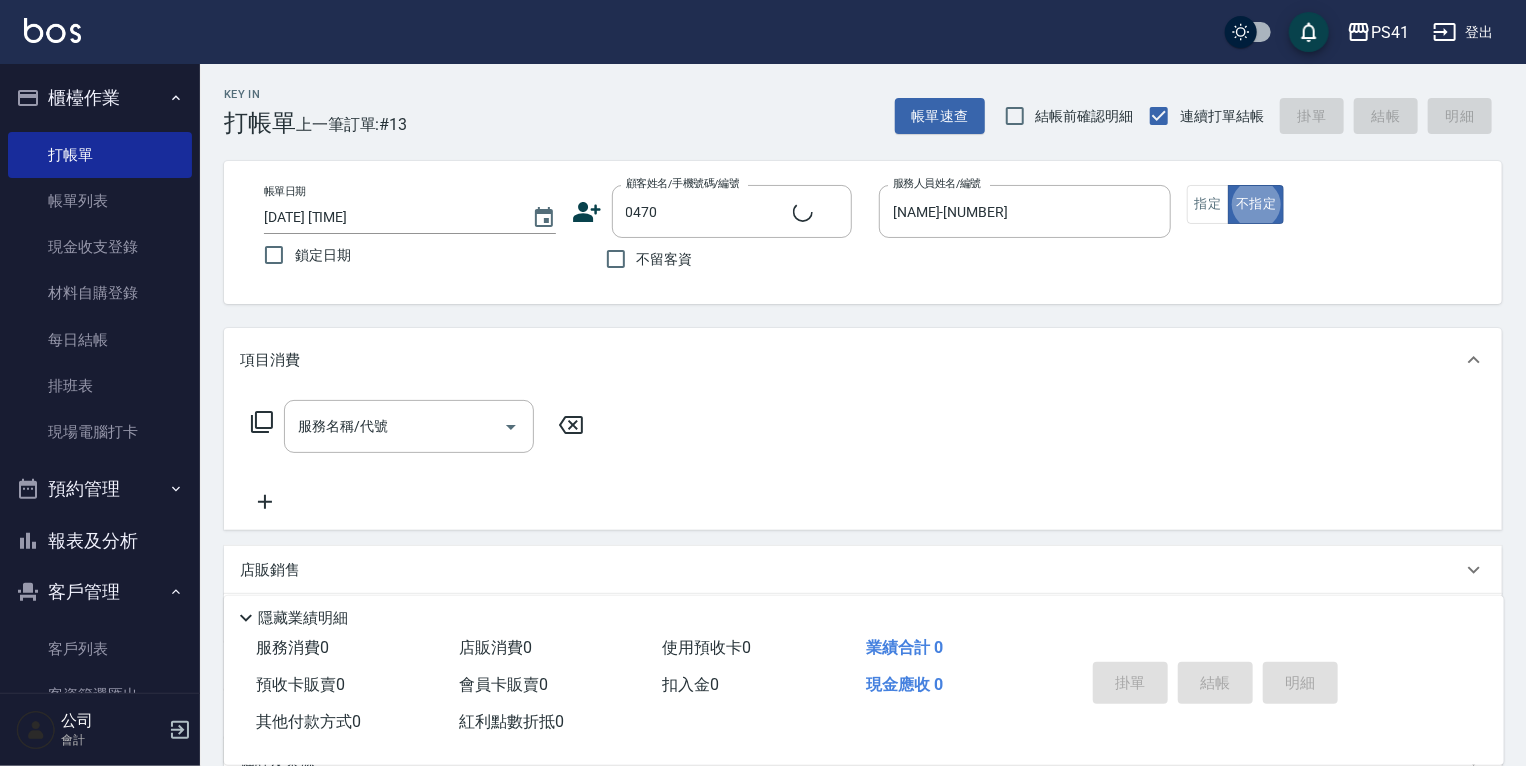 type on "false" 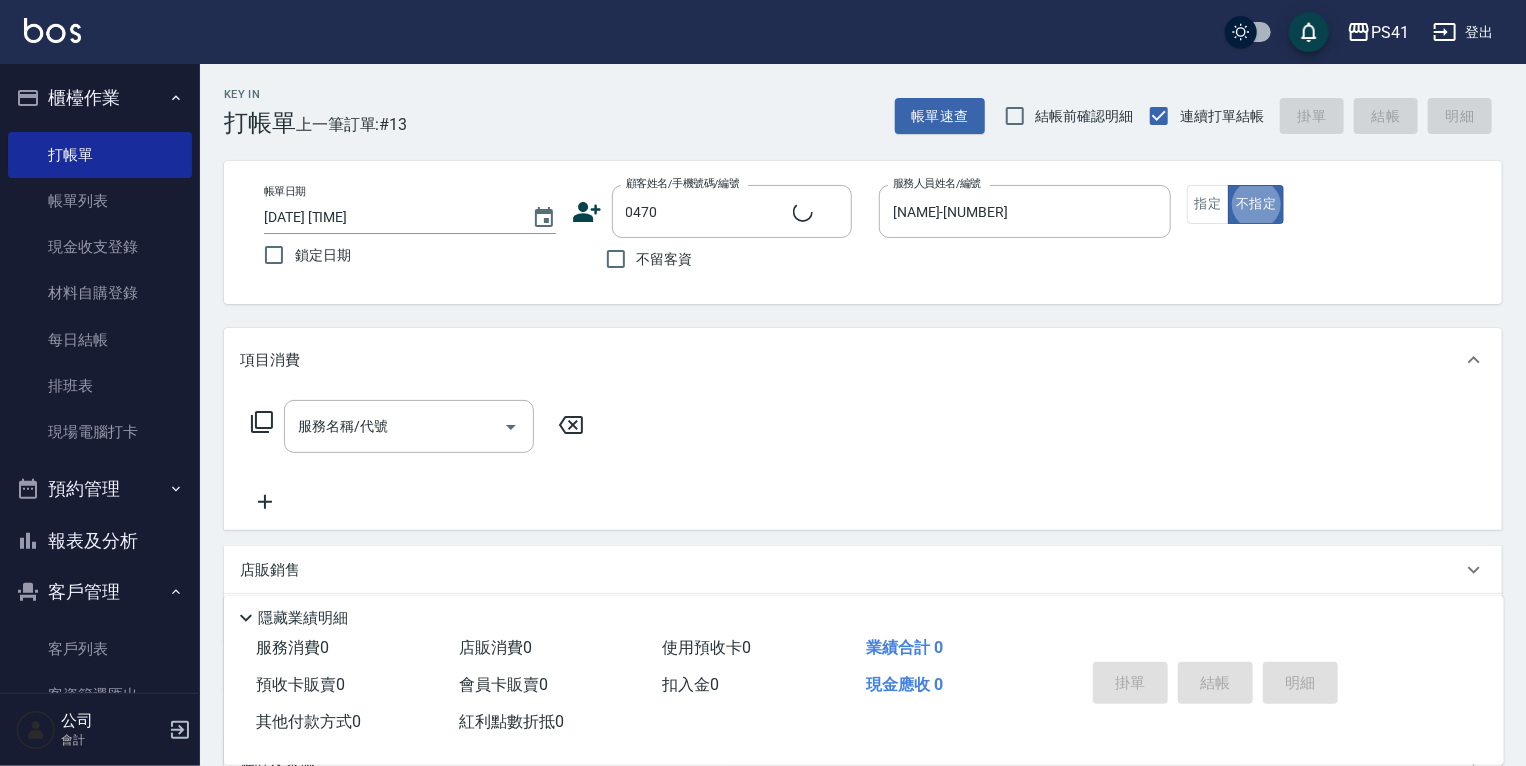 type on "[NAME]/[PHONE]/[NUMBER]" 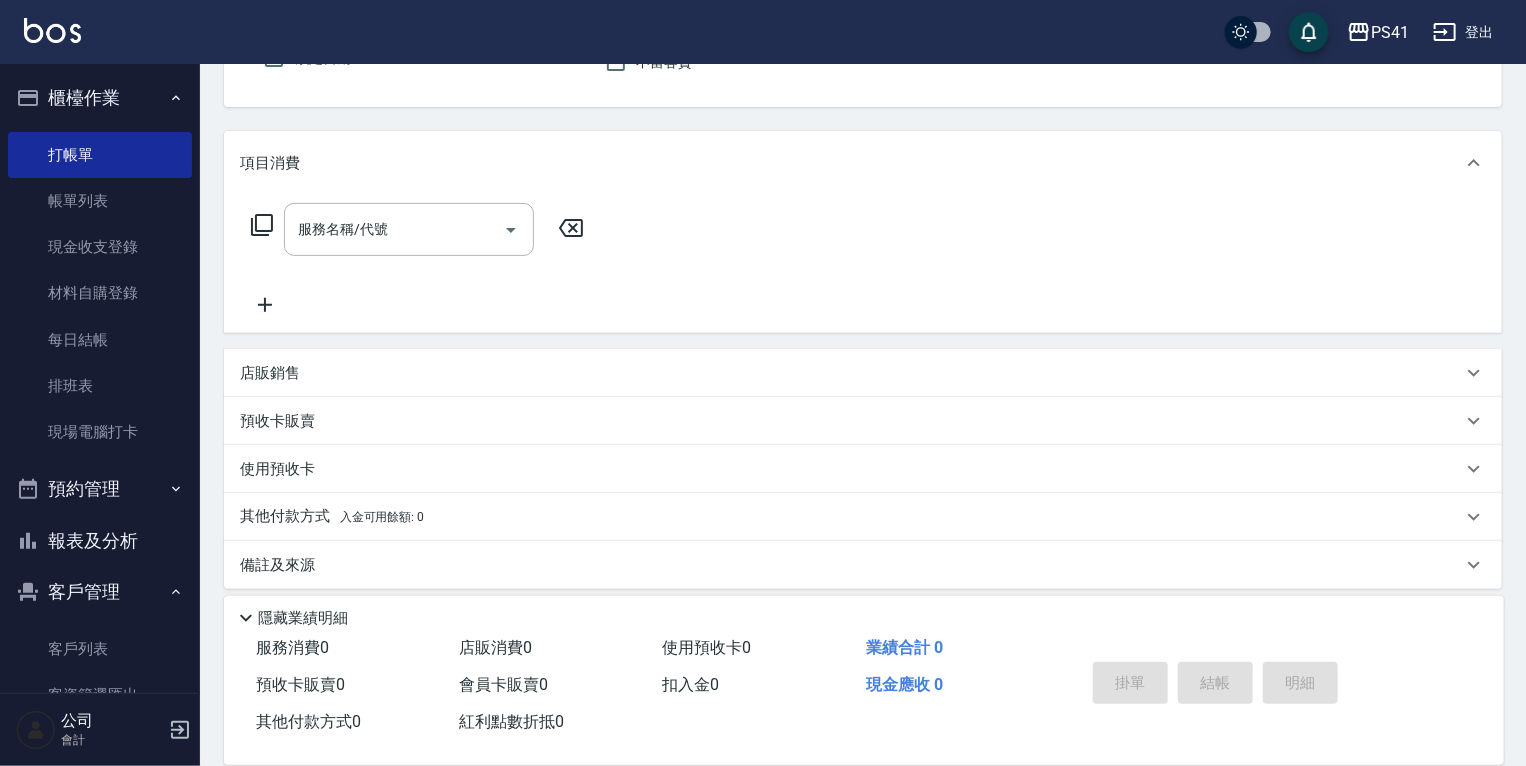 scroll, scrollTop: 209, scrollLeft: 0, axis: vertical 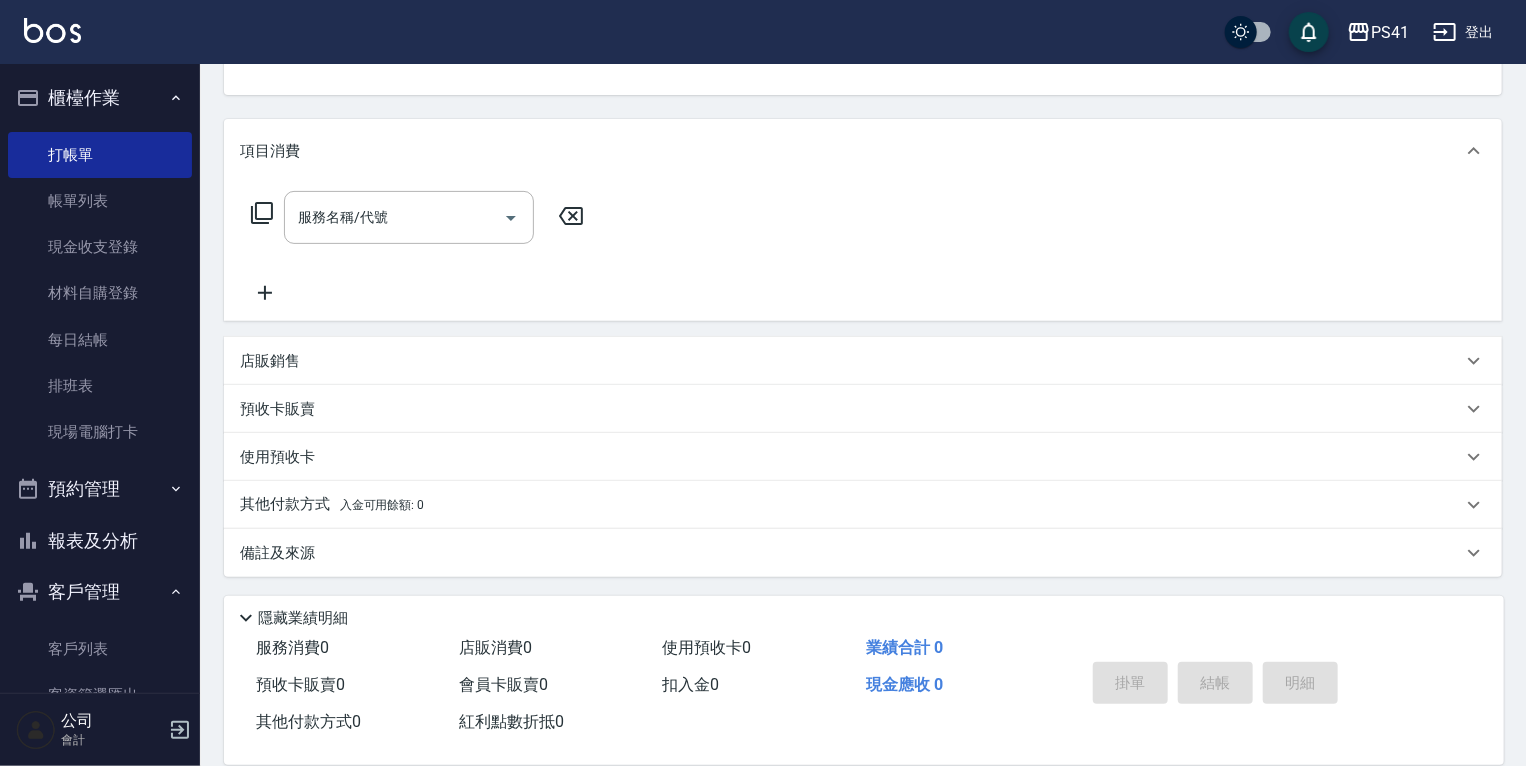 click on "店販銷售" at bounding box center (851, 361) 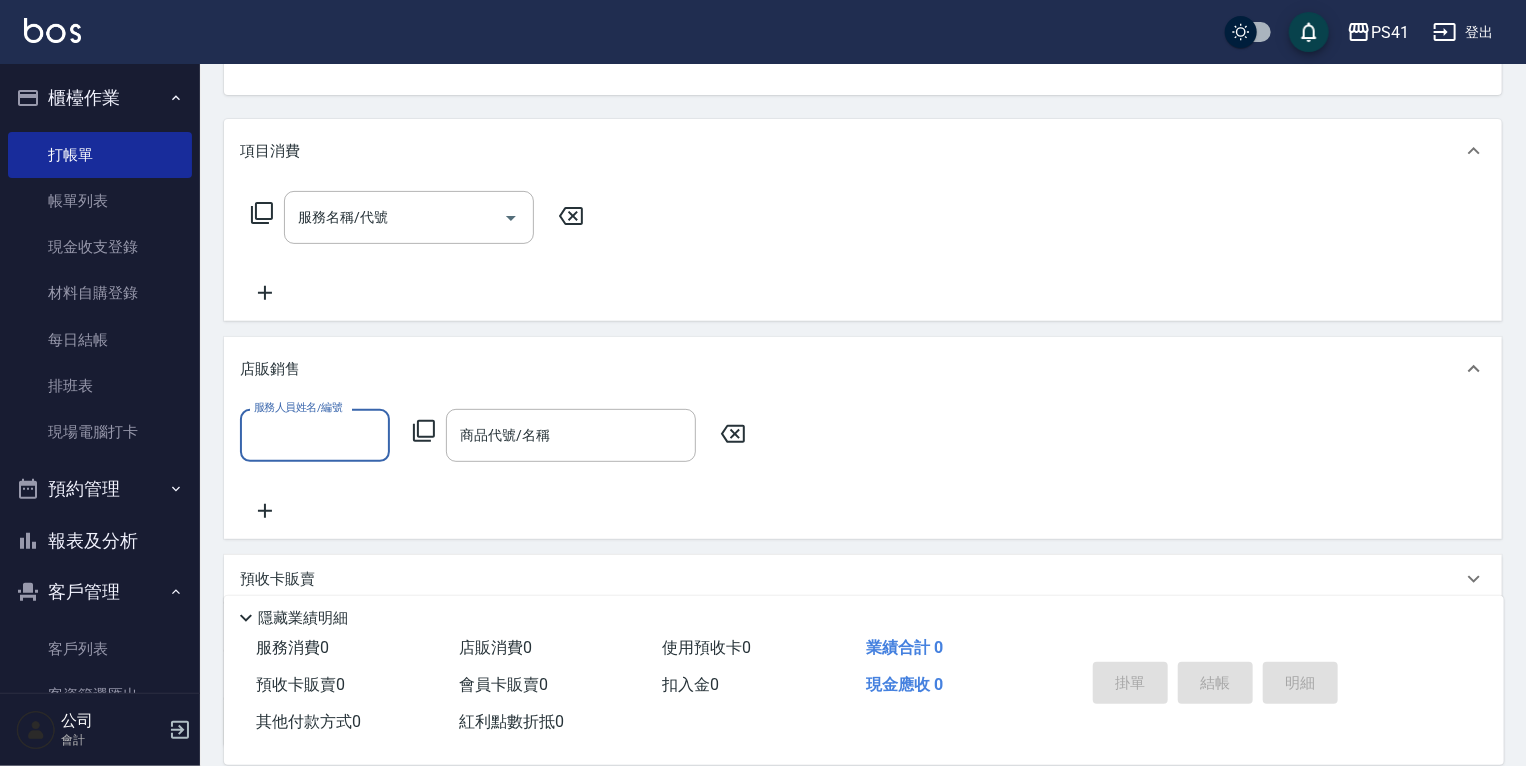 scroll, scrollTop: 4, scrollLeft: 0, axis: vertical 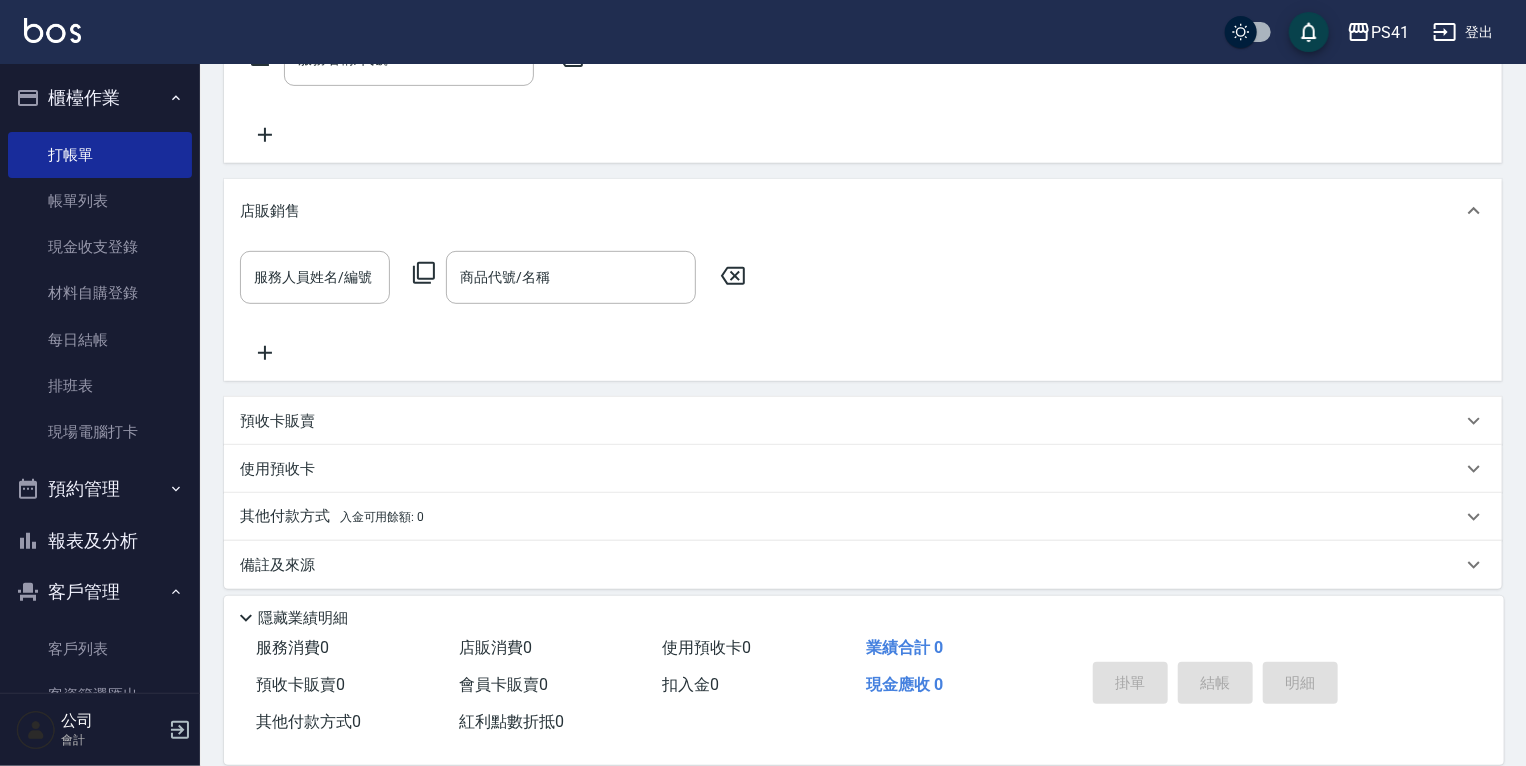 click on "服務人員姓名/編號 服務人員姓名/編號 商品代號/名稱 商品代號/名稱" at bounding box center [499, 277] 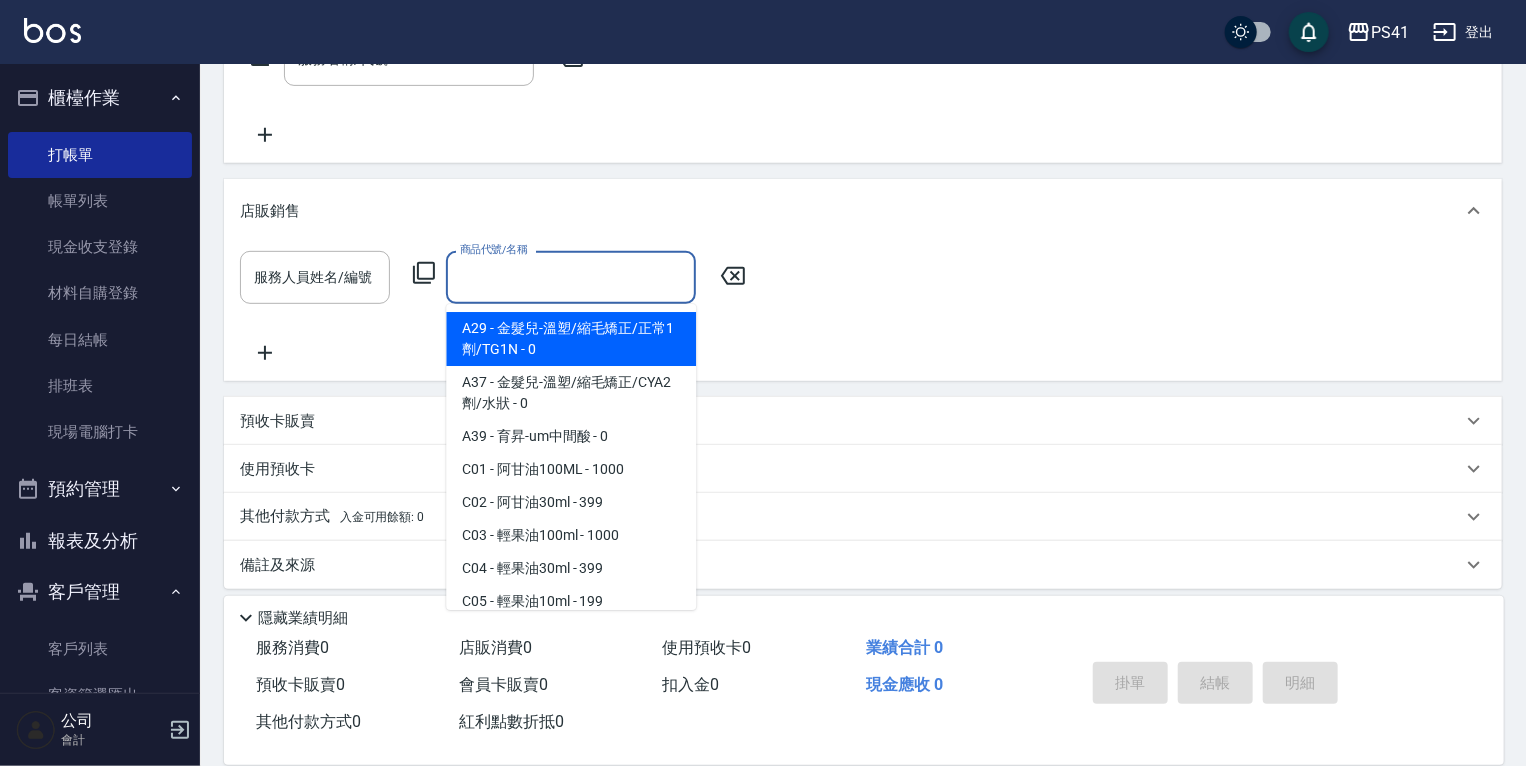 click on "商品代號/名稱 商品代號/名稱" at bounding box center [571, 277] 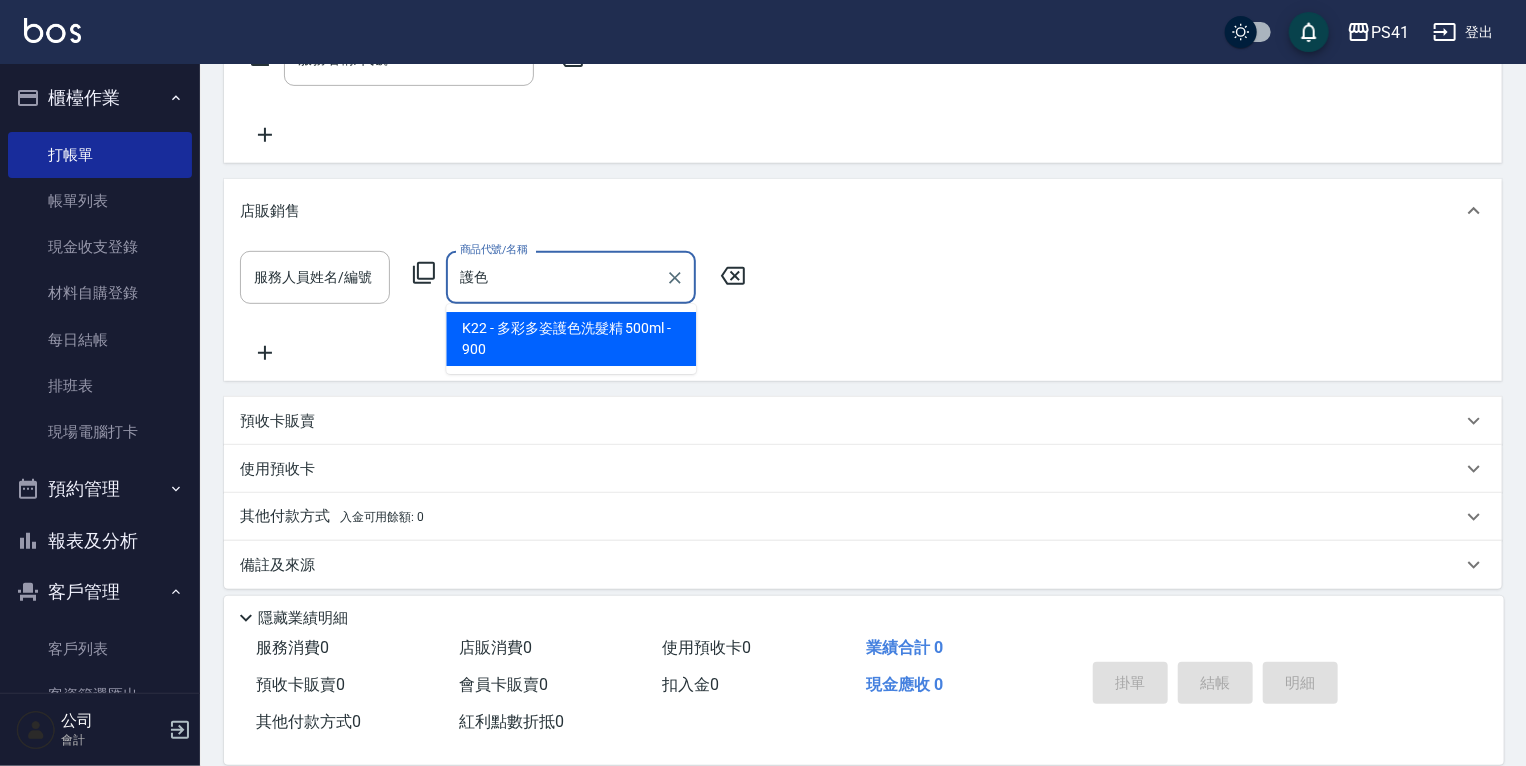 type on "多彩多姿護色洗髮精 500ml" 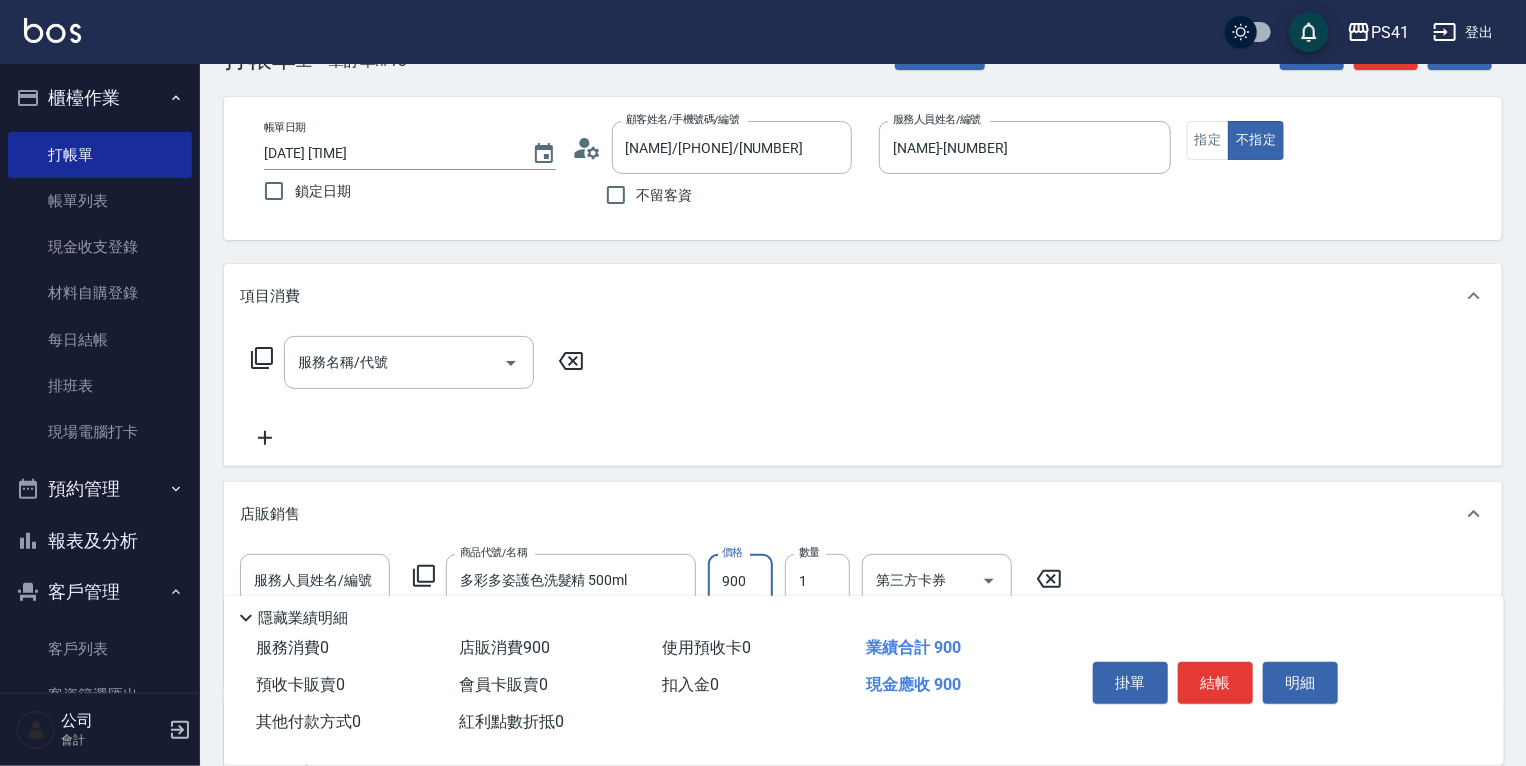 scroll, scrollTop: 0, scrollLeft: 0, axis: both 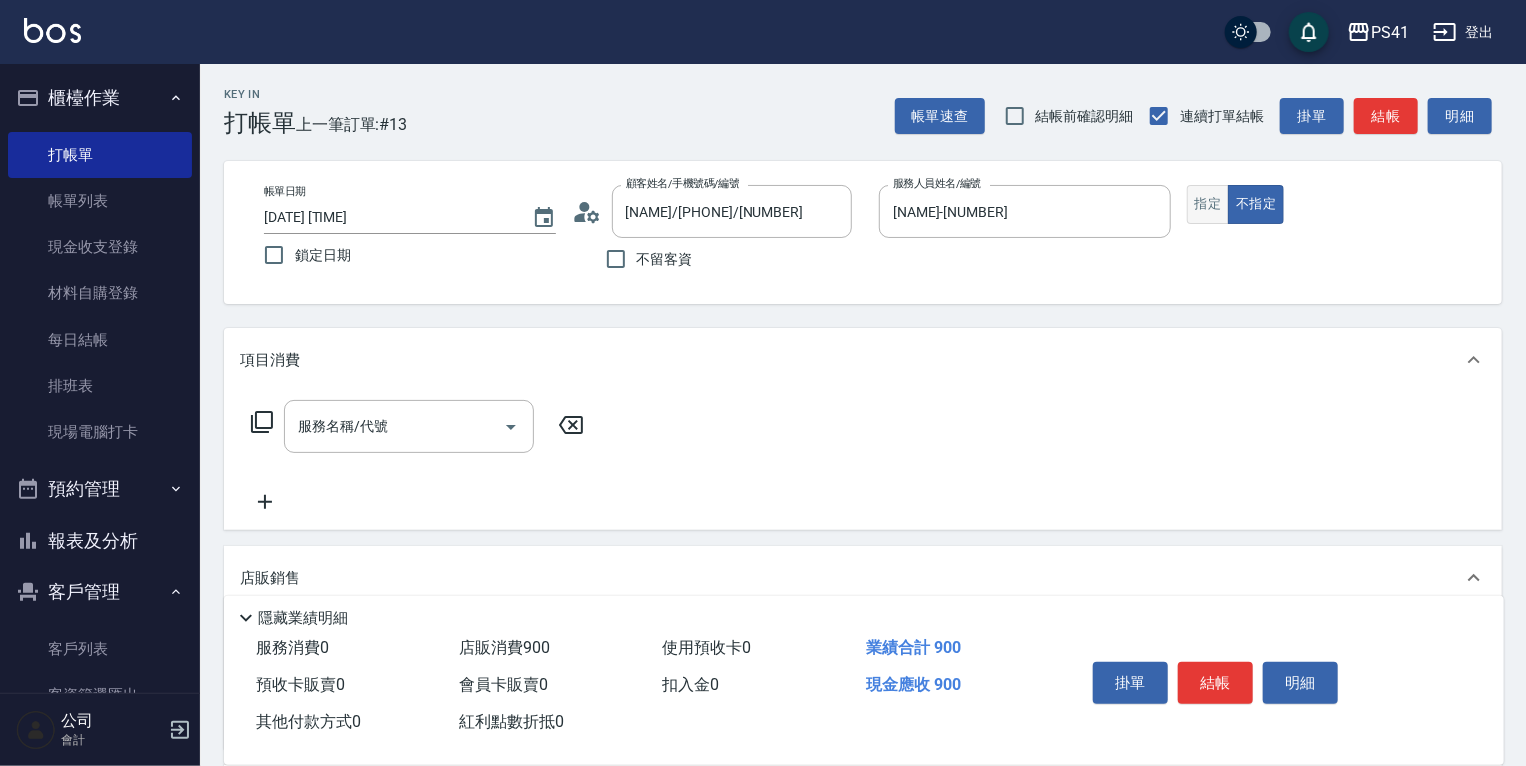 click on "指定" at bounding box center (1208, 204) 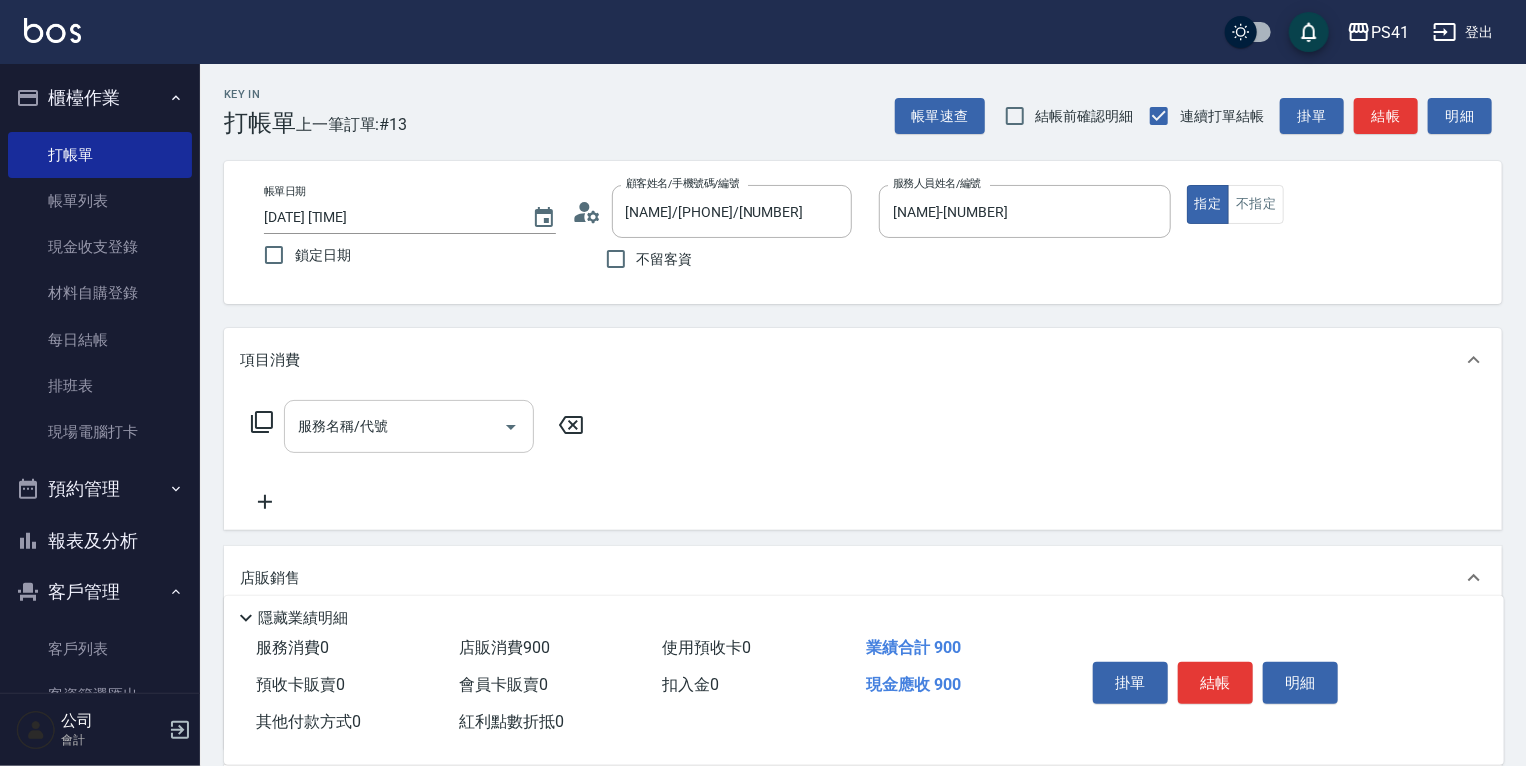 click on "服務名稱/代號" at bounding box center [394, 426] 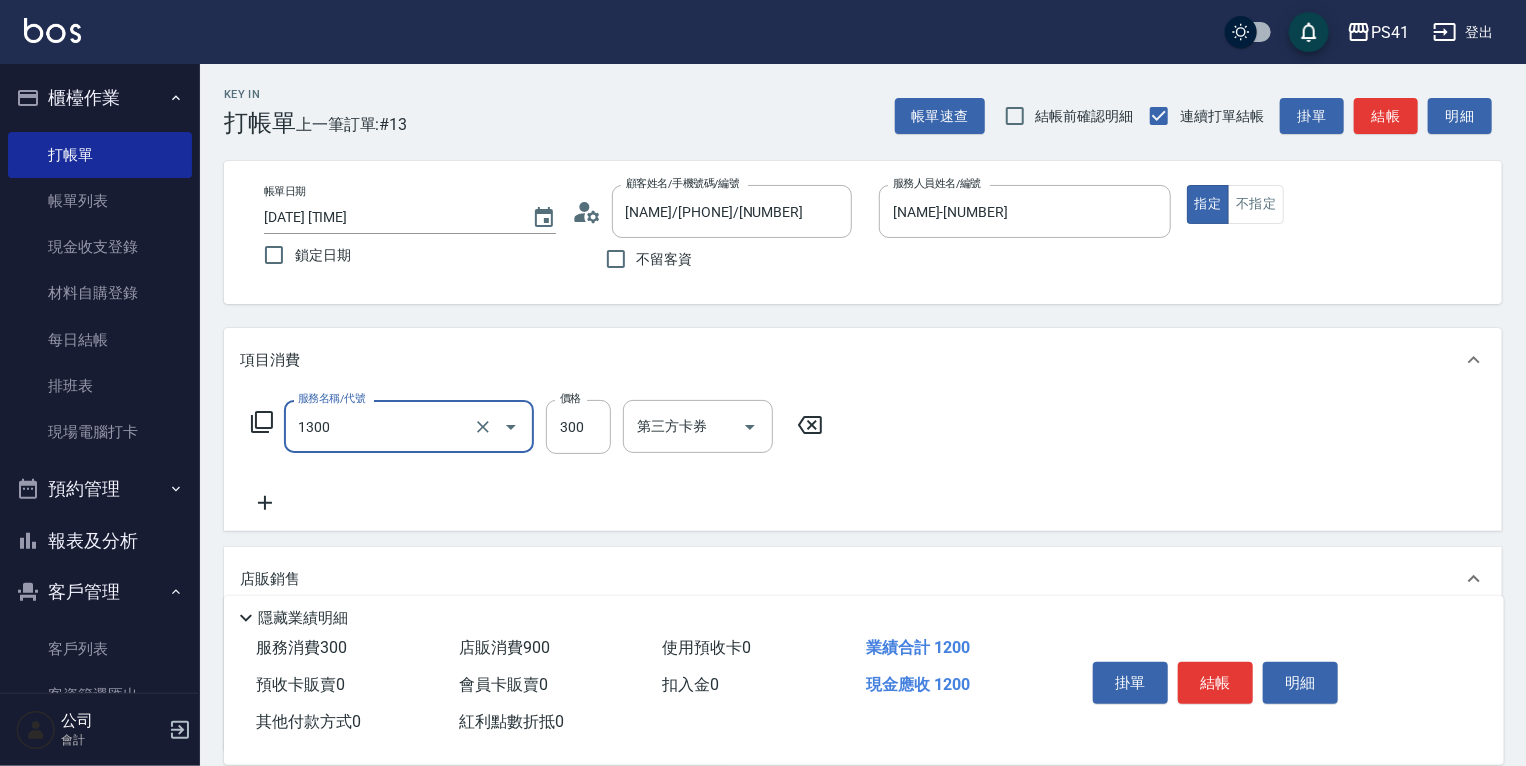 type on "洗髮300(1300)" 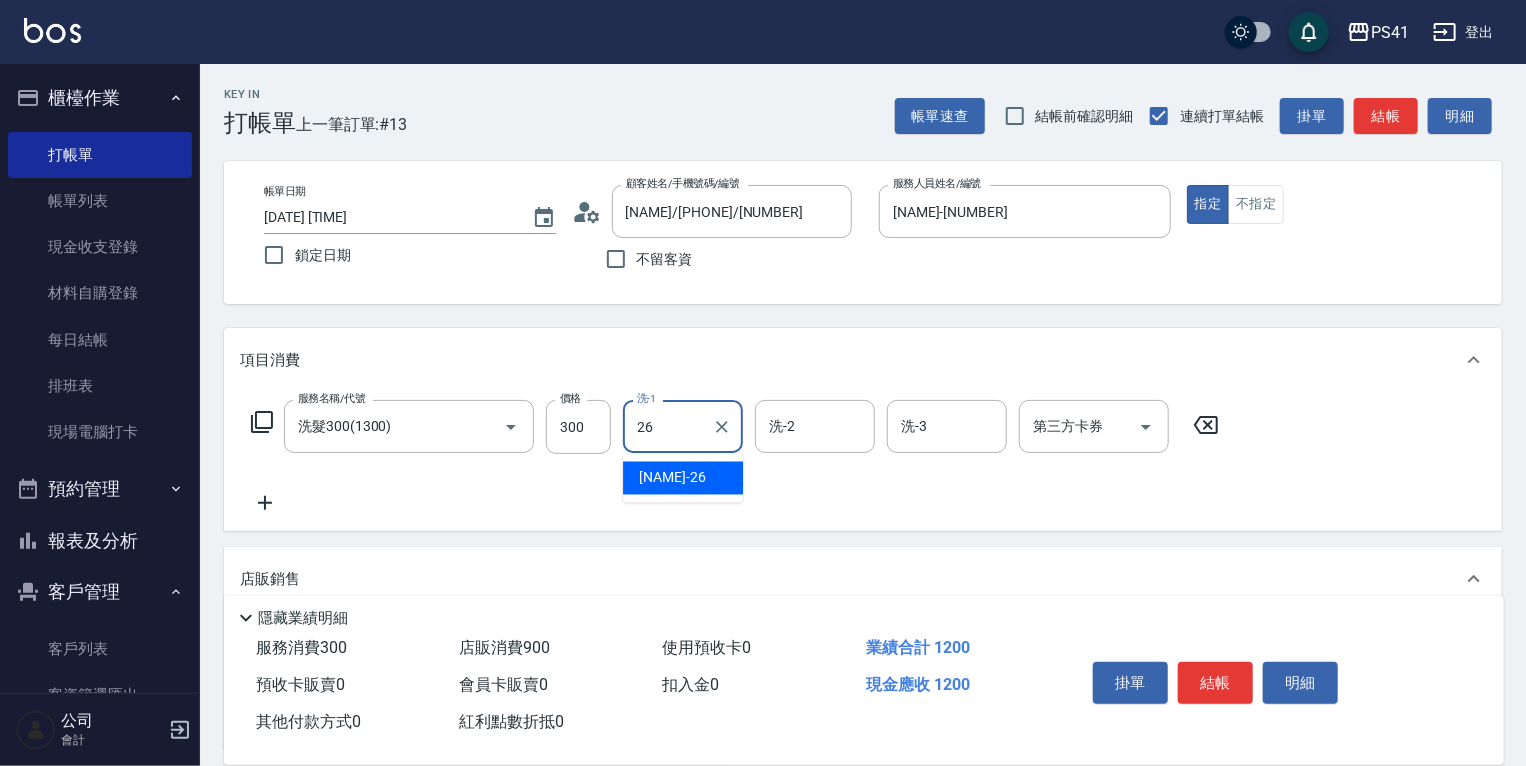 type on "[LAST]- [NUMBER]" 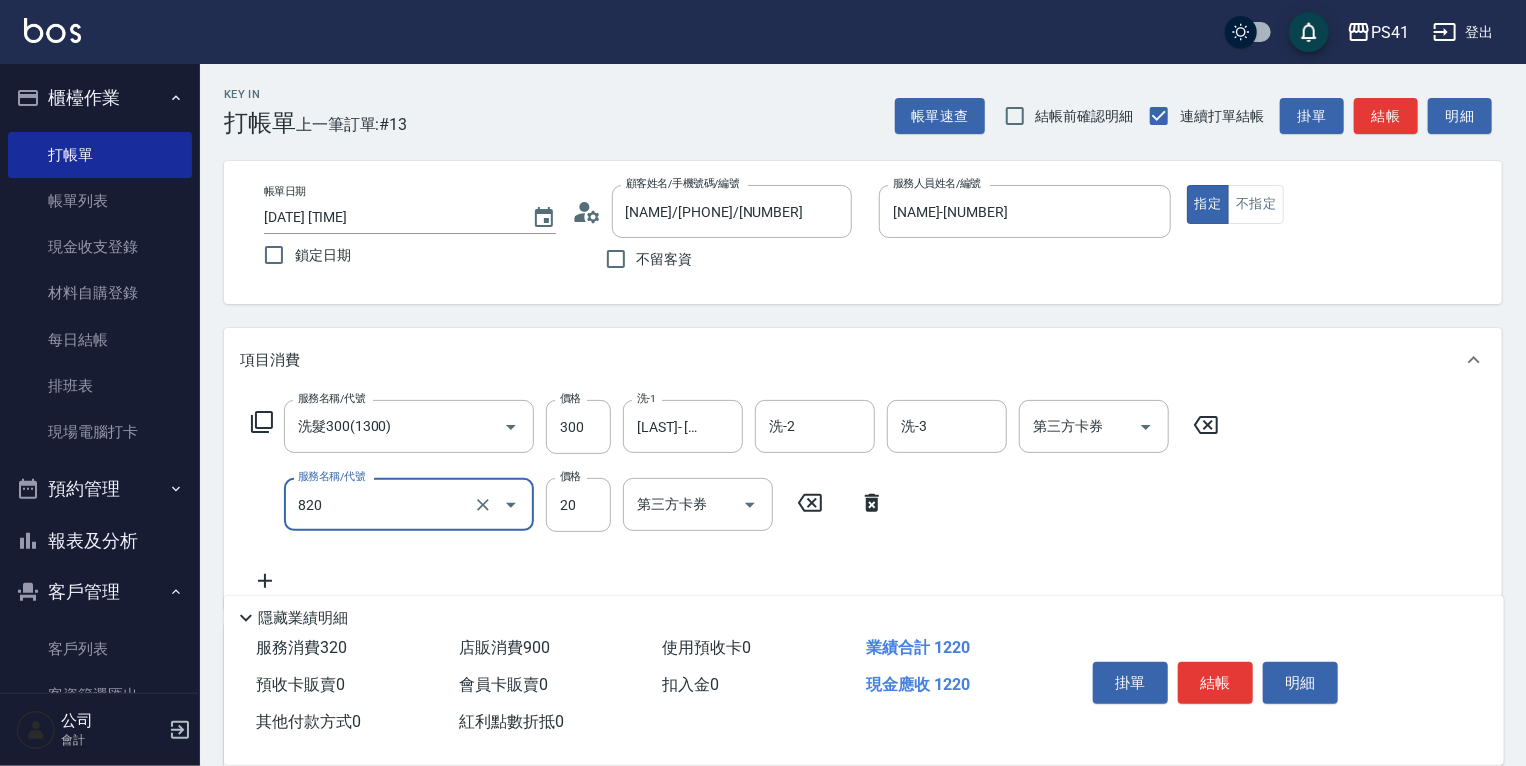 type on "潤絲(820)" 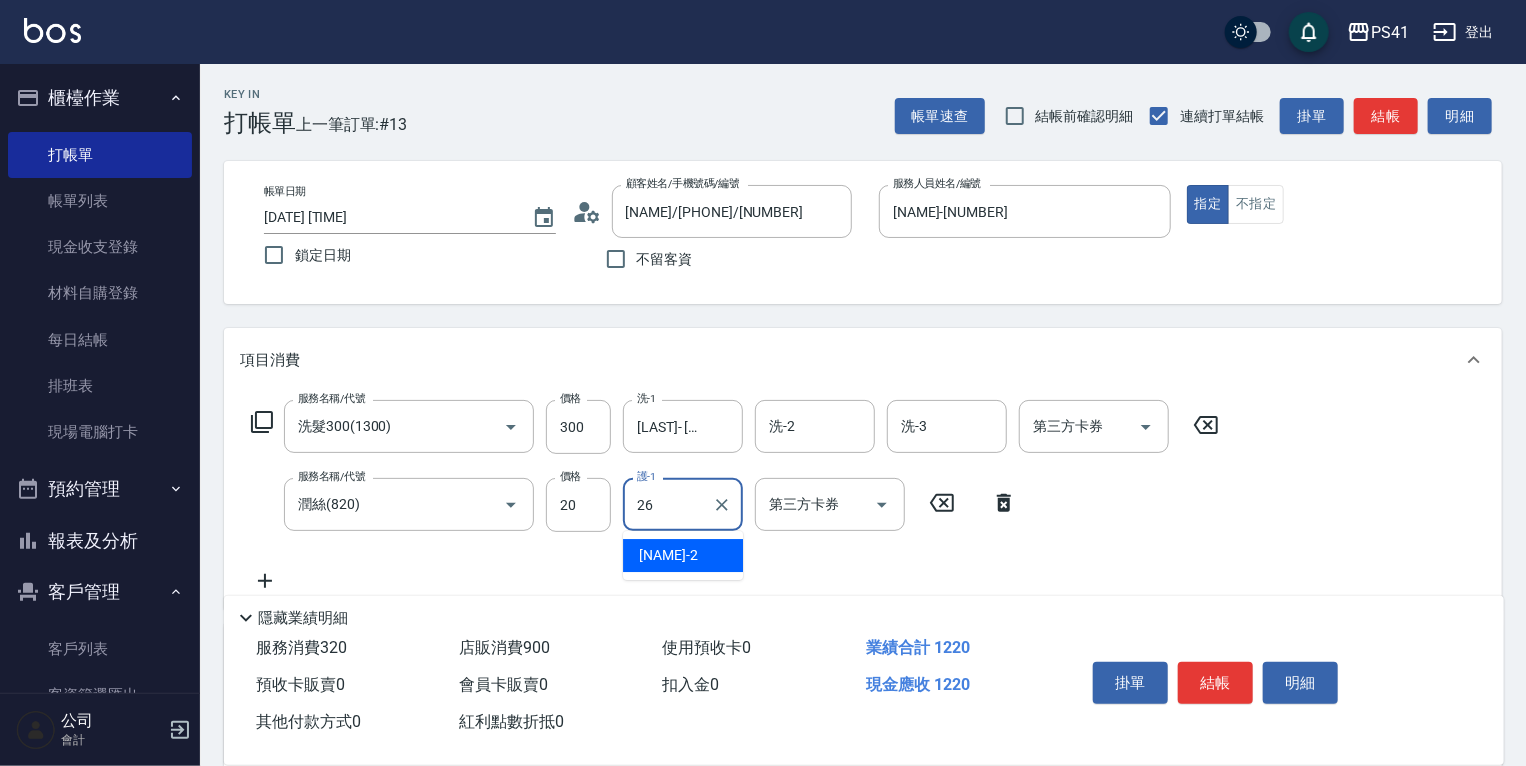 type on "[LAST]- [NUMBER]" 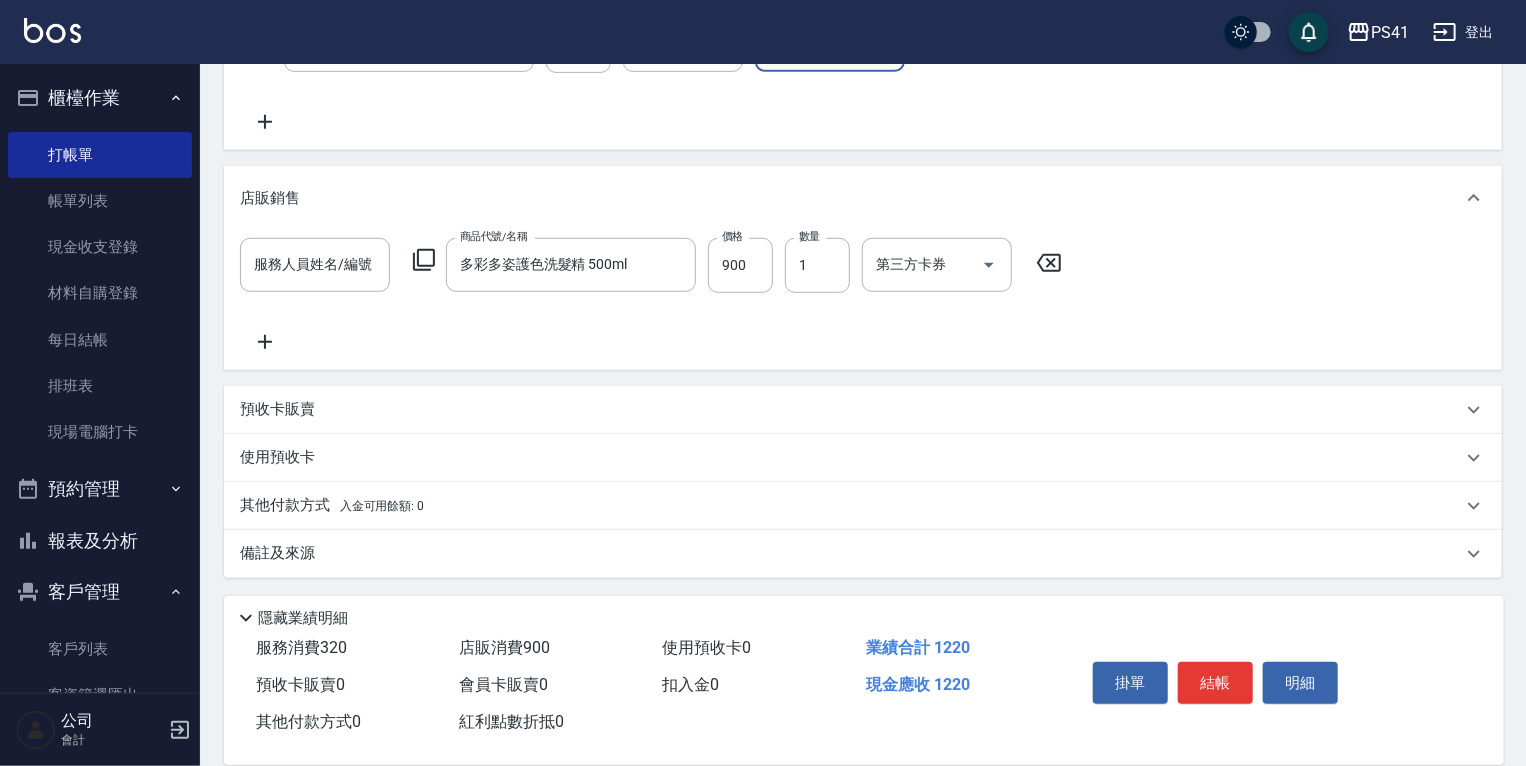 scroll, scrollTop: 460, scrollLeft: 0, axis: vertical 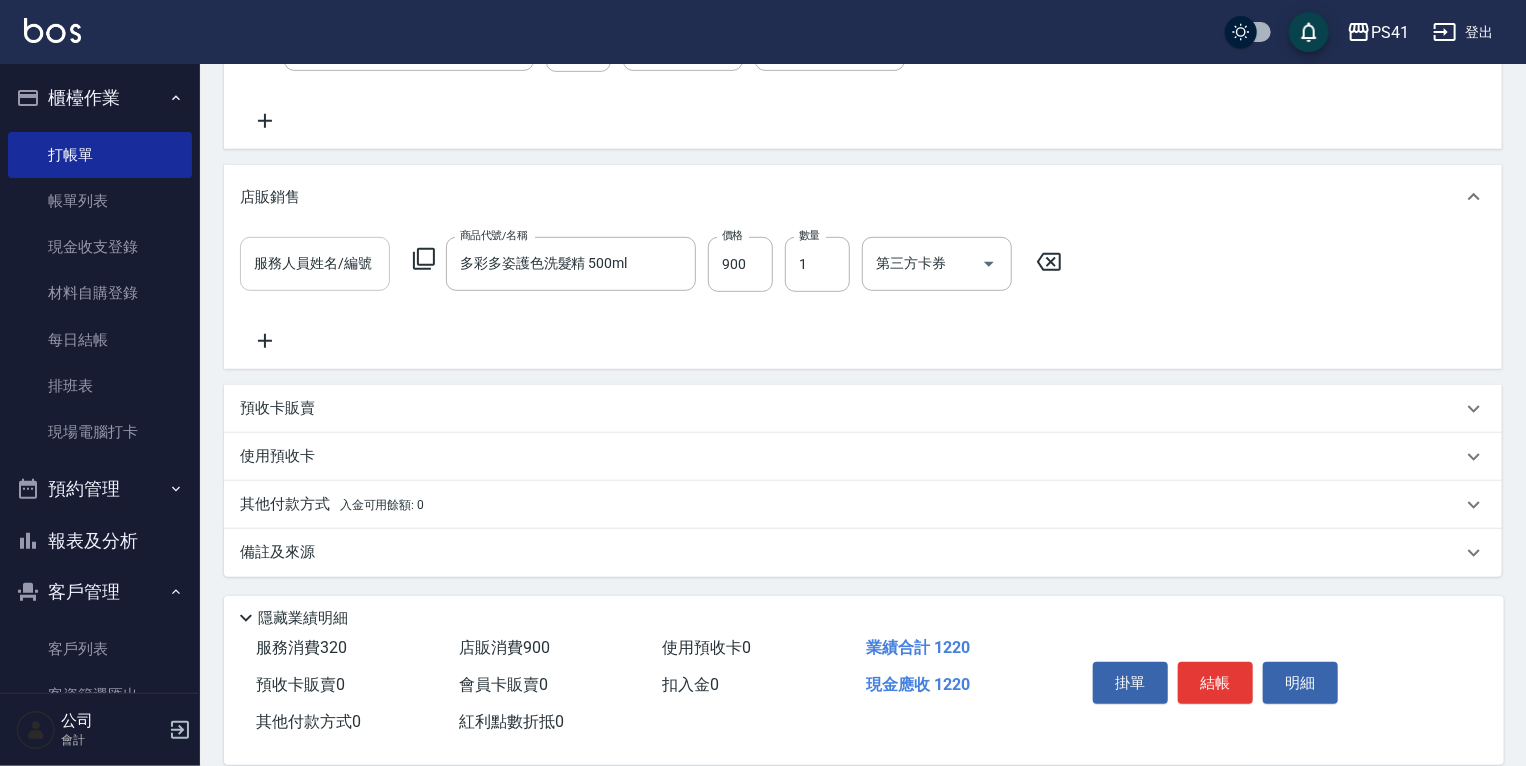drag, startPoint x: 331, startPoint y: 280, endPoint x: 327, endPoint y: 262, distance: 18.439089 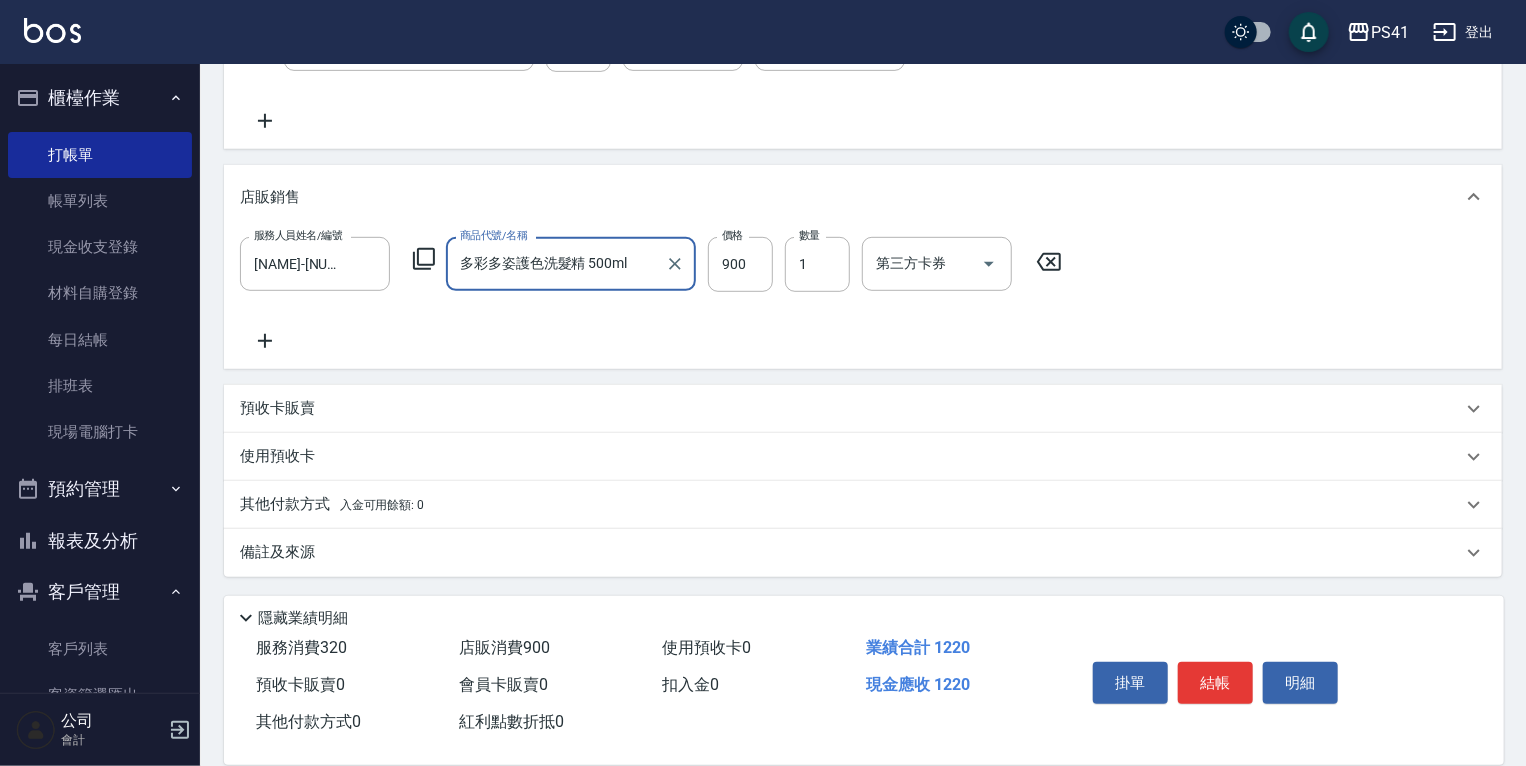 click on "預收卡販賣" at bounding box center [851, 408] 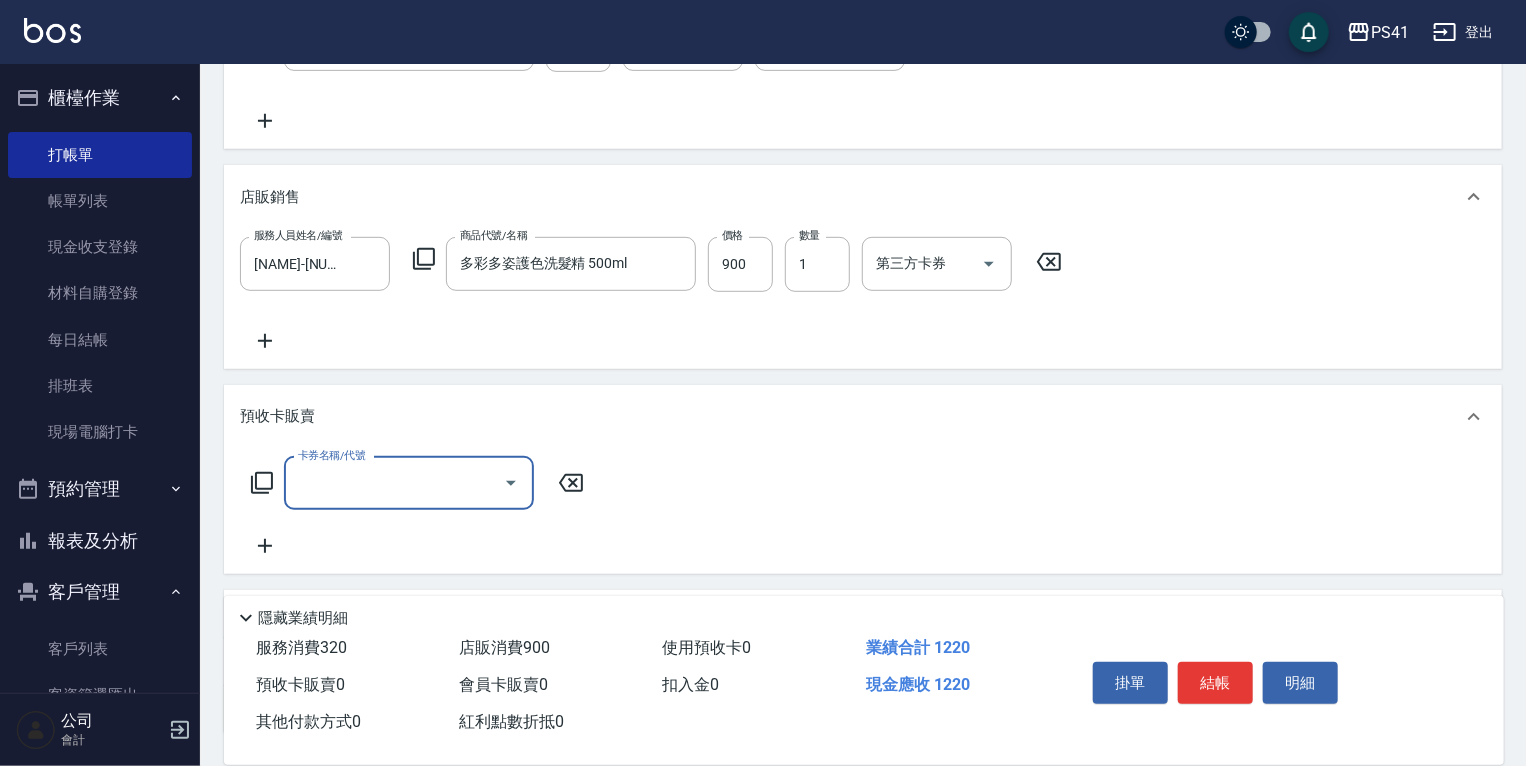 scroll, scrollTop: 0, scrollLeft: 0, axis: both 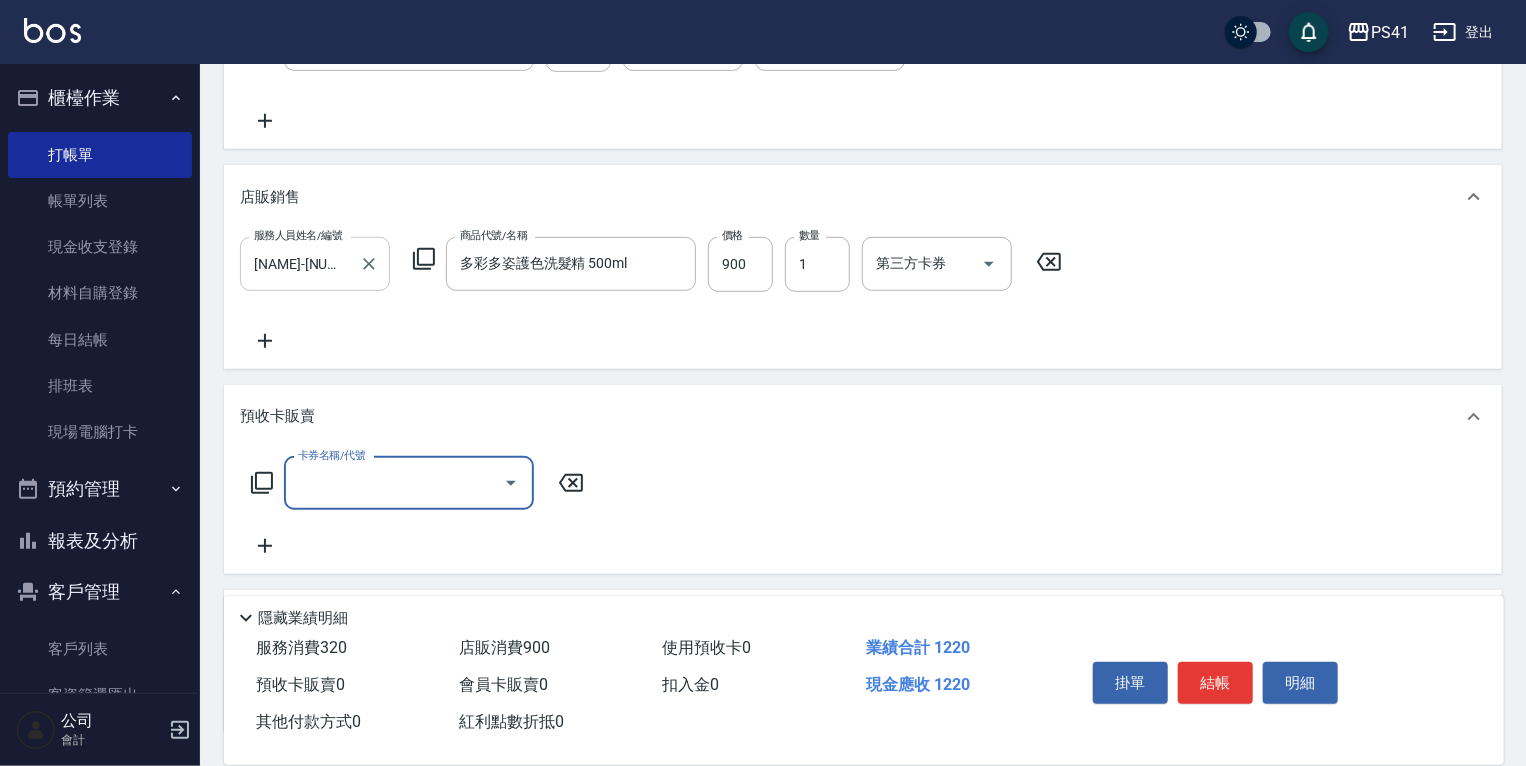 click on "[NAME]-[NUMBER]" at bounding box center (300, 263) 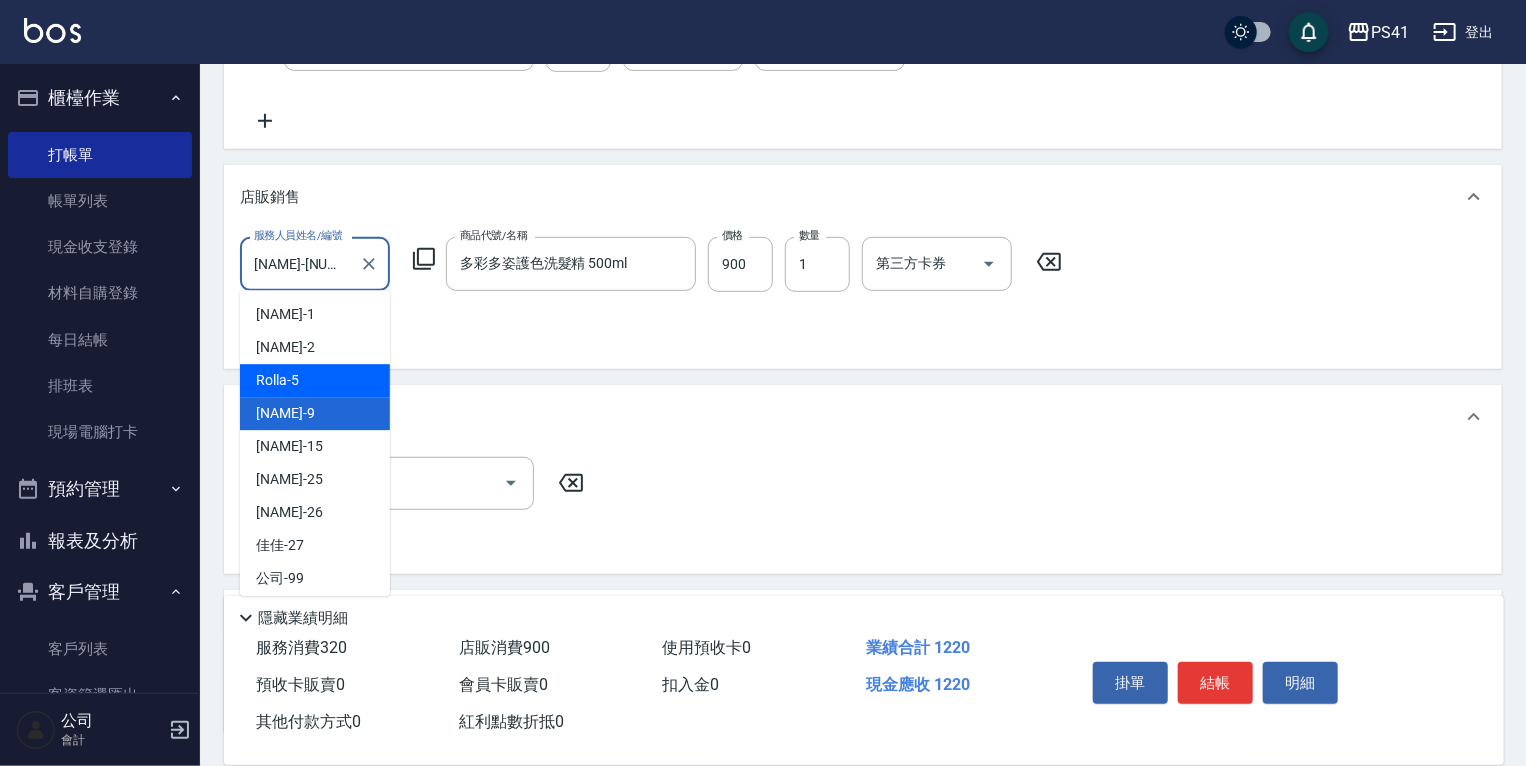 click on "[LAST] -[NUMBER]" at bounding box center (315, 347) 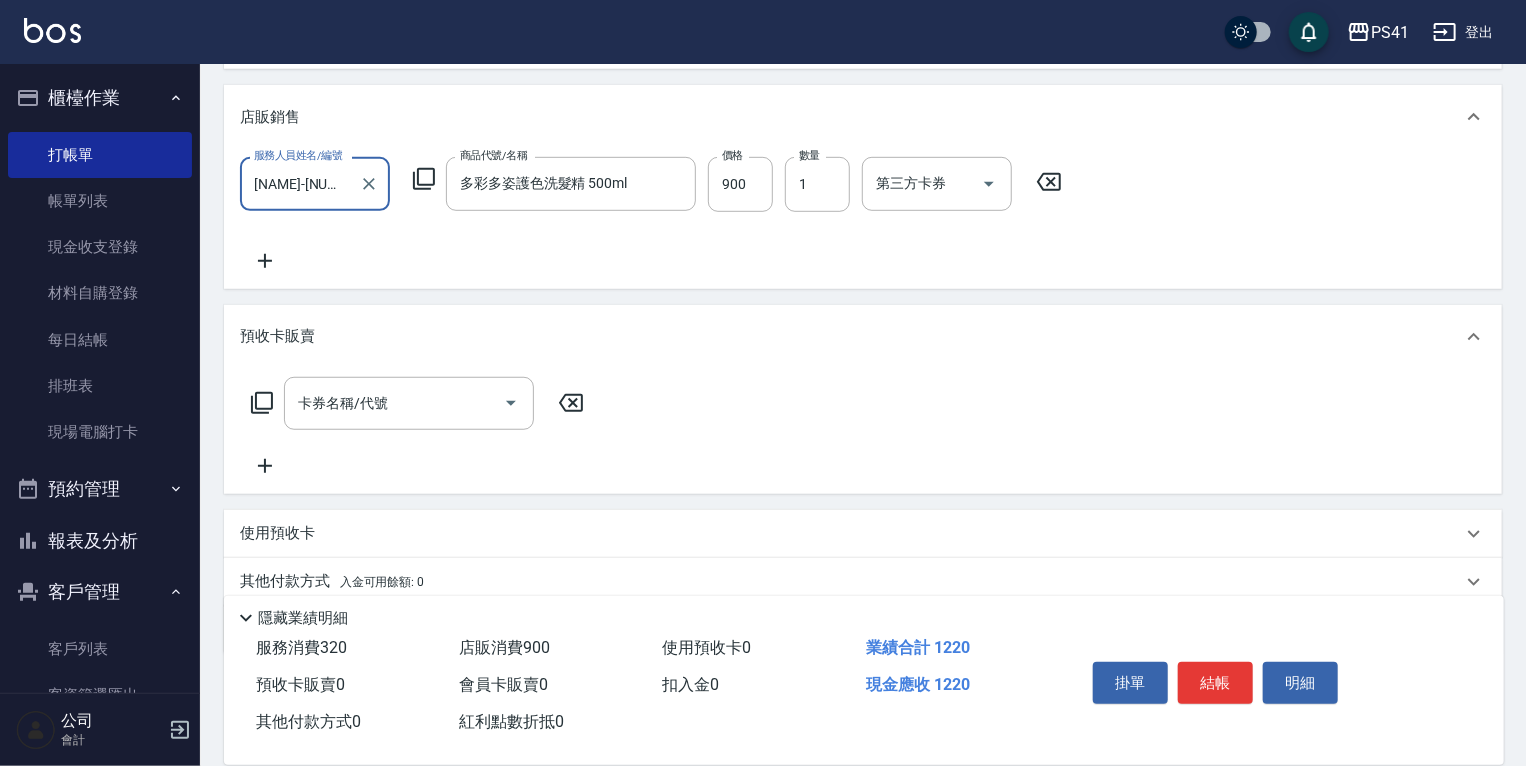 scroll, scrollTop: 617, scrollLeft: 0, axis: vertical 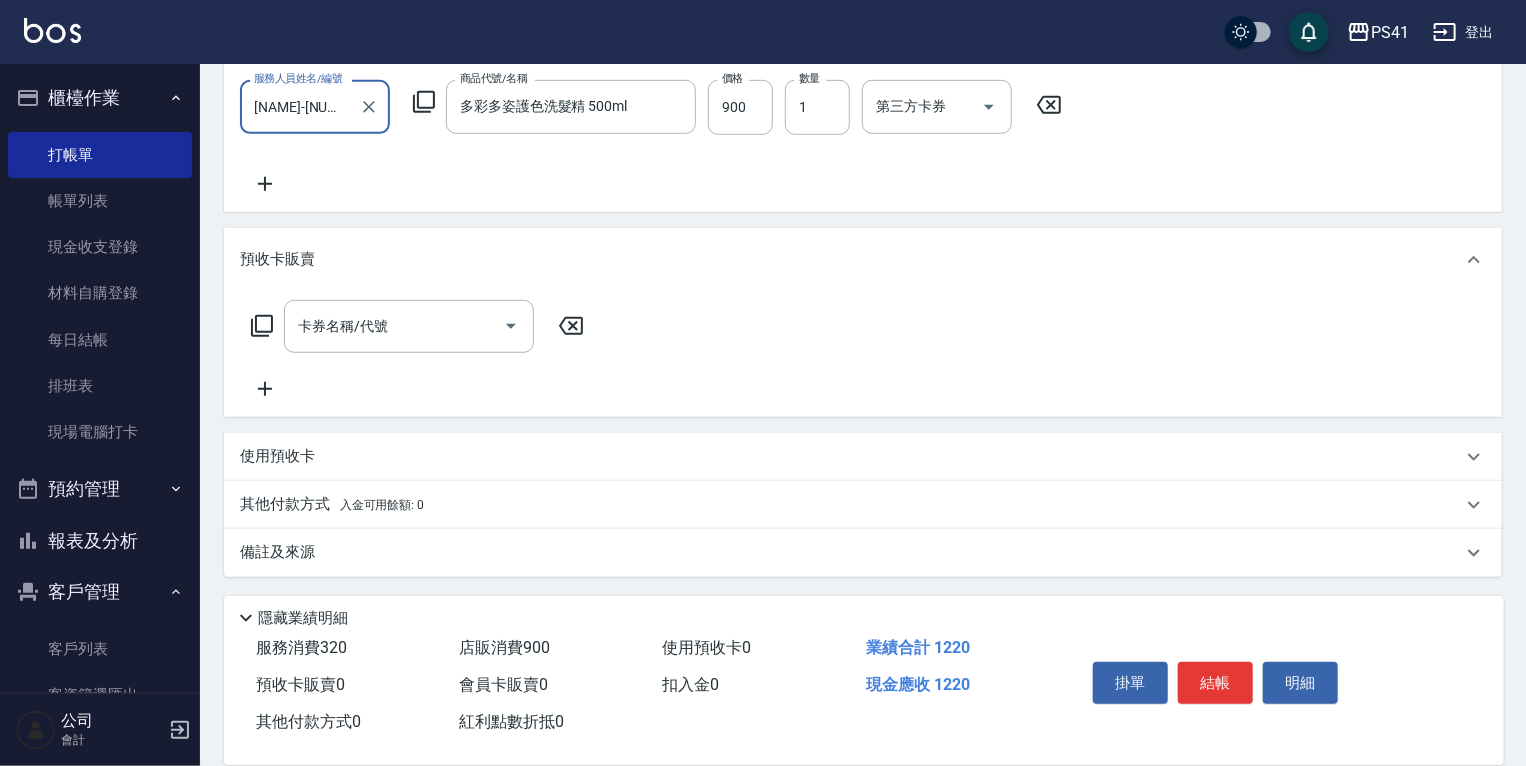 click on "其他付款方式 入金可用餘額: 0" at bounding box center (332, 505) 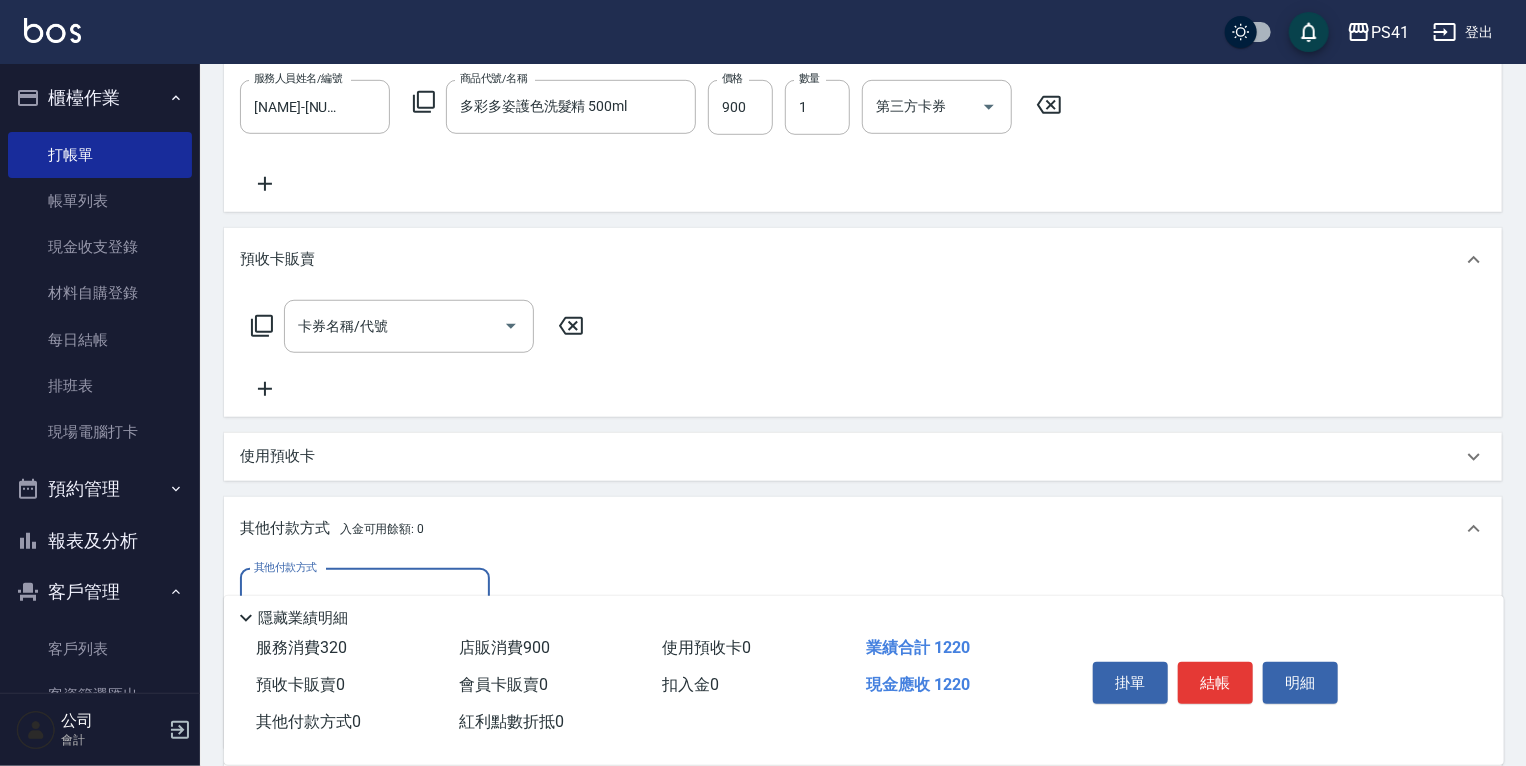 scroll, scrollTop: 34, scrollLeft: 0, axis: vertical 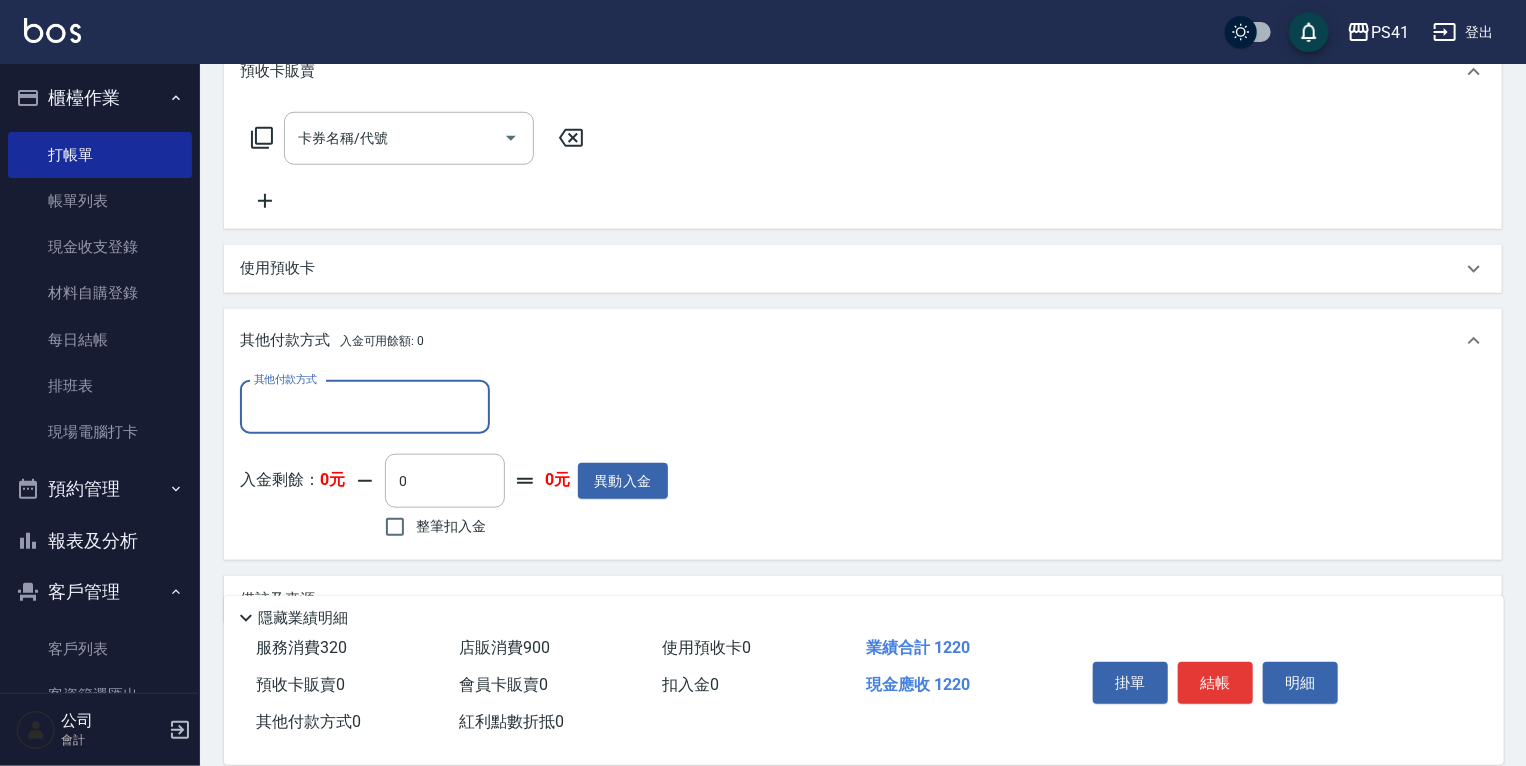 drag, startPoint x: 309, startPoint y: 367, endPoint x: 307, endPoint y: 383, distance: 16.124516 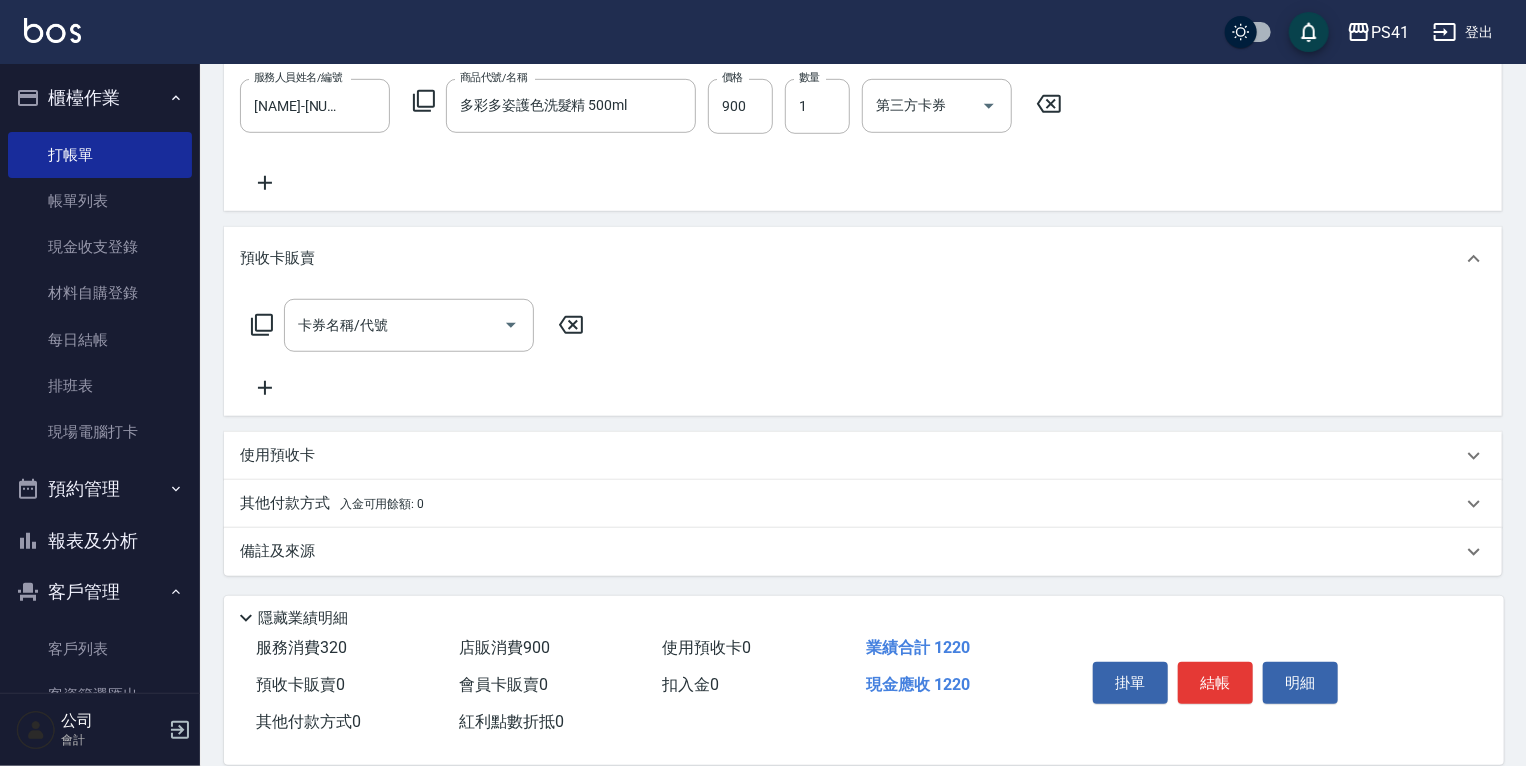 click on "卡券名稱/代號 卡券名稱/代號" at bounding box center (863, 353) 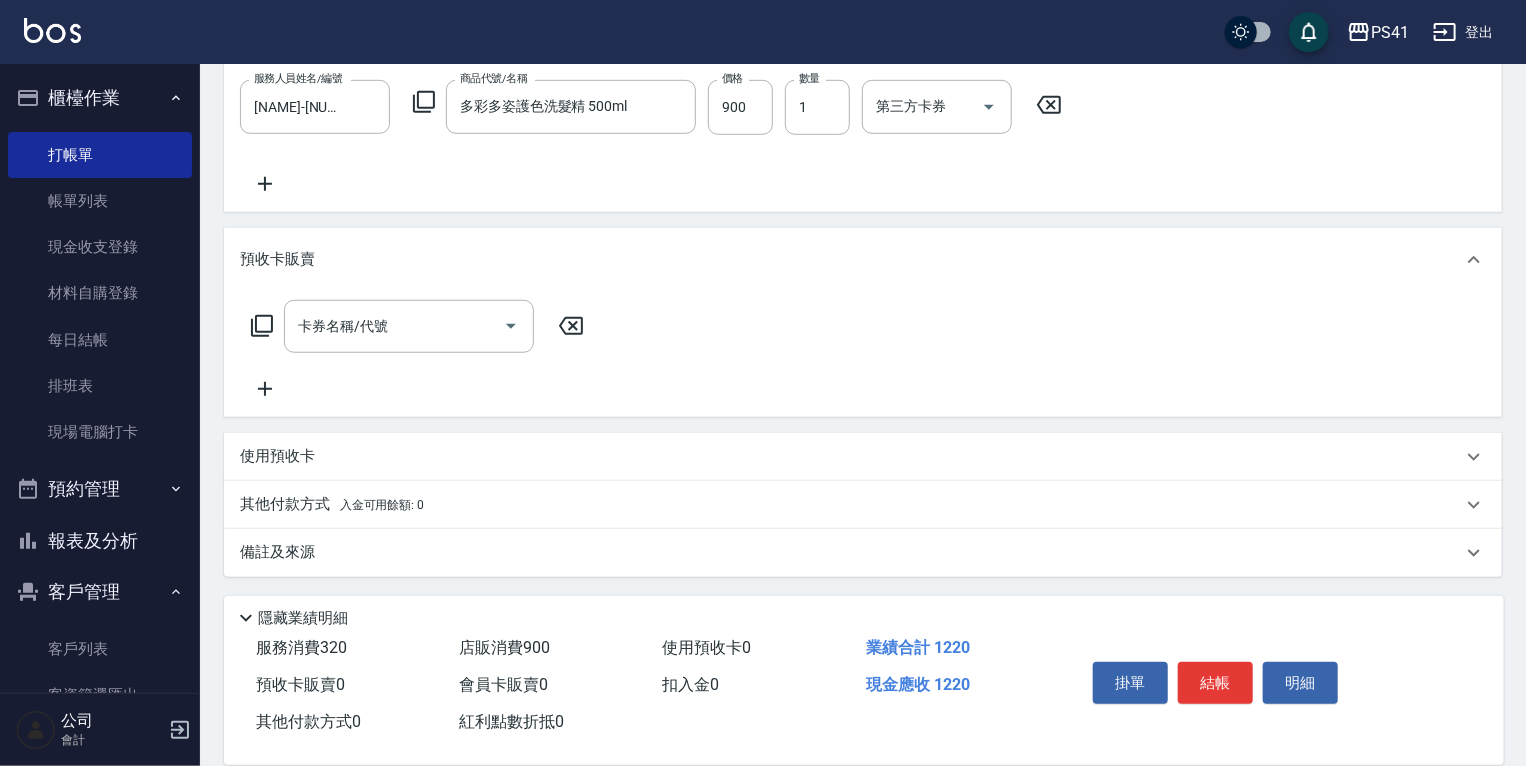 click on "其他付款方式 入金可用餘額: 0" at bounding box center [332, 505] 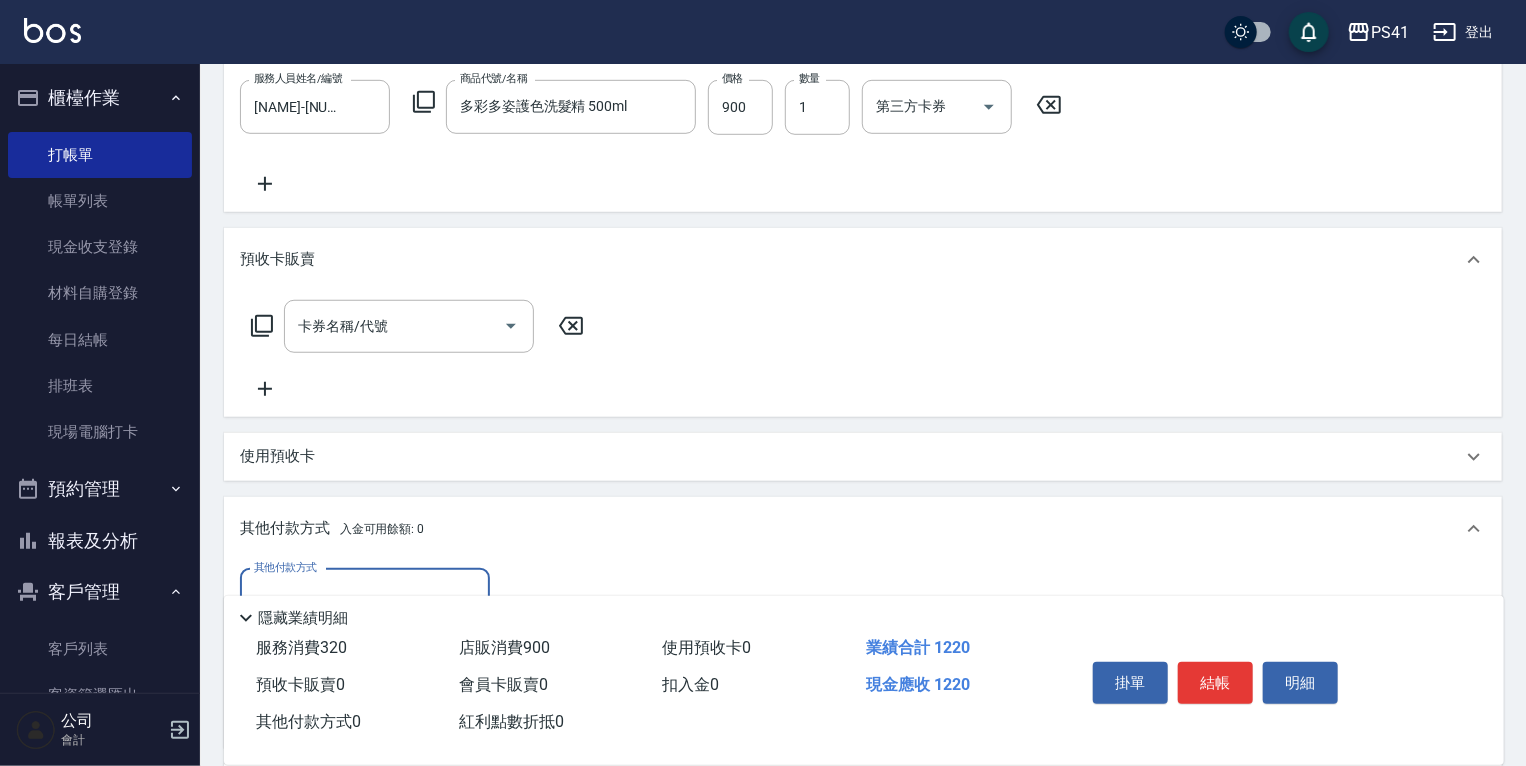 scroll, scrollTop: 0, scrollLeft: 0, axis: both 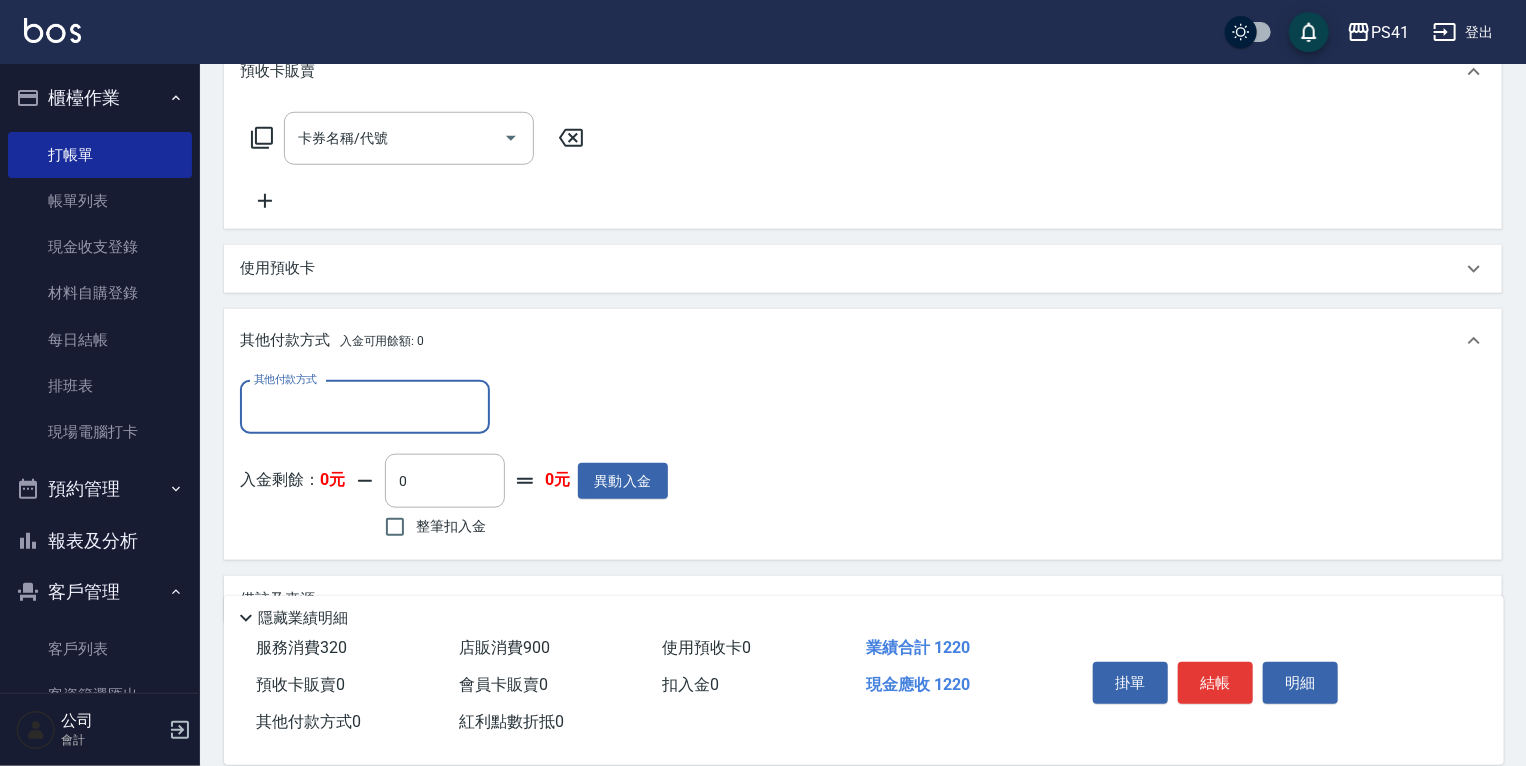 click on "其他付款方式" at bounding box center [365, 407] 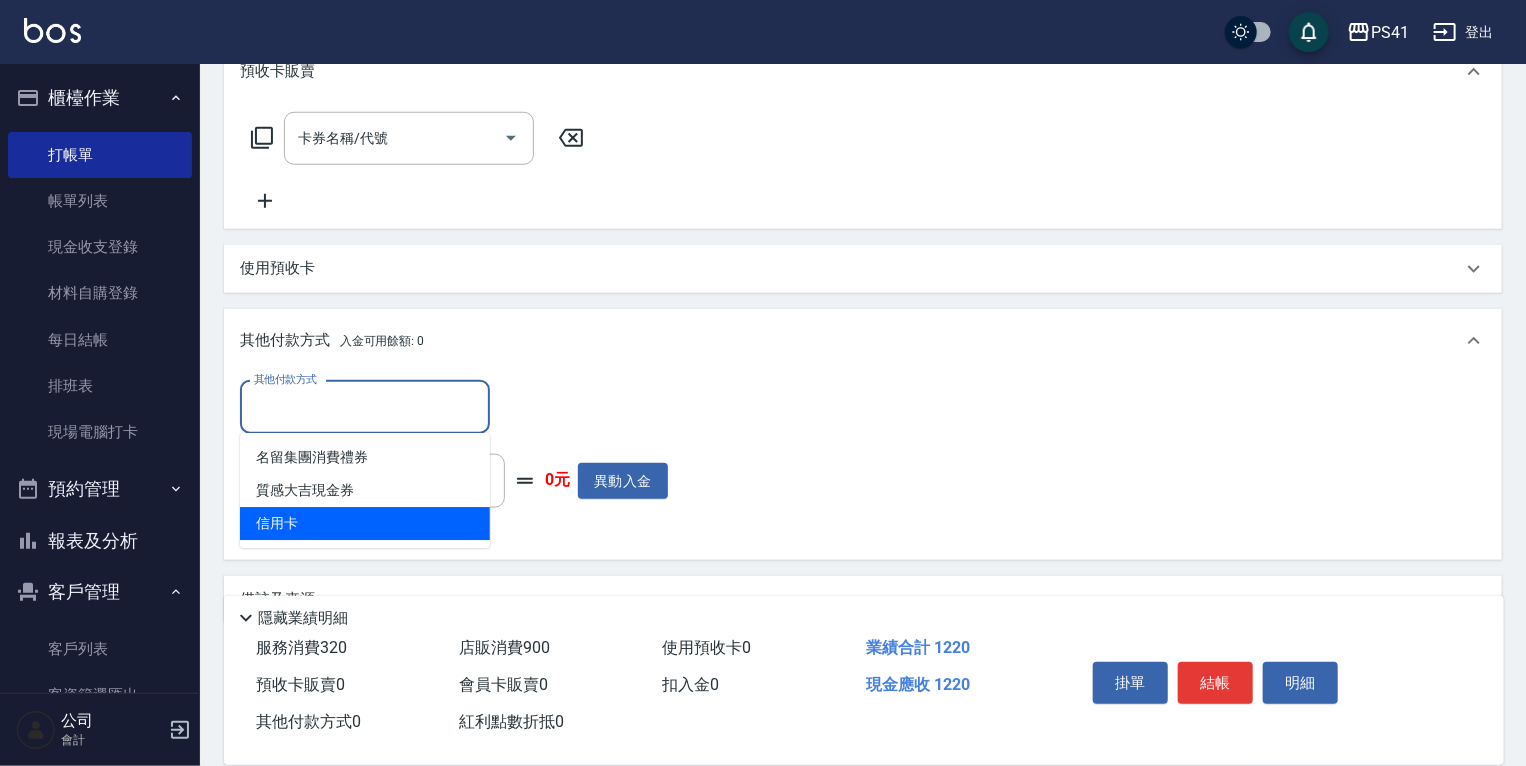 click on "信用卡" at bounding box center [365, 523] 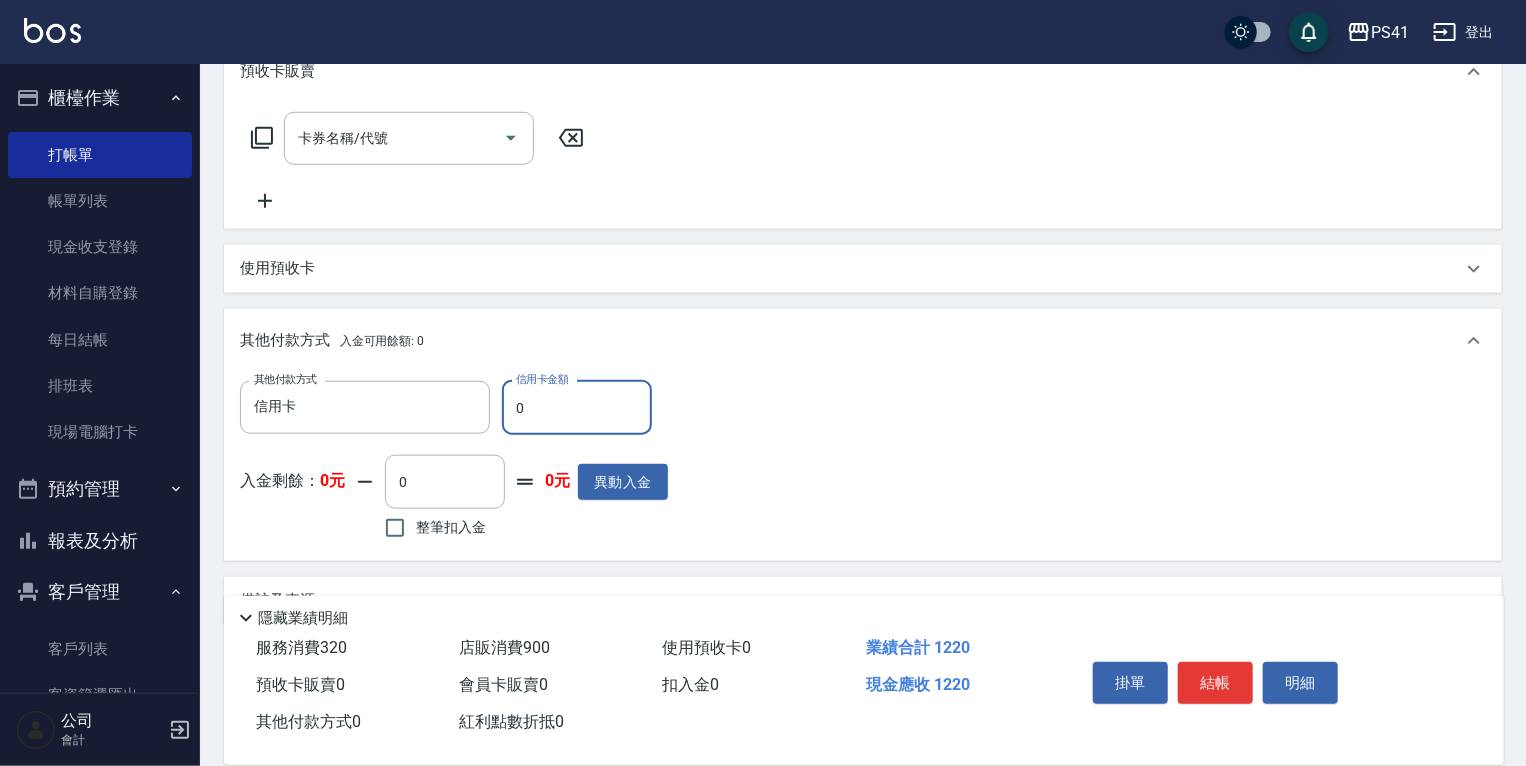 drag, startPoint x: 238, startPoint y: 338, endPoint x: 216, endPoint y: 333, distance: 22.561028 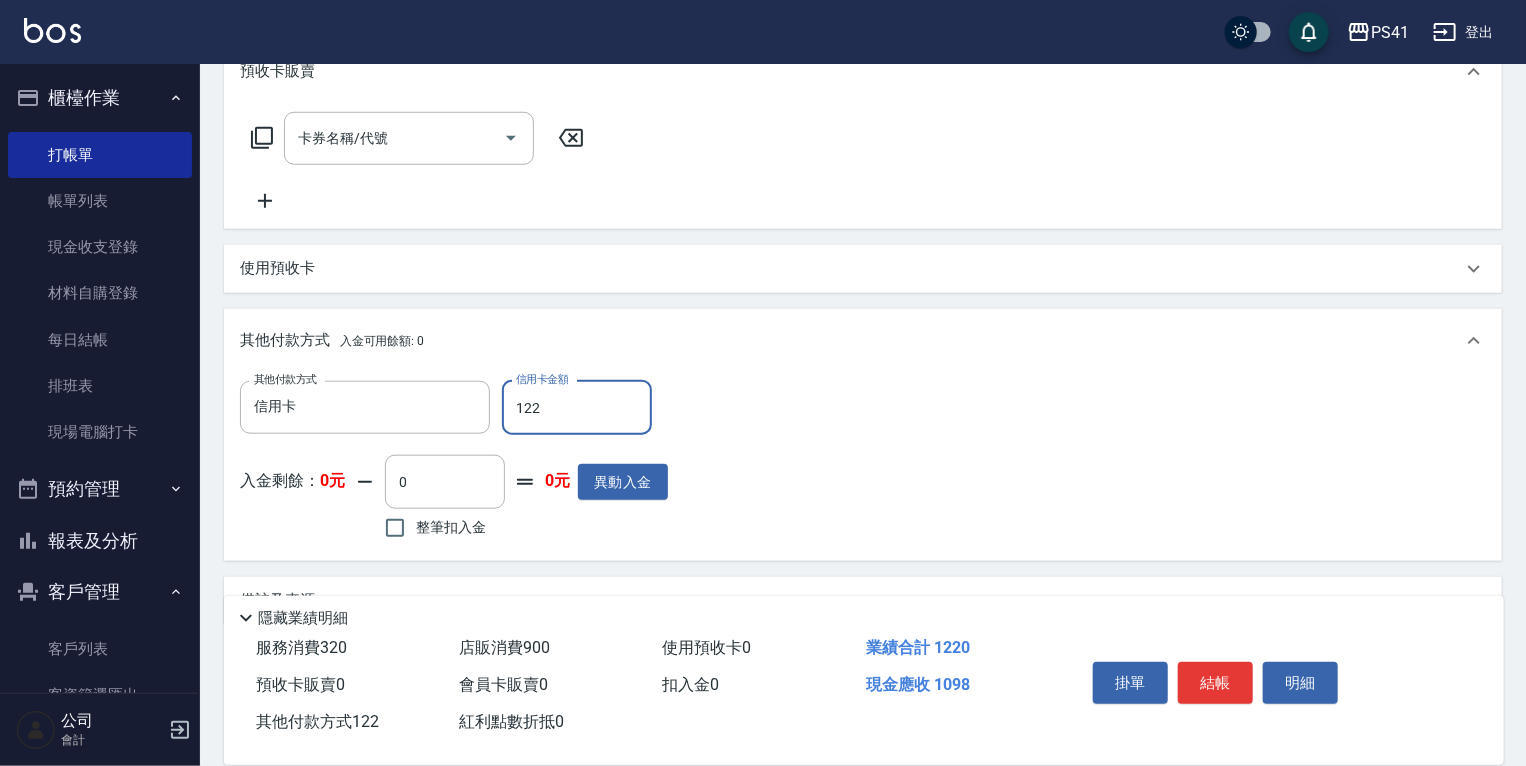 type on "1220" 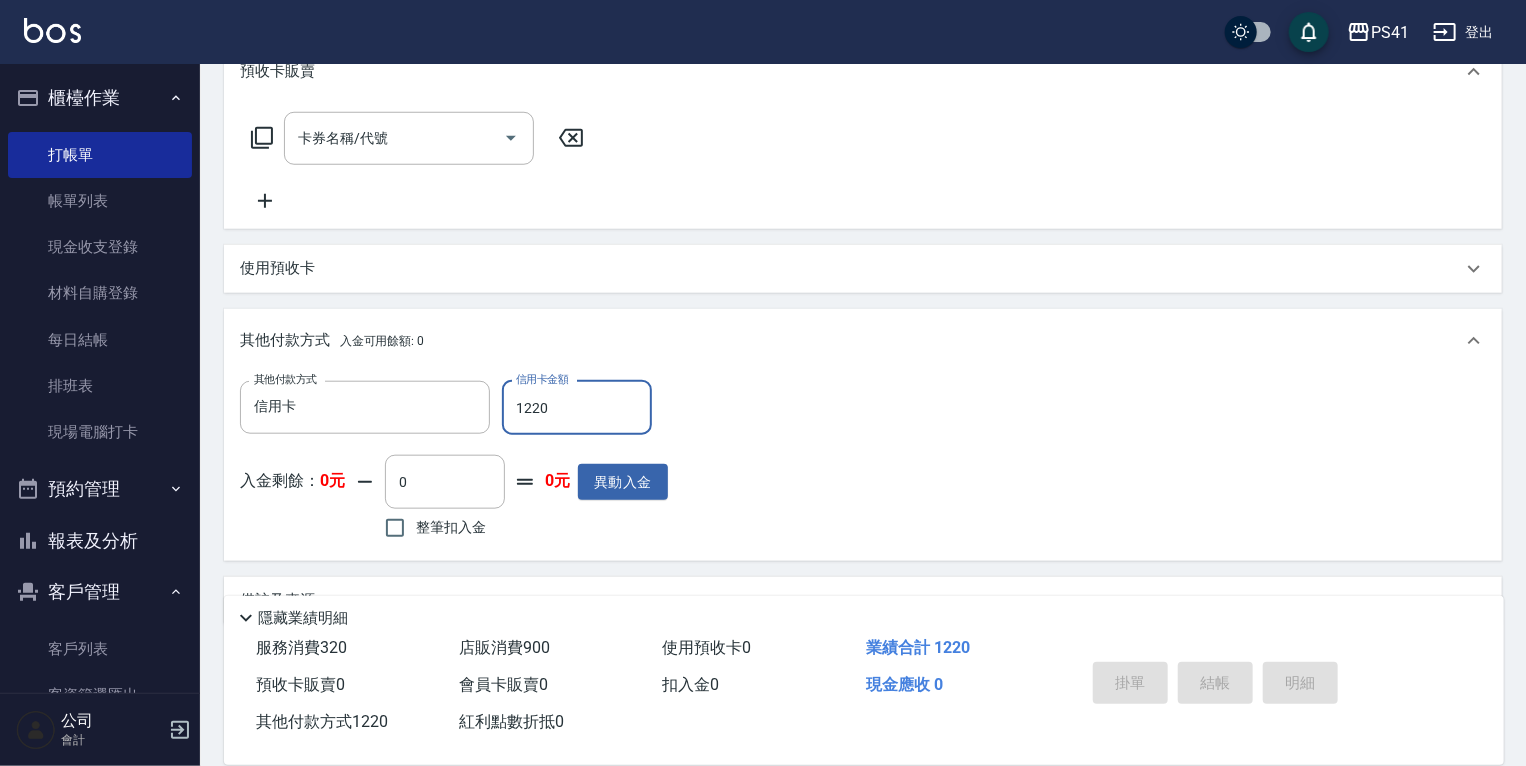 type on "[DATE] [TIME]" 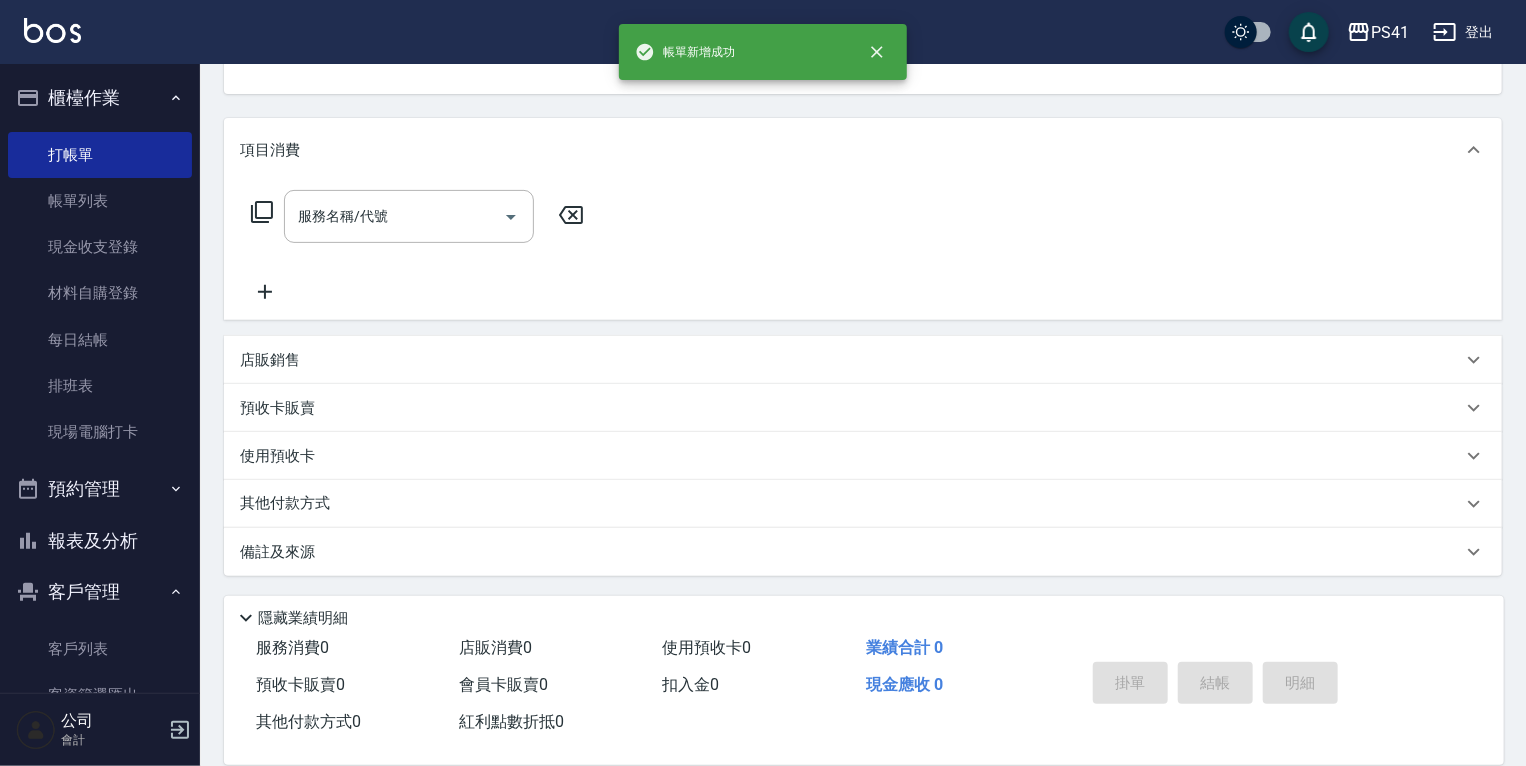 scroll, scrollTop: 0, scrollLeft: 0, axis: both 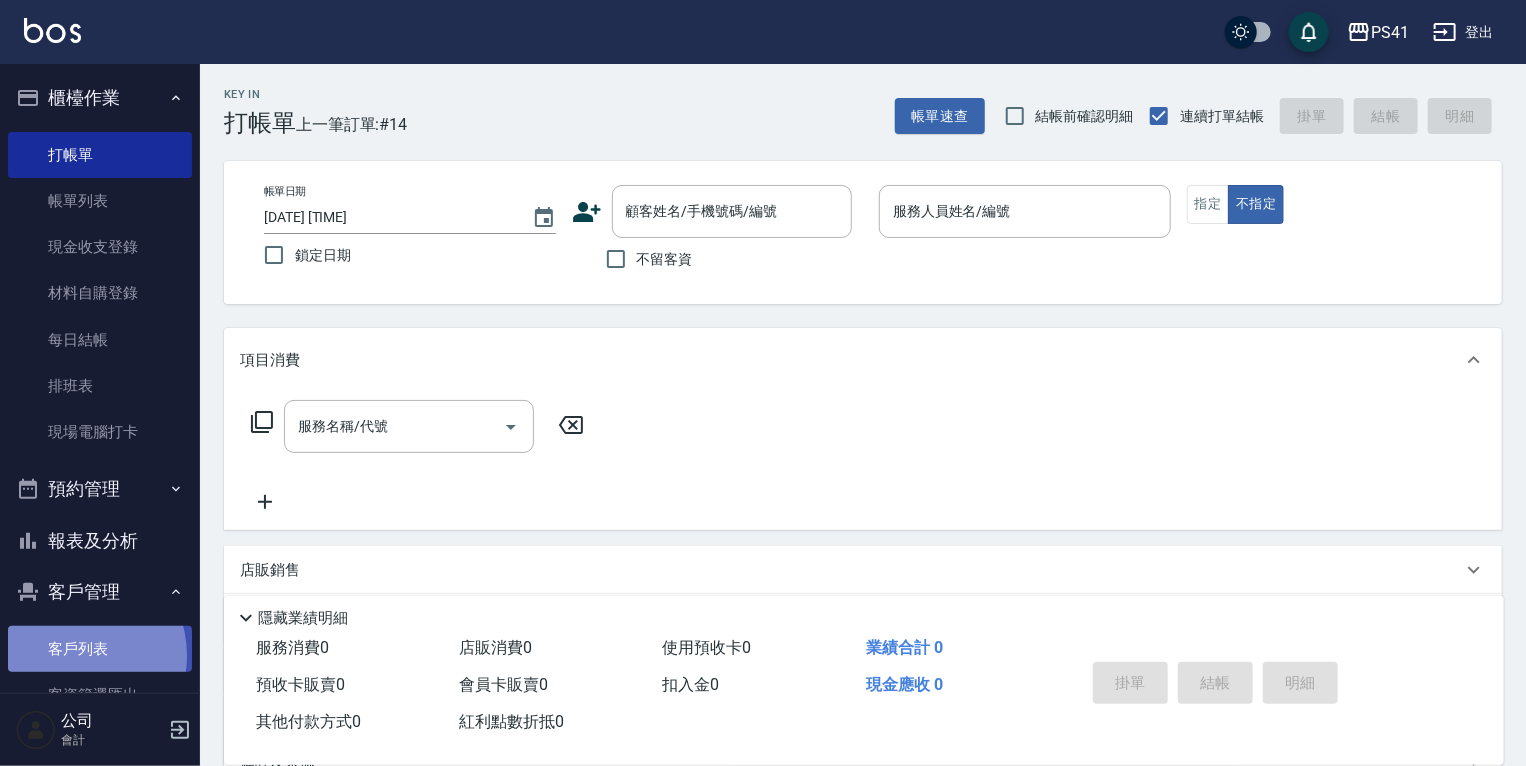 click on "客戶列表" at bounding box center [100, 649] 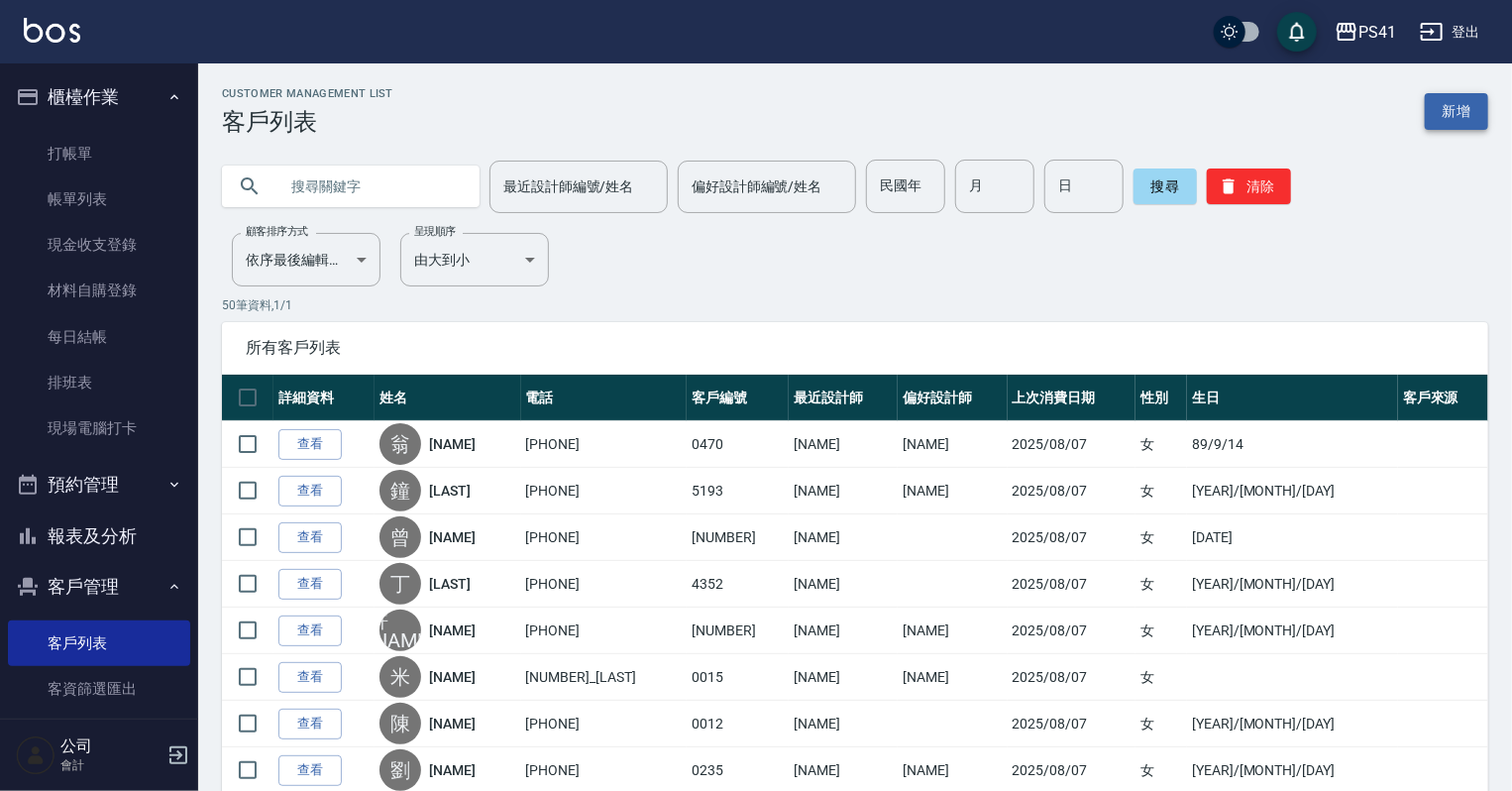 click on "新增" at bounding box center [1457, 111] 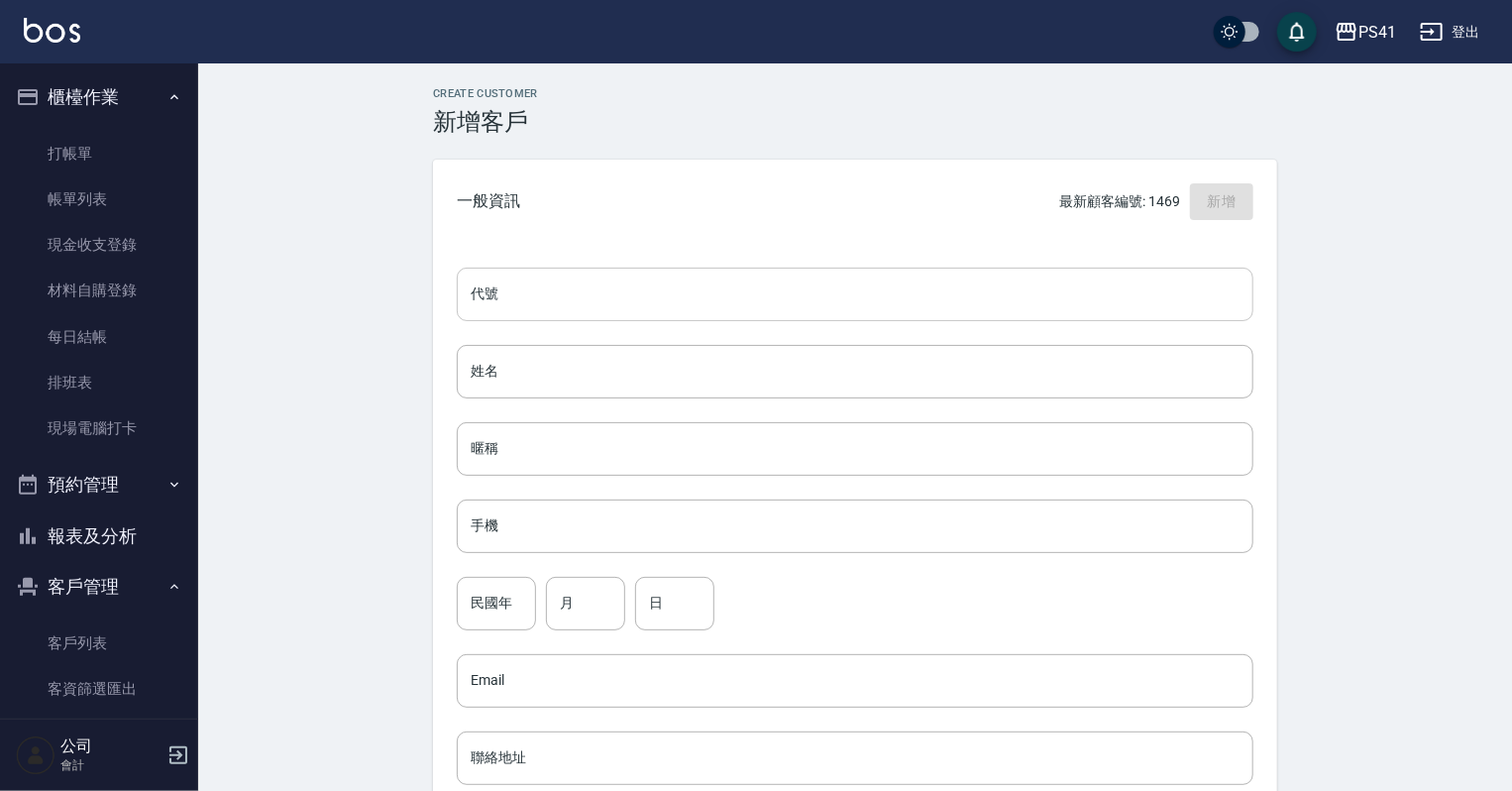 click on "代號" at bounding box center (855, 294) 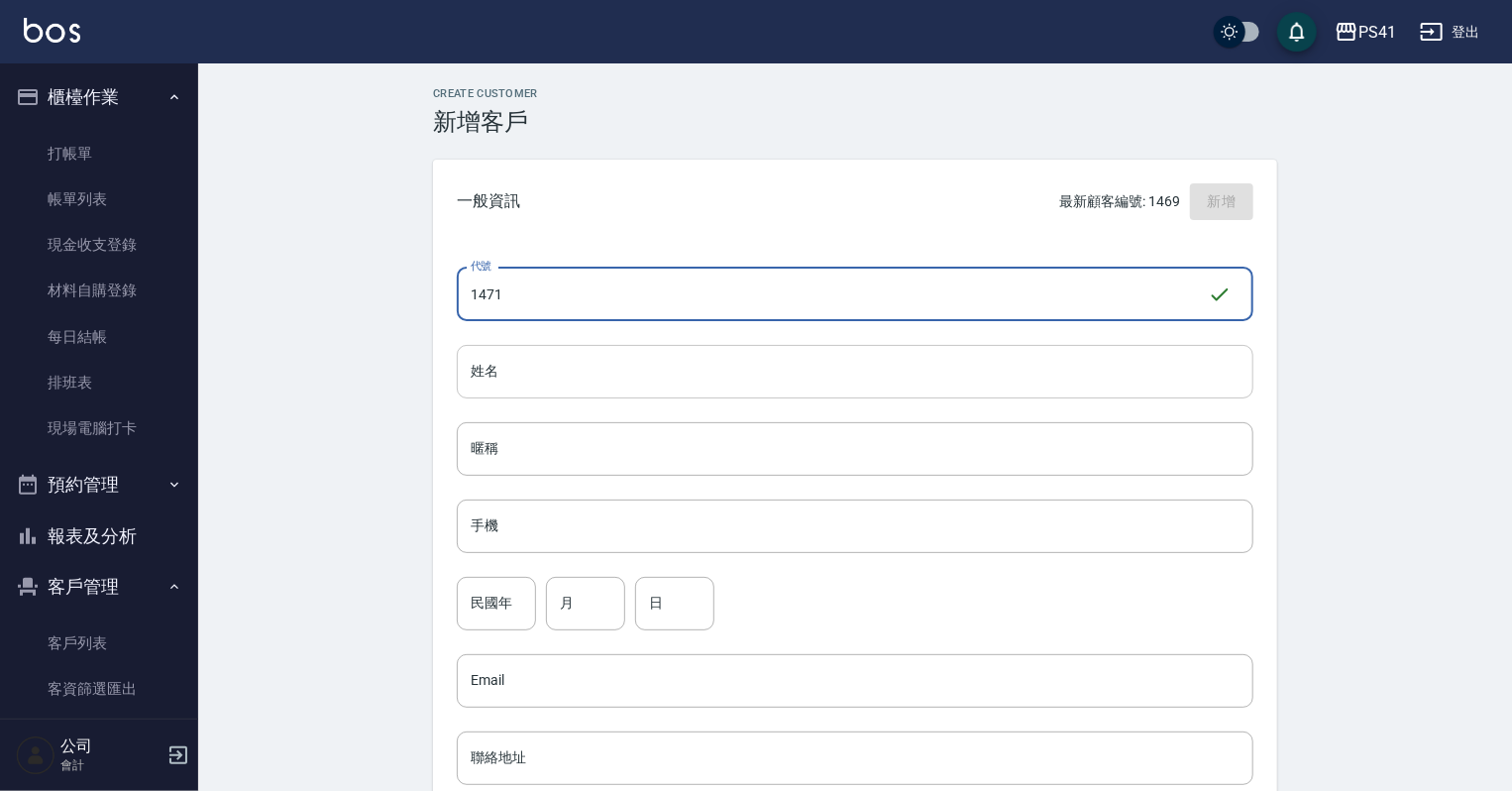 type on "1471" 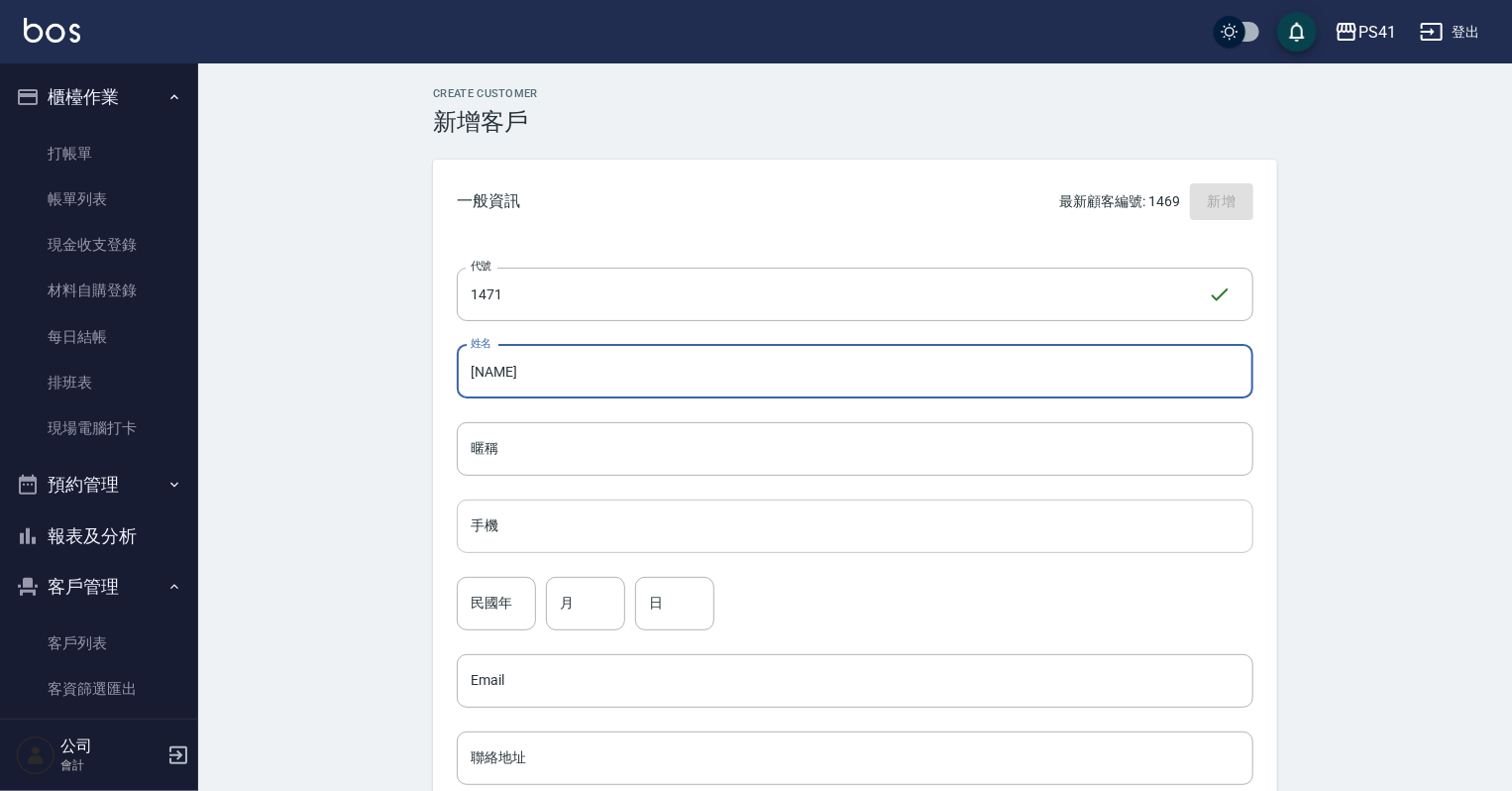type on "[NAME]" 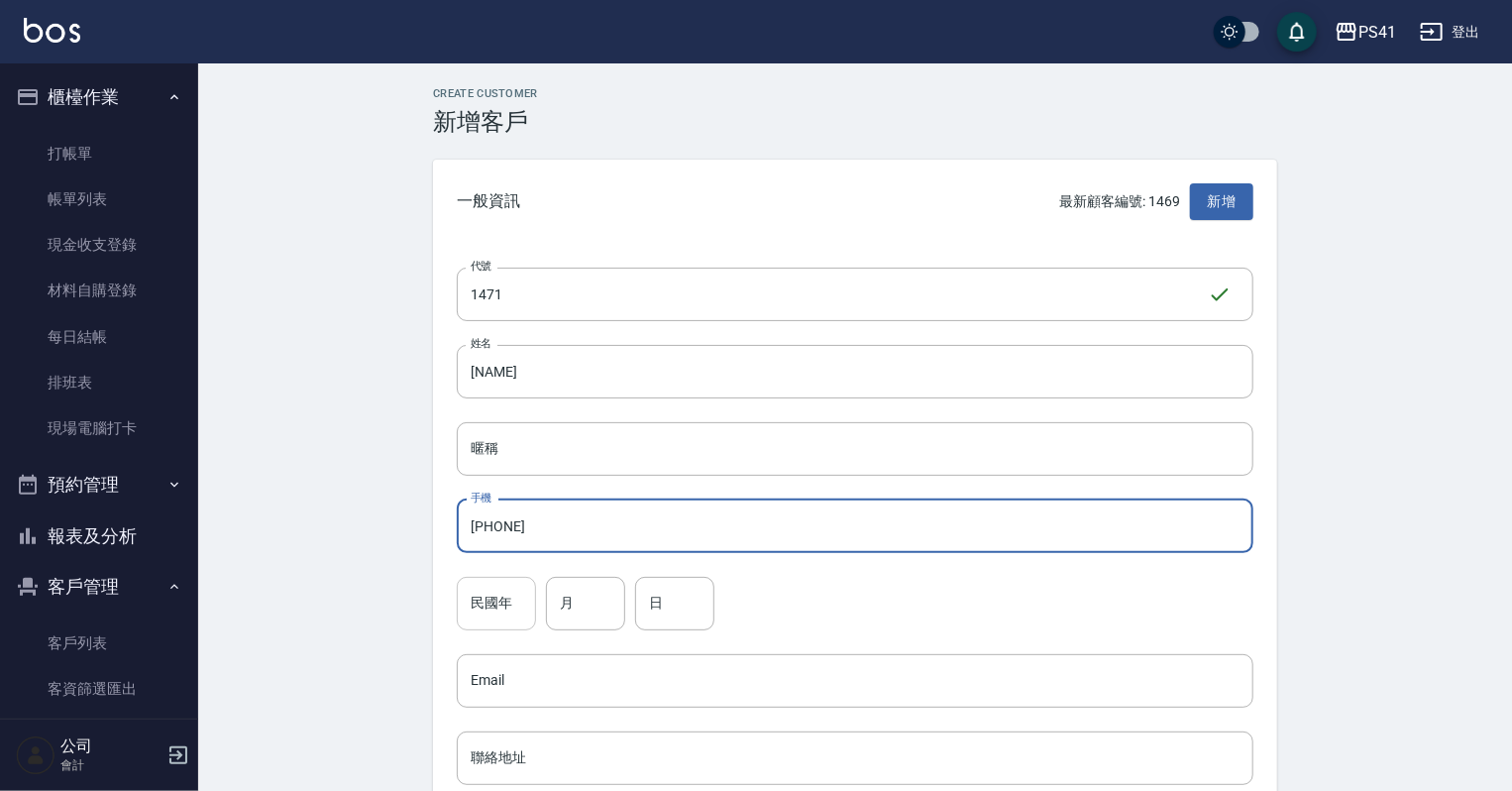 type on "[PHONE]" 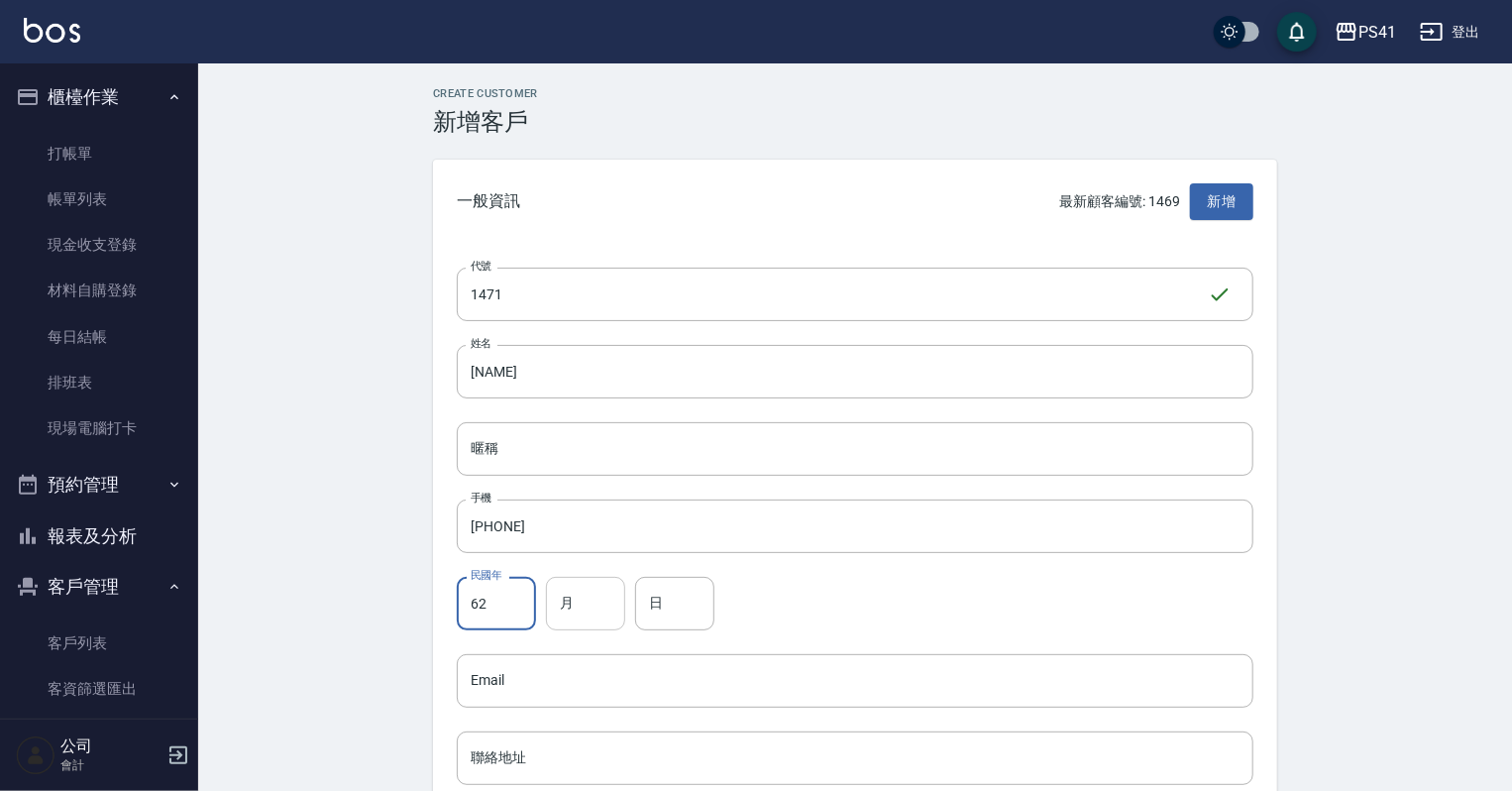 type on "62" 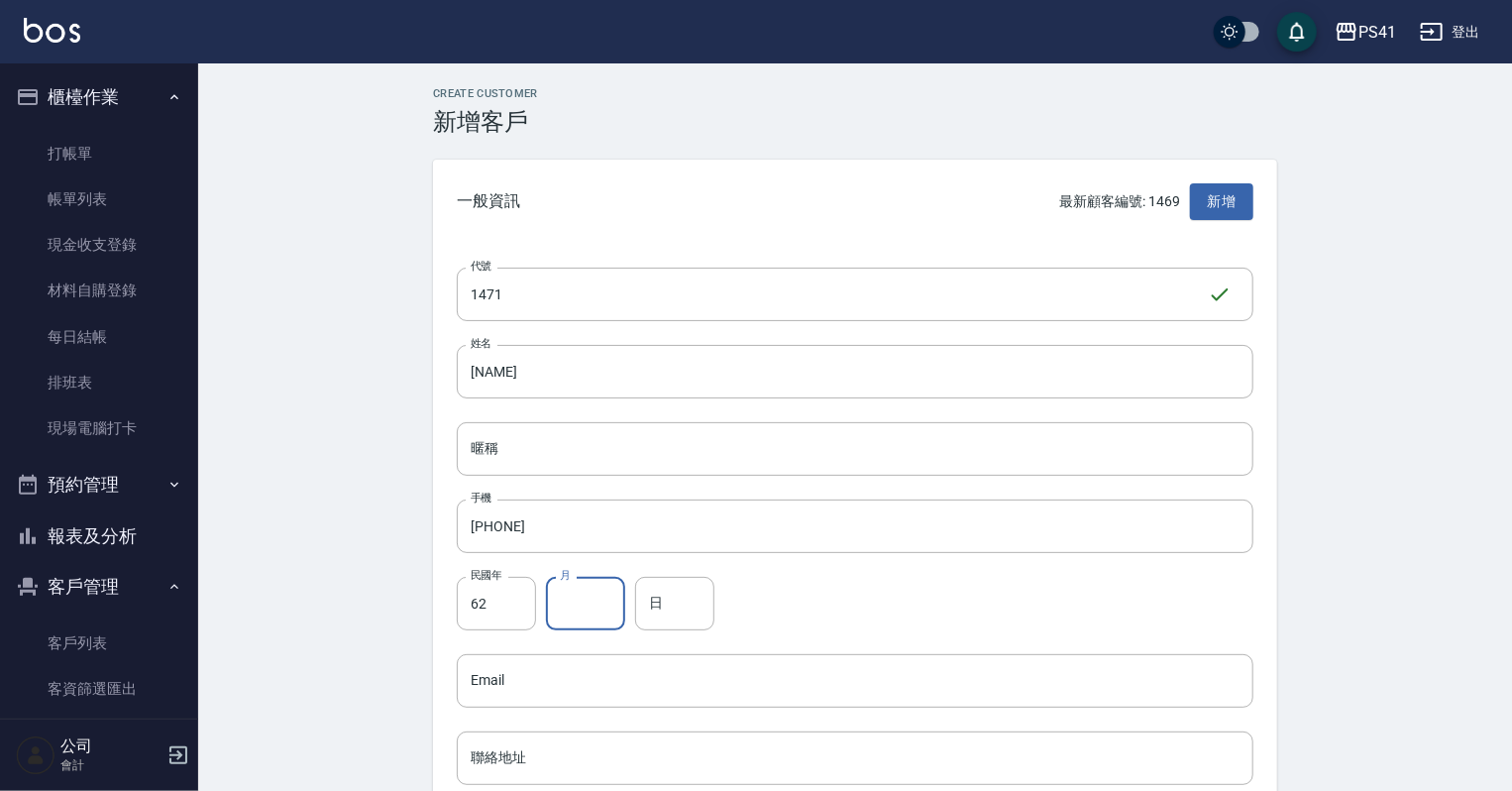click on "月" at bounding box center [586, 604] 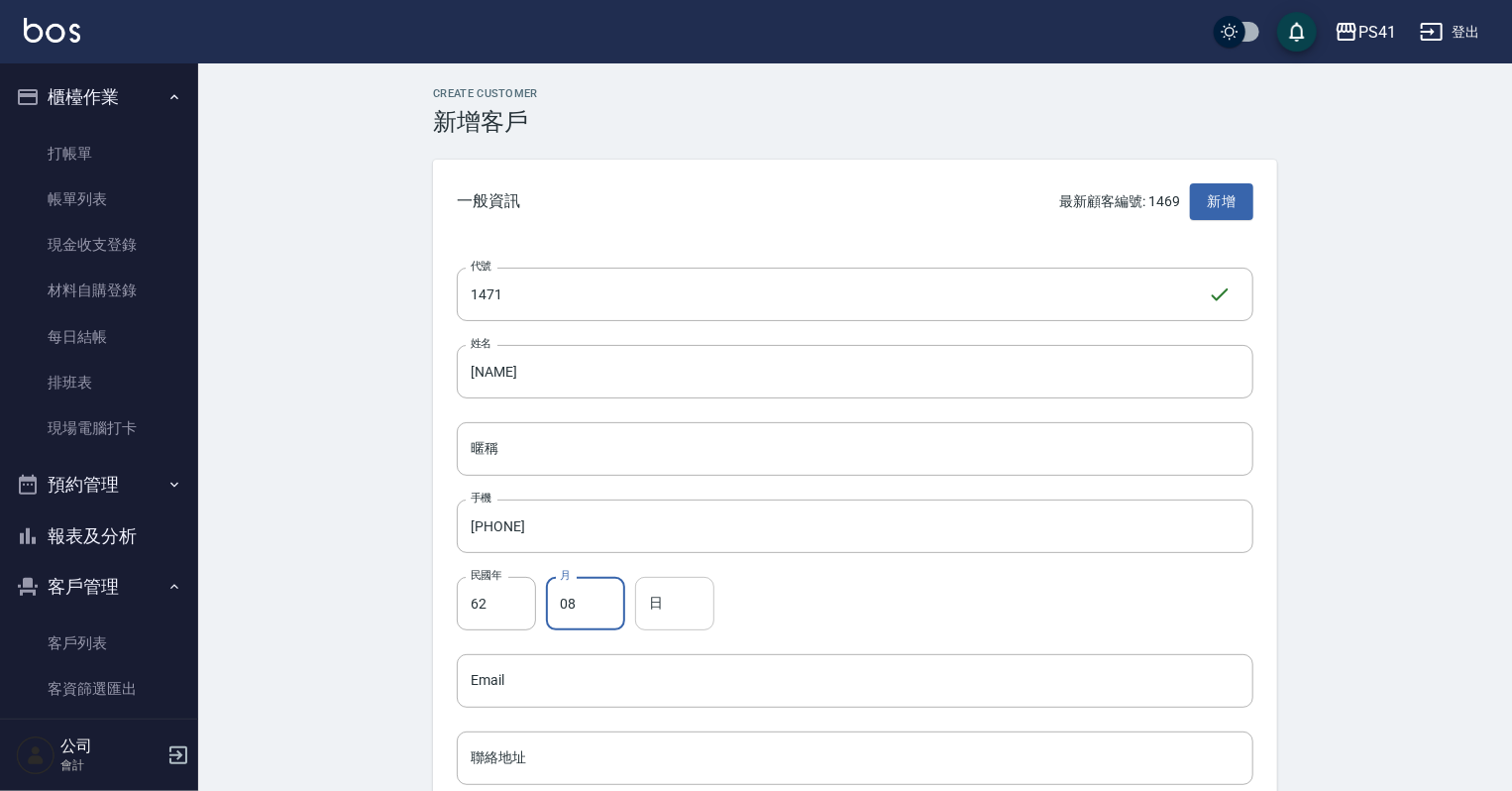 type on "08" 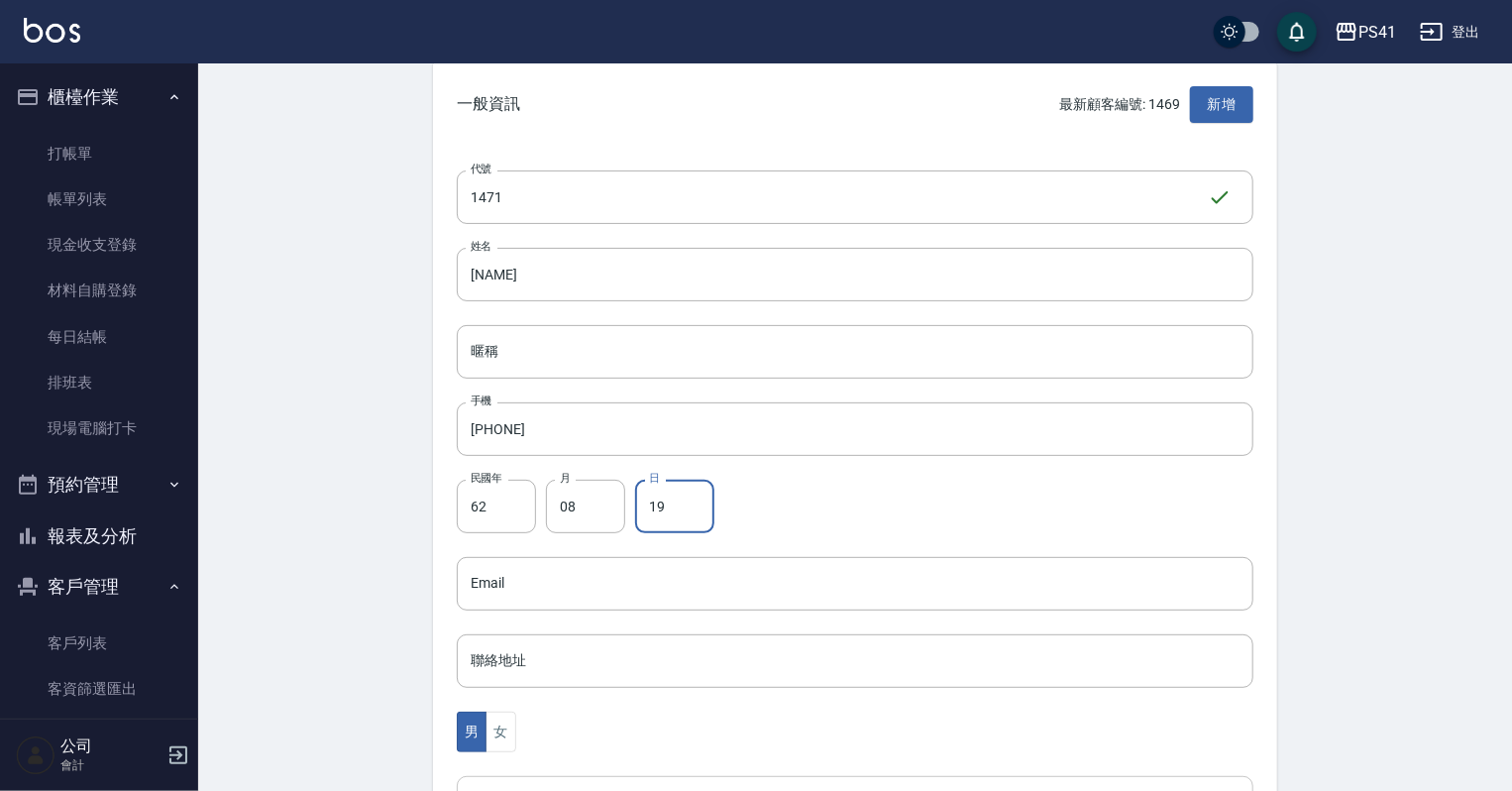 scroll, scrollTop: 317, scrollLeft: 0, axis: vertical 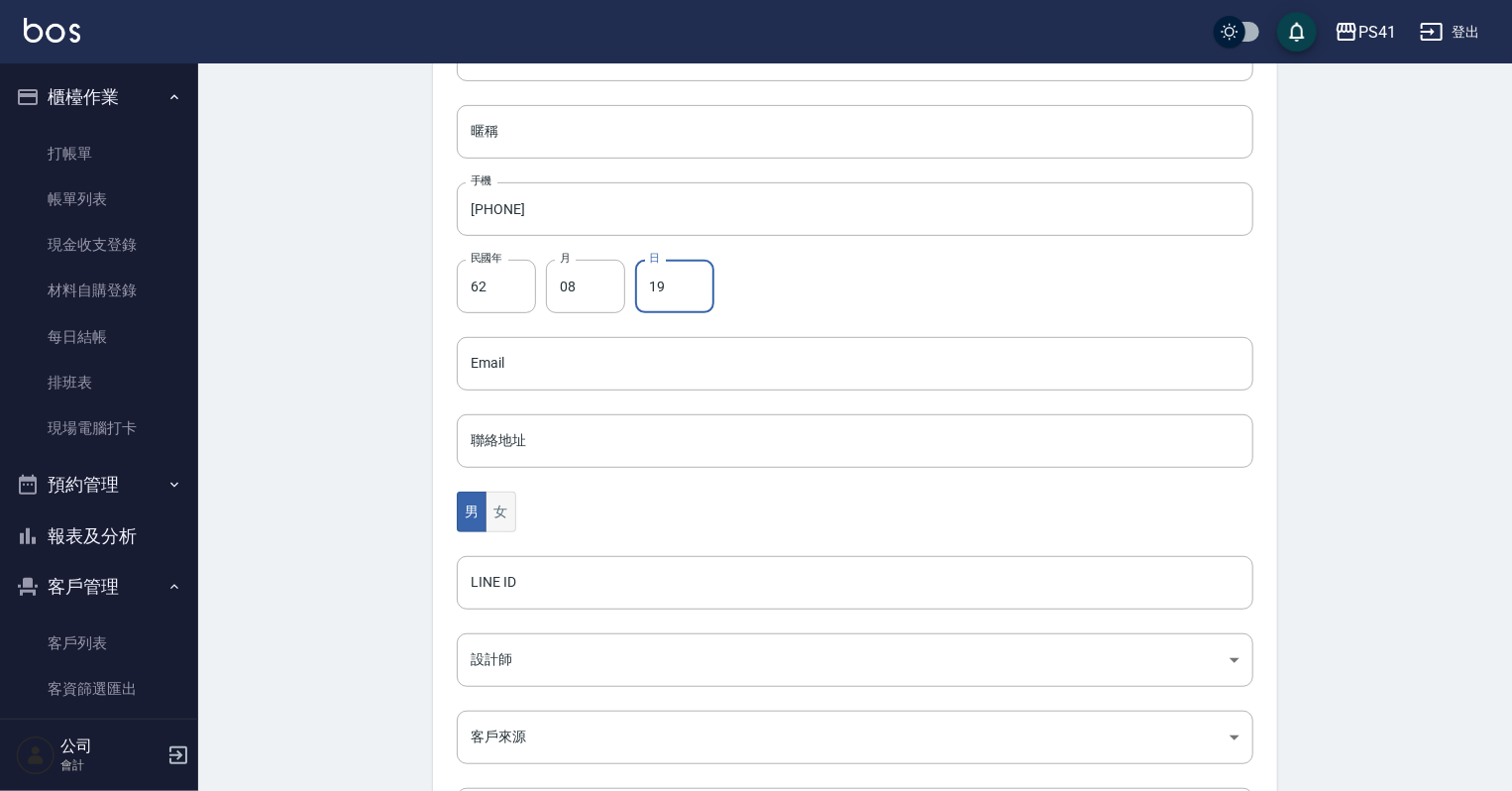 type on "19" 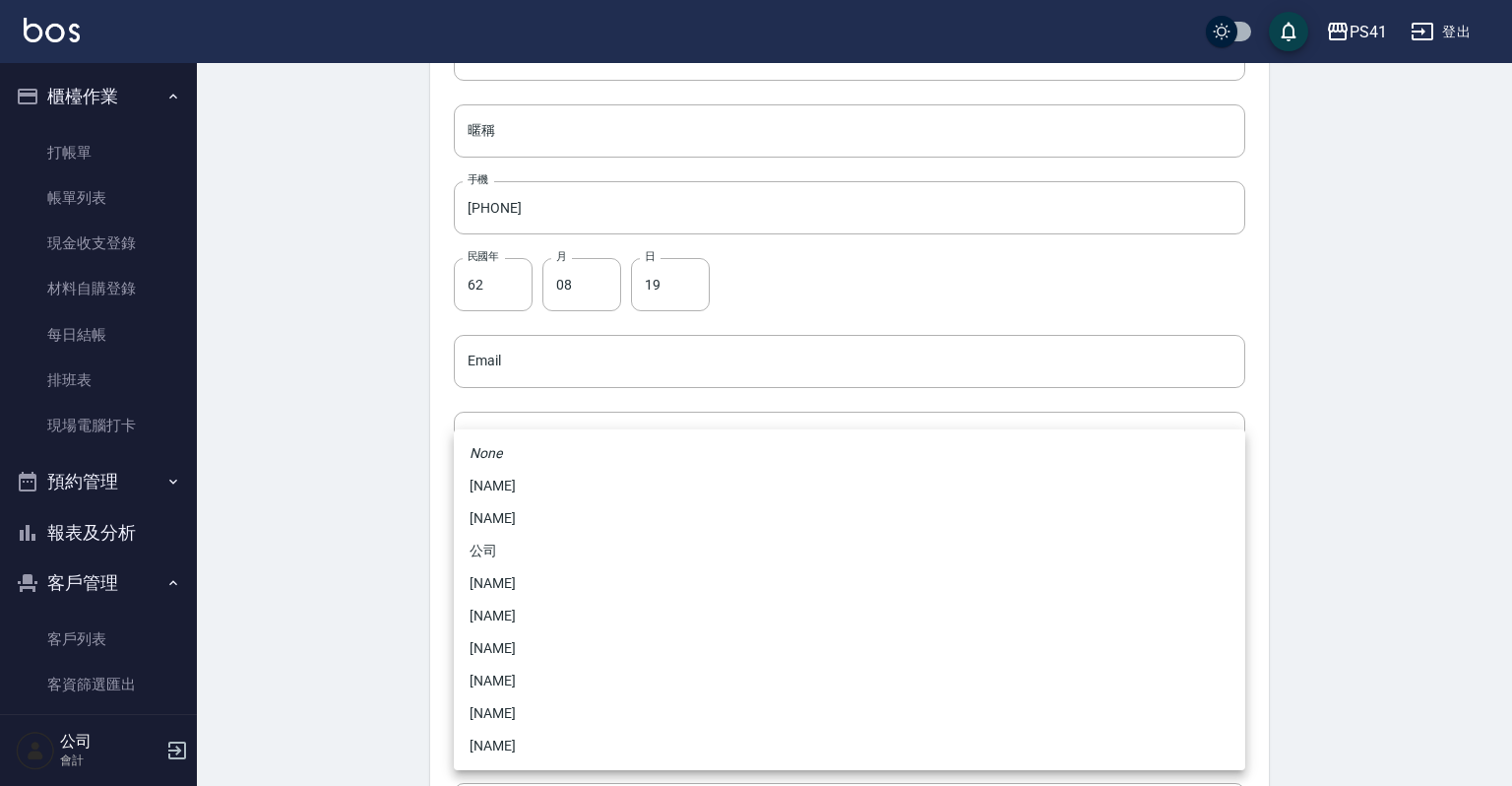 click on "最新顧客編號: [NUMBER] 代號 [NUMBER] 姓名 [NAME] 姓名 暱稱 暱稱 手機 [PHONE] 手機 民國年 [YEAR] 民國年 月 [MONTH] 月 日 [DAY] 日 Email Email 聯絡地址 聯絡地址 男 女 LINE ID LINE ID 設計師 [DESIGNER] 設計師 客戶來源 [SOURCE] 客戶來源 備註 備註 新增 None [NAME] [NAME] [NAME] [NAME] [NAME] [NAME] [NAME] [NAME]" at bounding box center (756, 326) 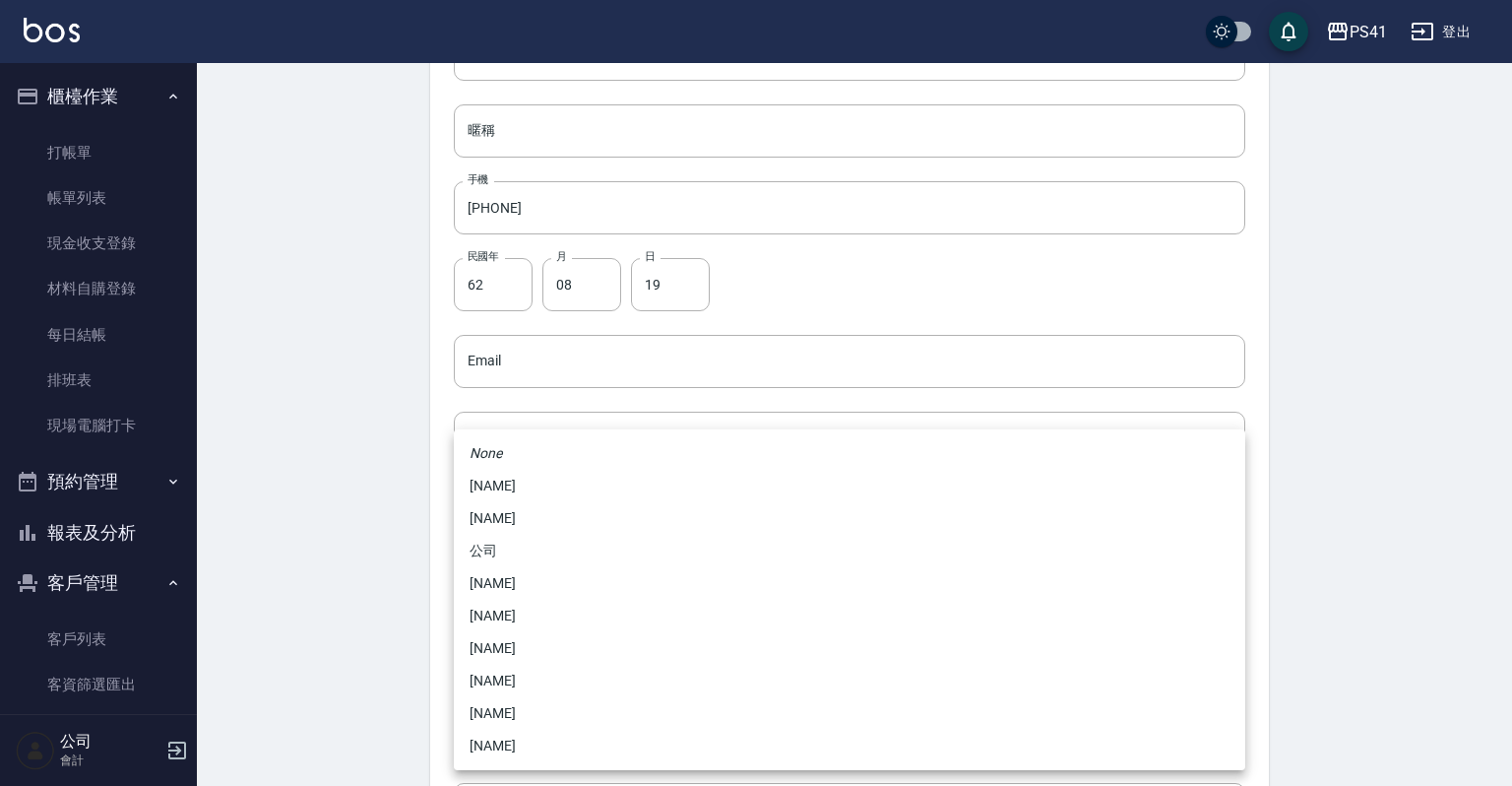 click on "[NAME]" at bounding box center [850, 616] 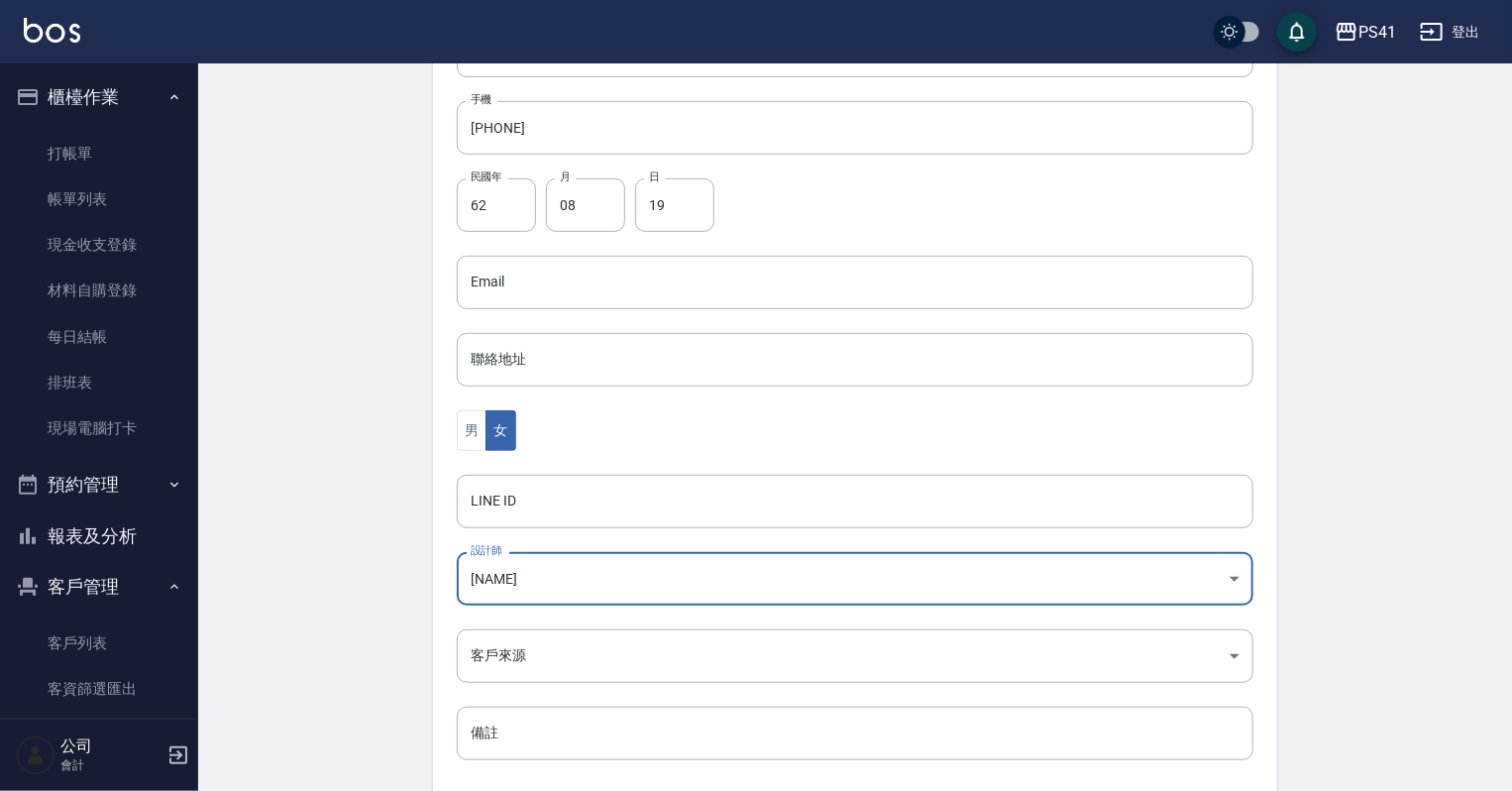 scroll, scrollTop: 499, scrollLeft: 0, axis: vertical 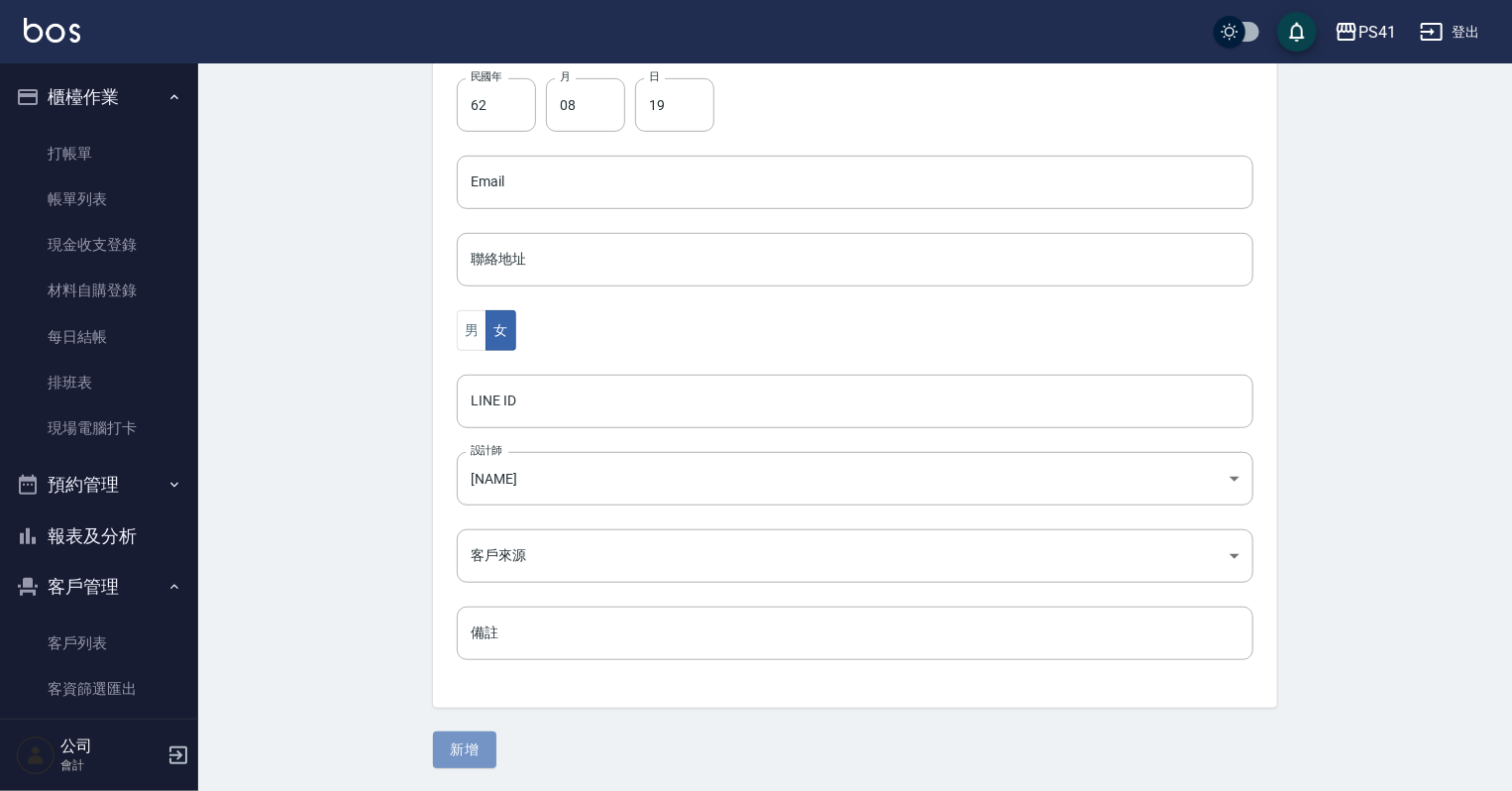 click on "新增" at bounding box center [465, 749] 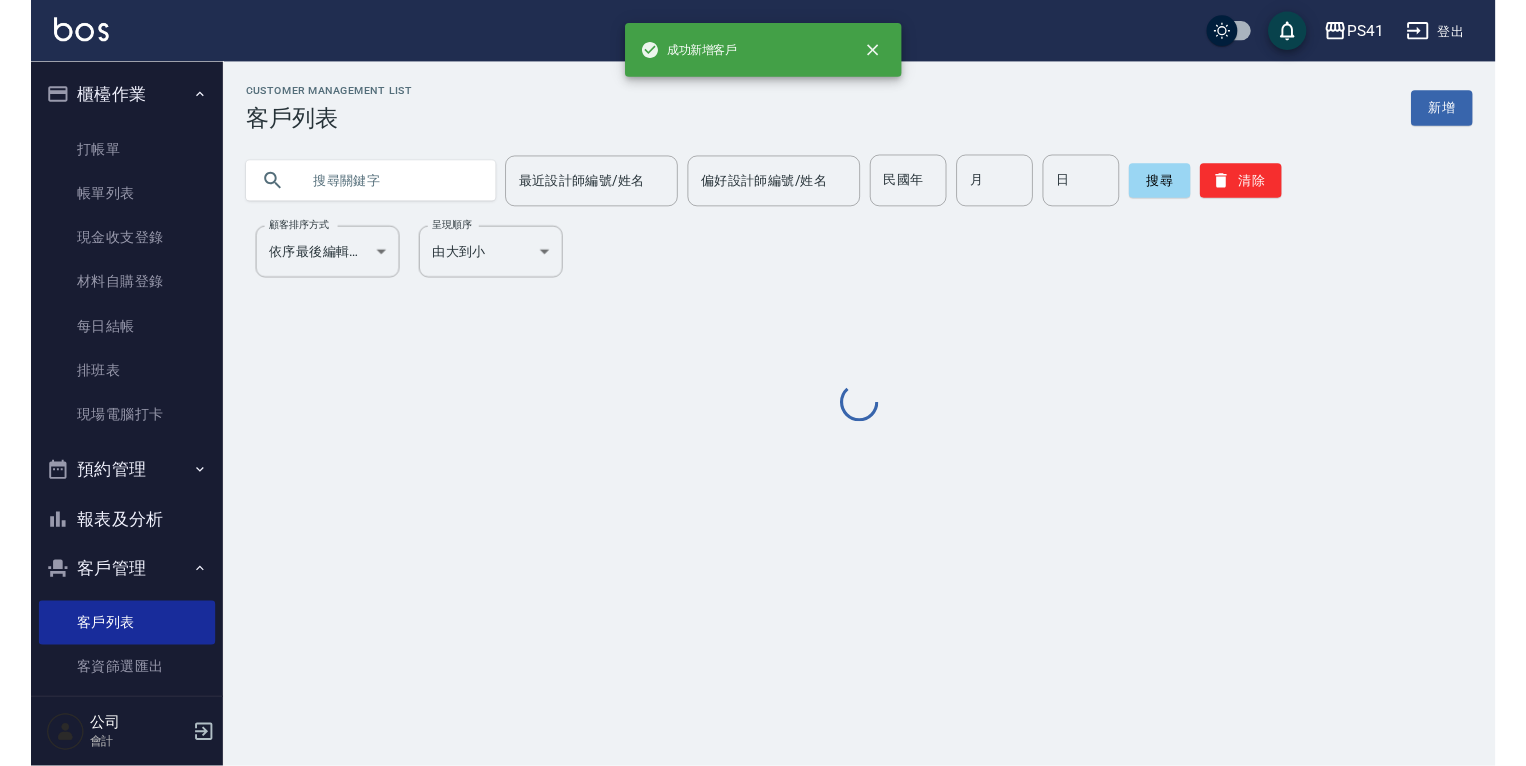 scroll, scrollTop: 0, scrollLeft: 0, axis: both 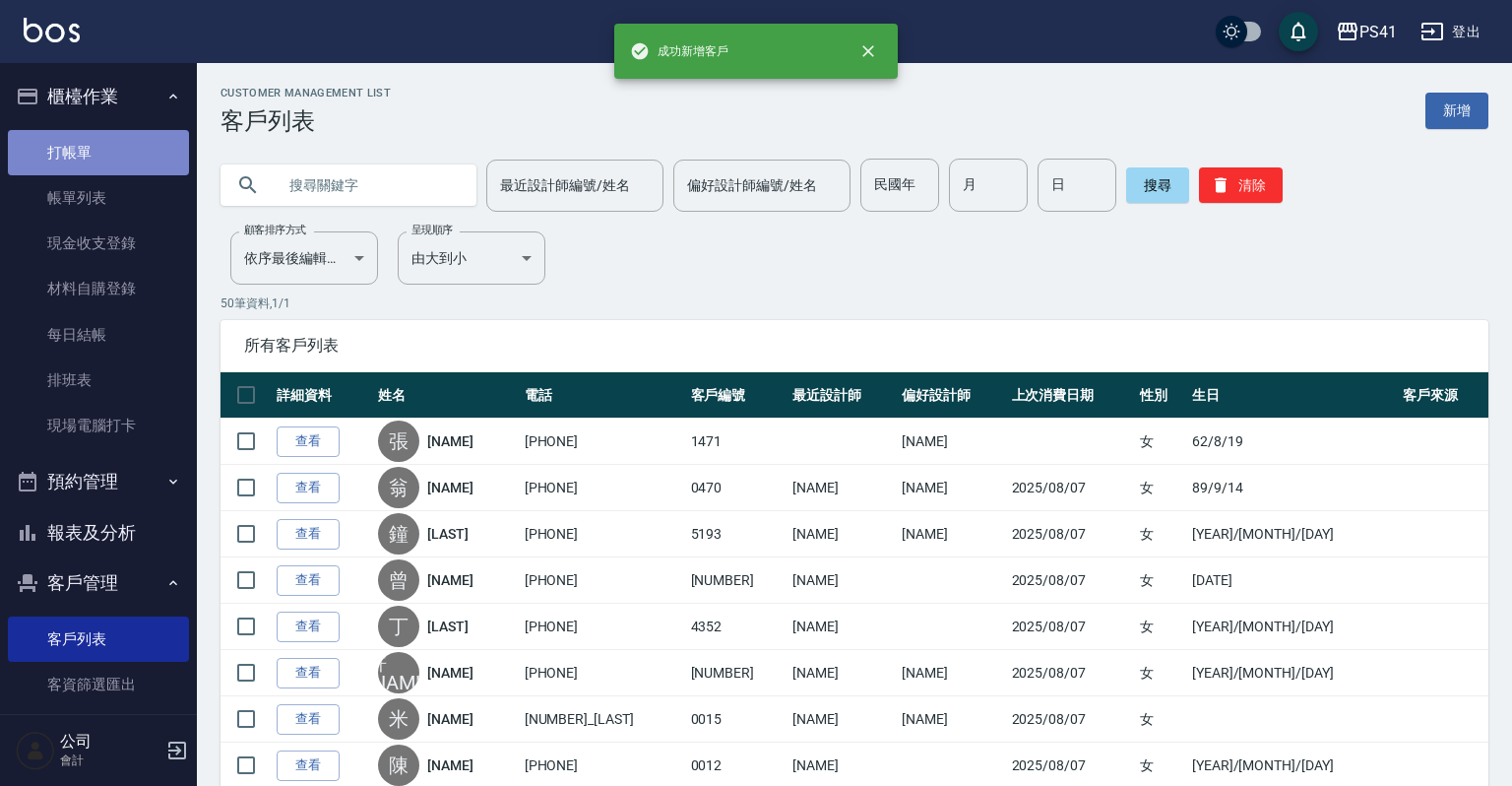 click on "打帳單" at bounding box center (98, 153) 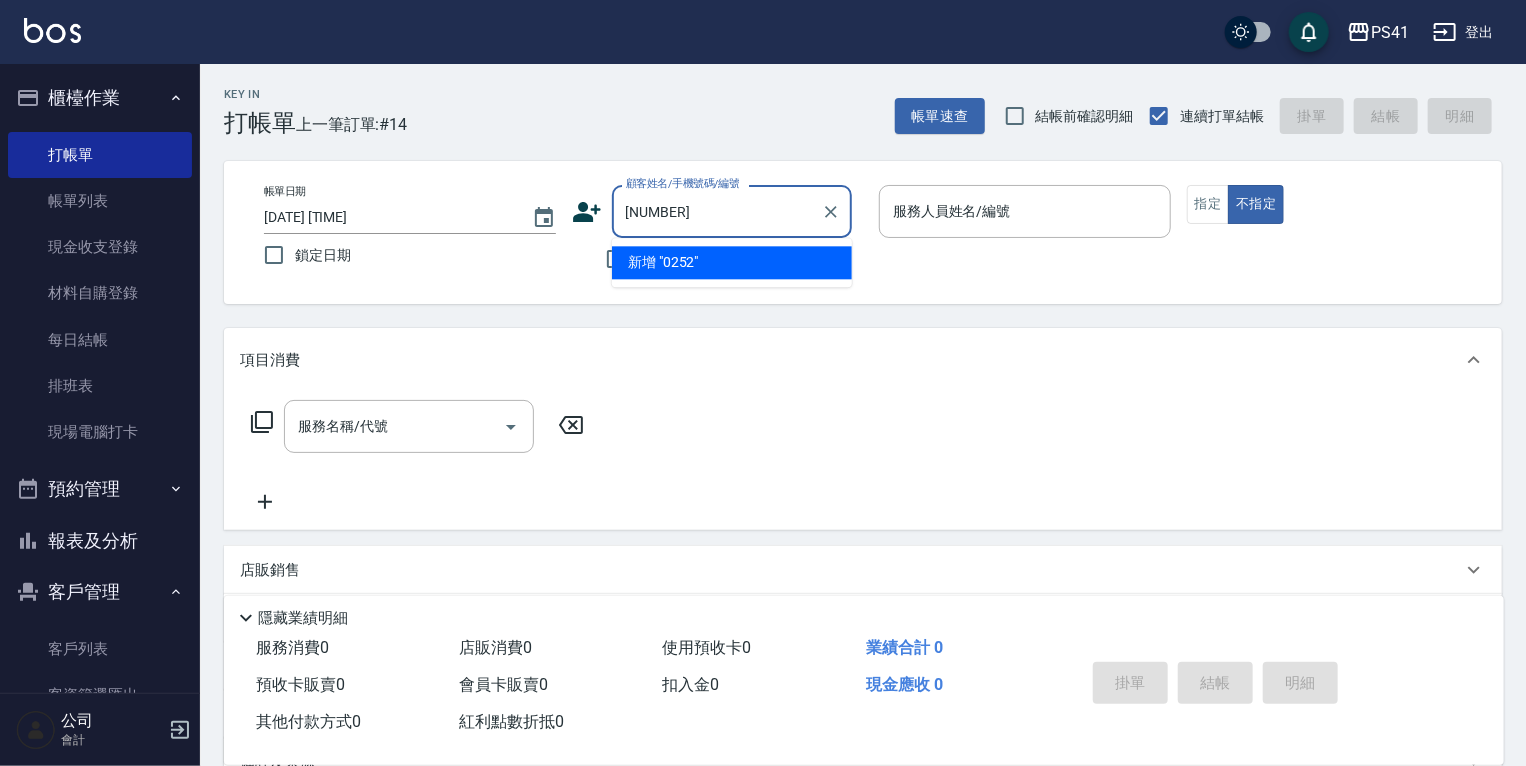 type on "[NUMBER]" 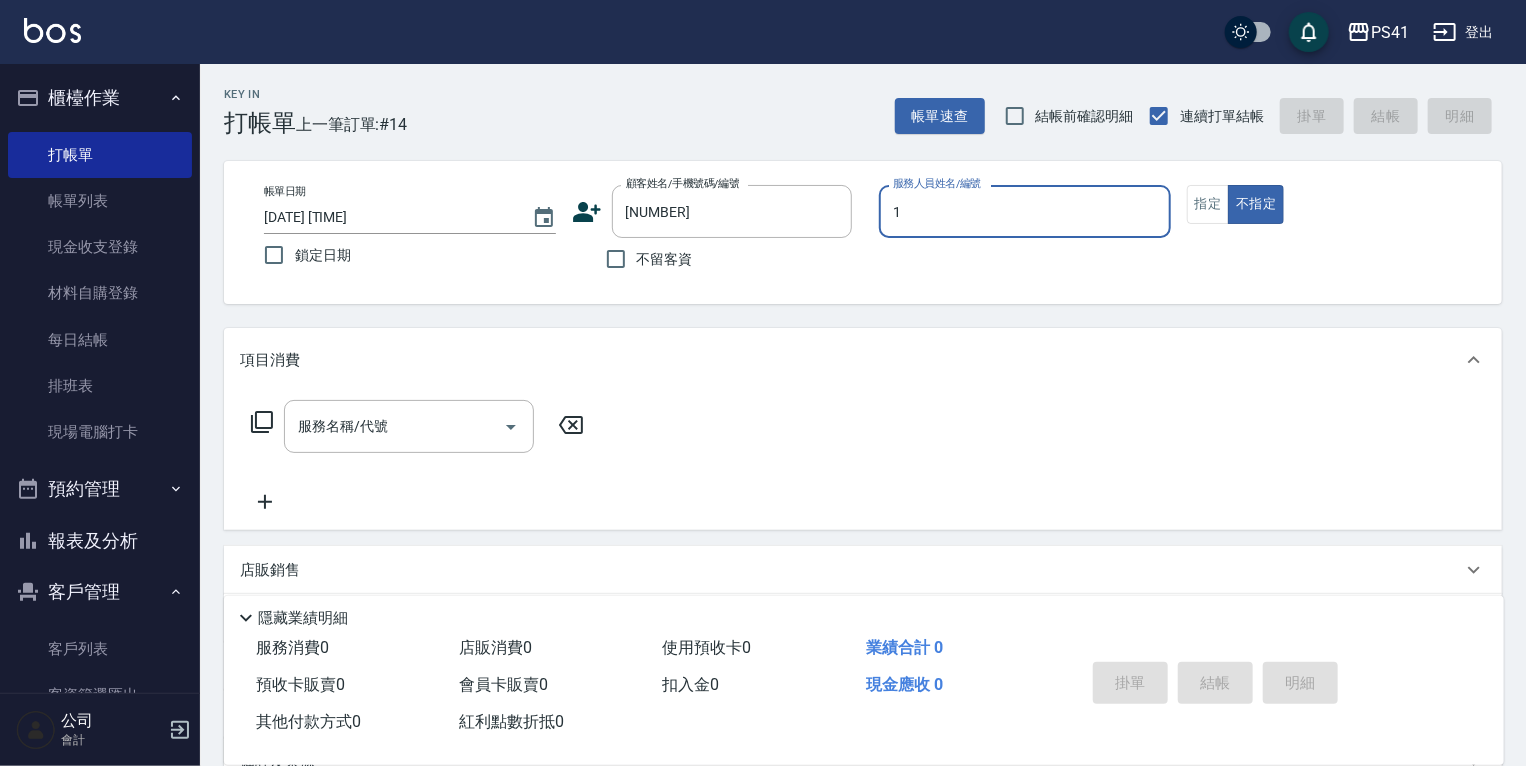 type on "15" 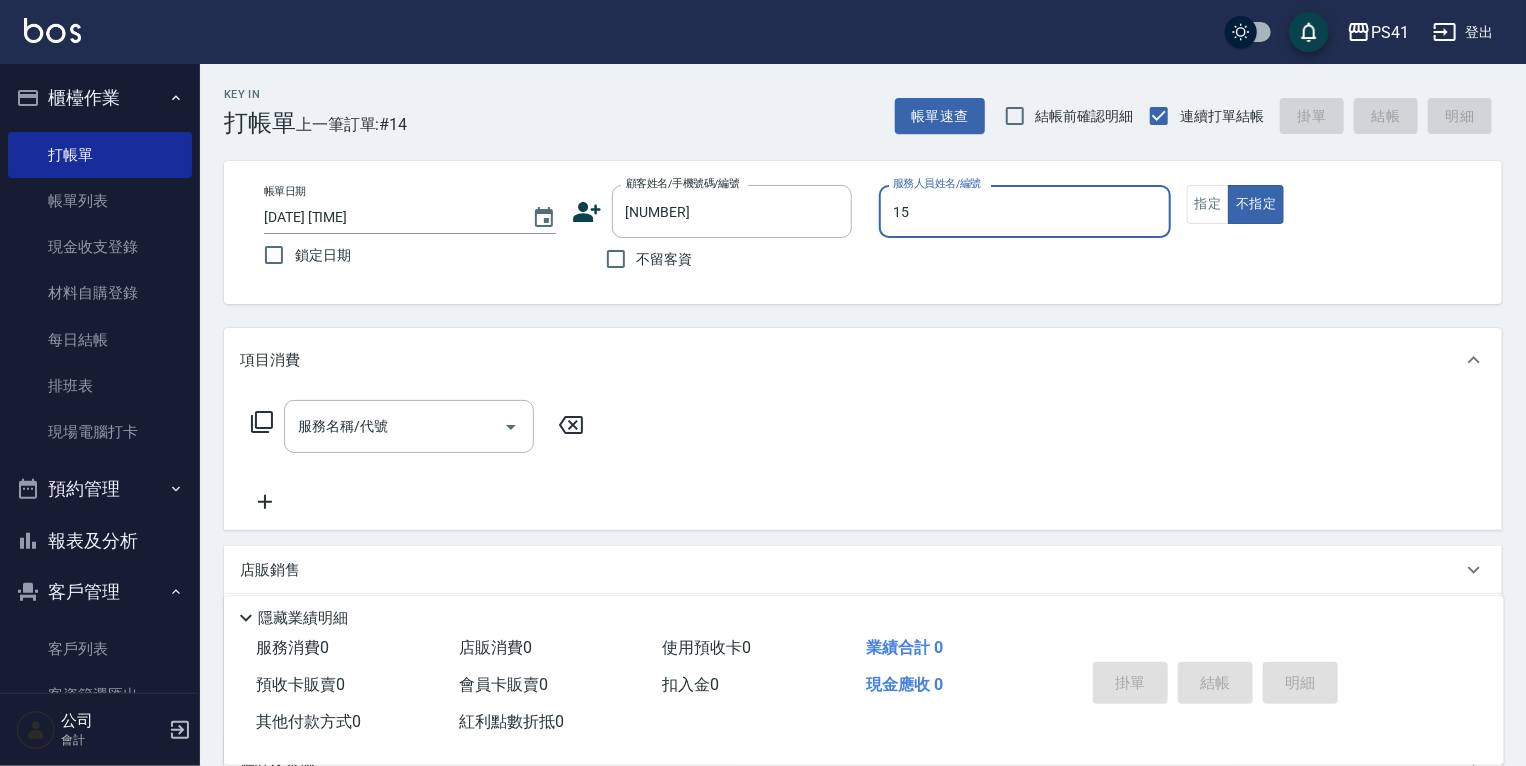 type on "[NAME]/[PHONE]/[NUMBER]" 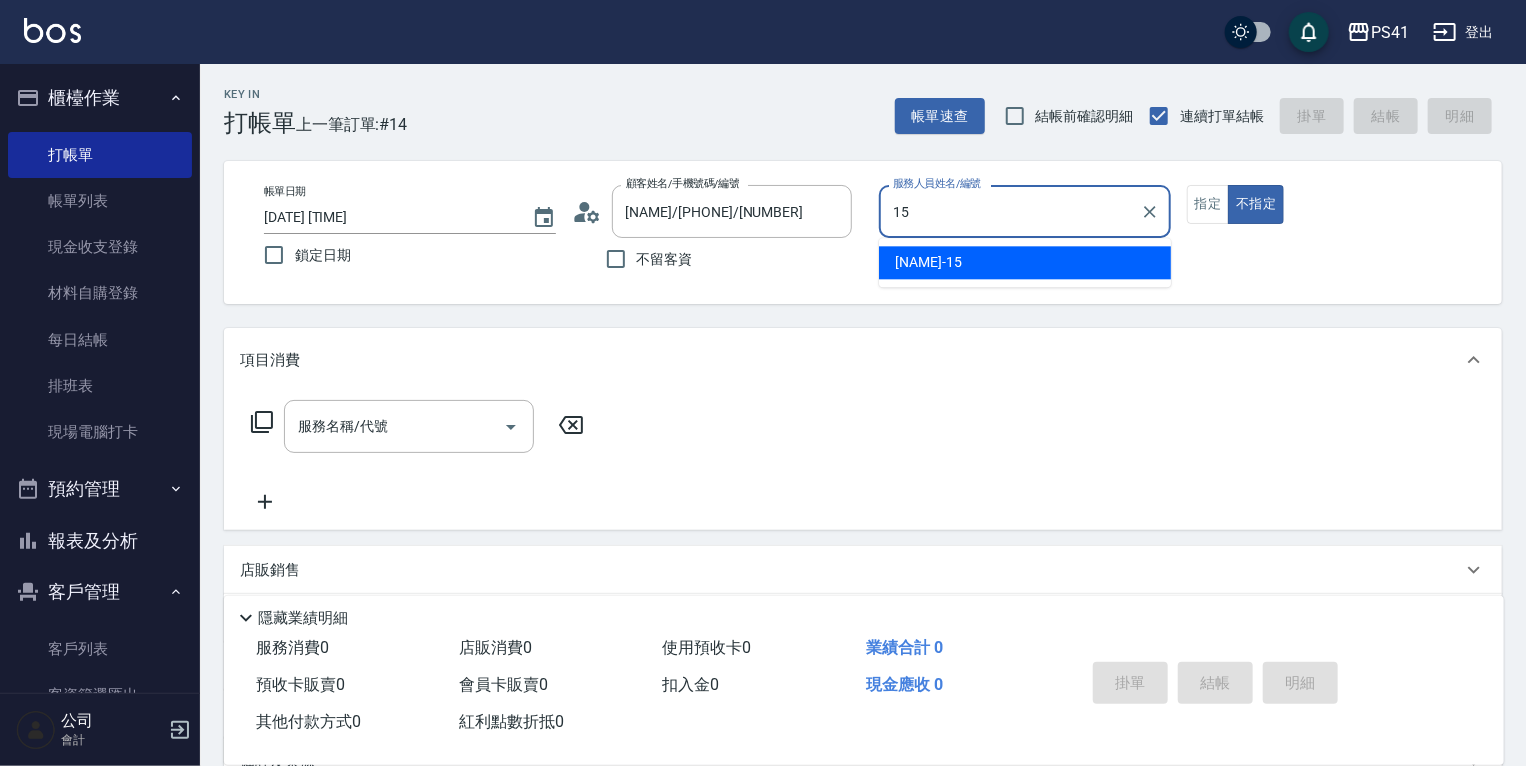 type on "[NAME]-[NUMBER]" 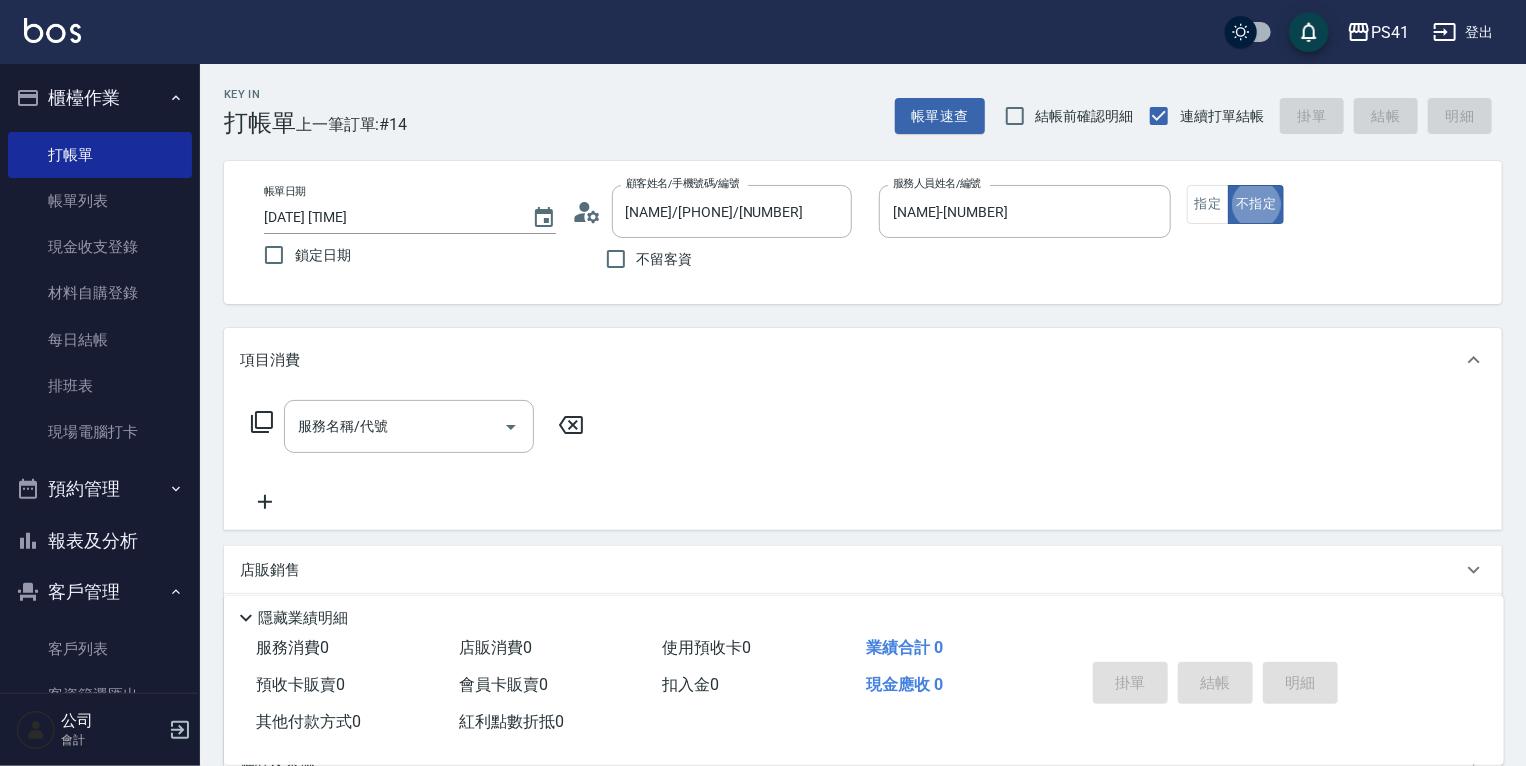 type on "false" 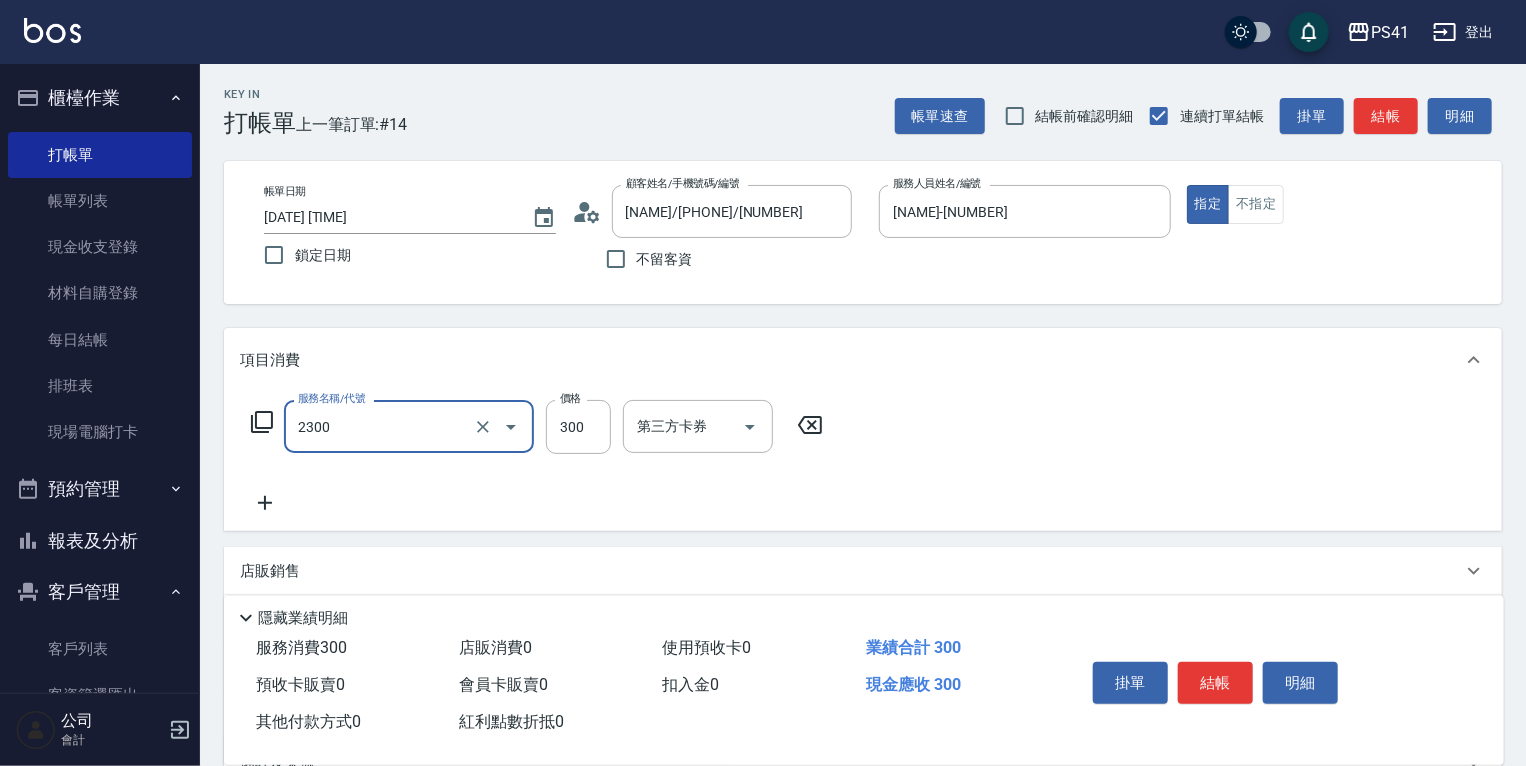 type on "剪髮(2300)" 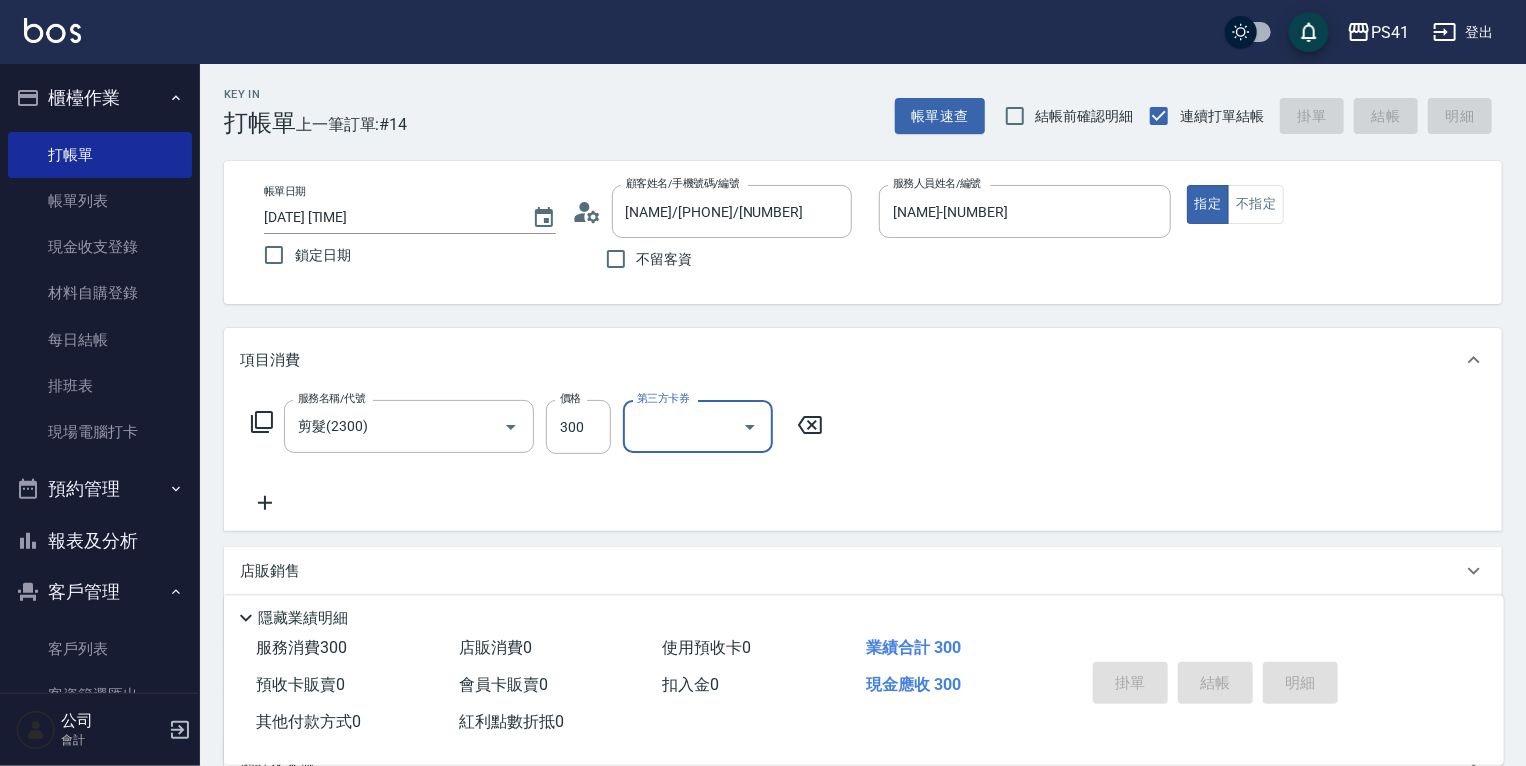 type 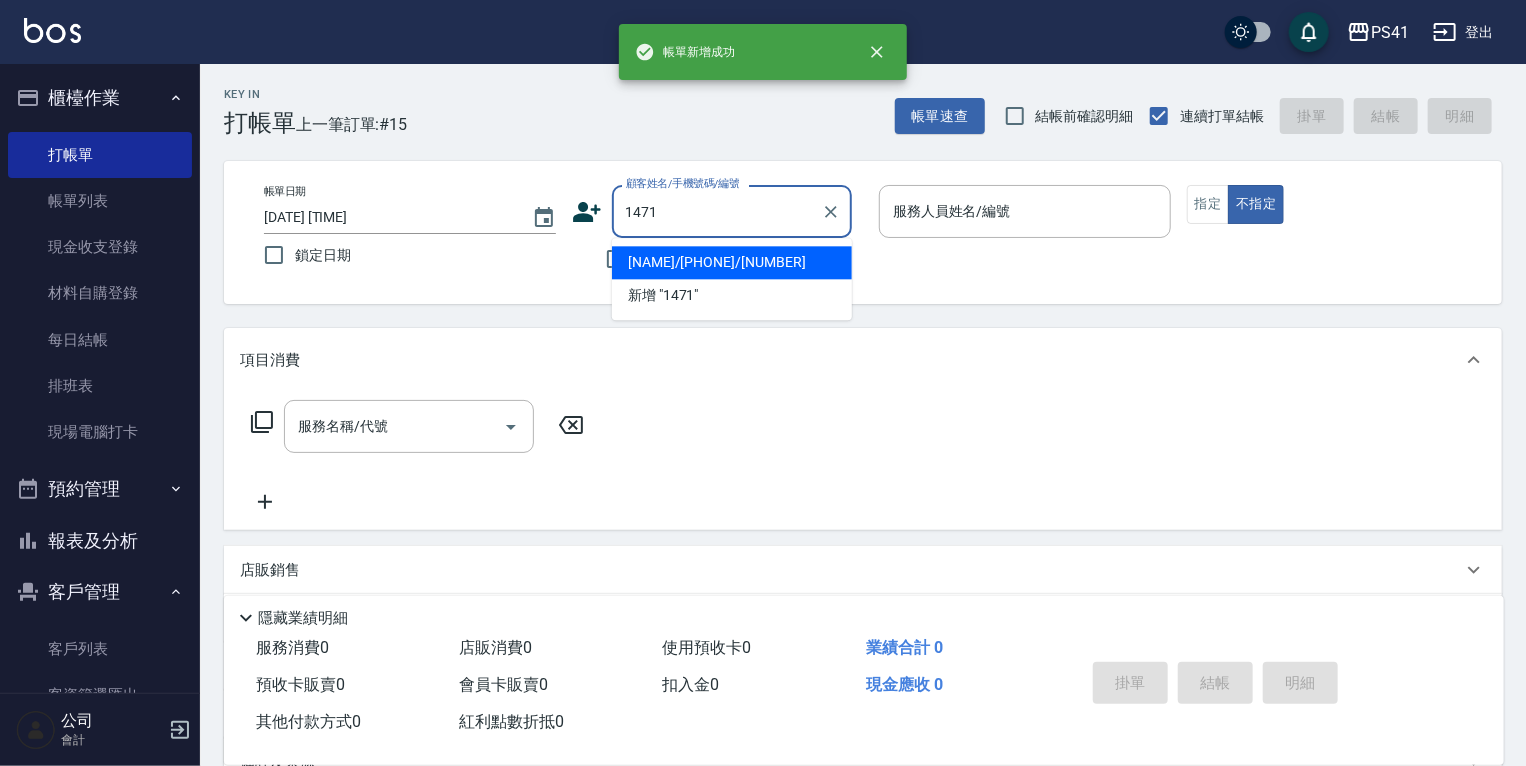 type on "[NAME]/[PHONE]/[NUMBER]" 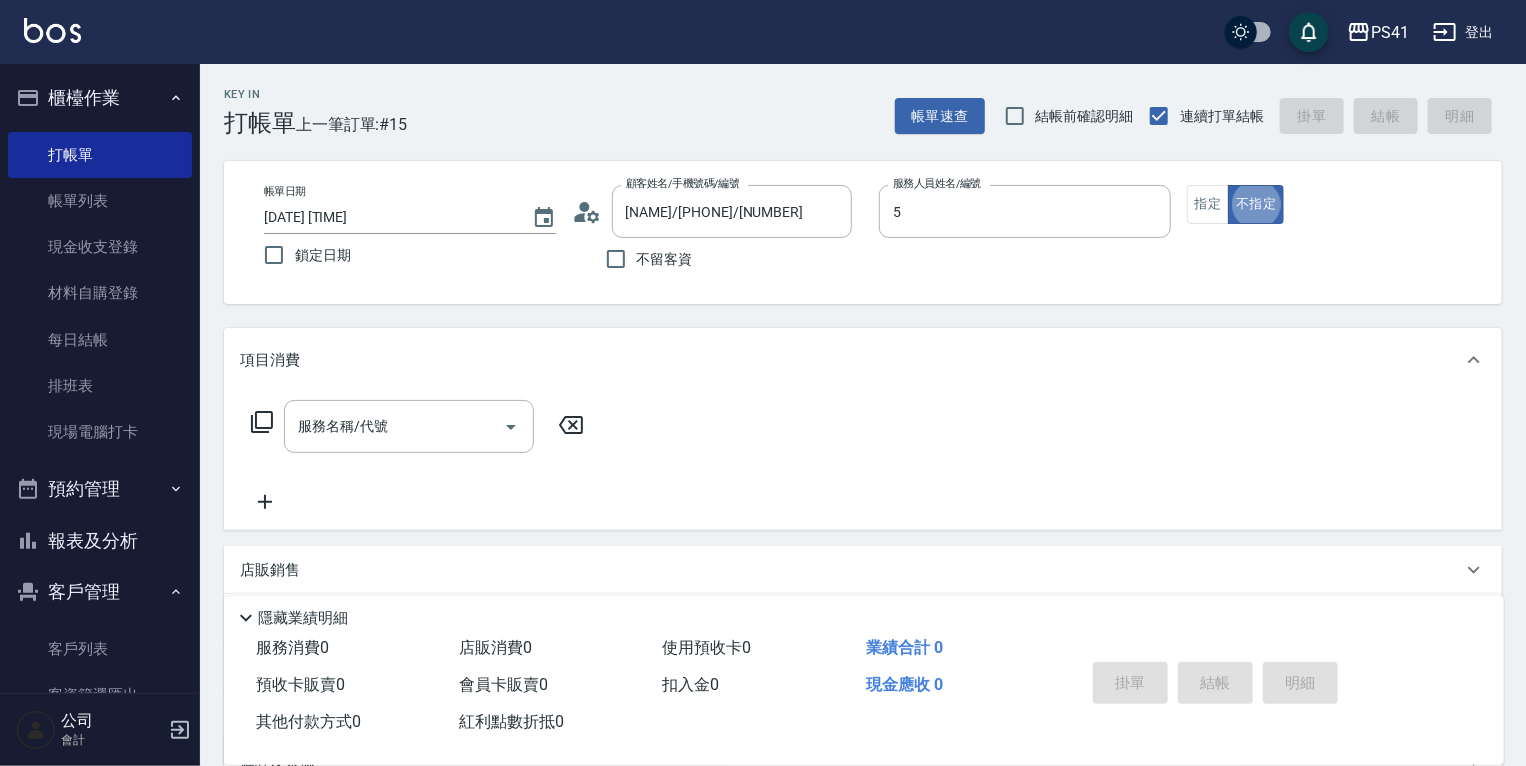 type on "Rolla-5" 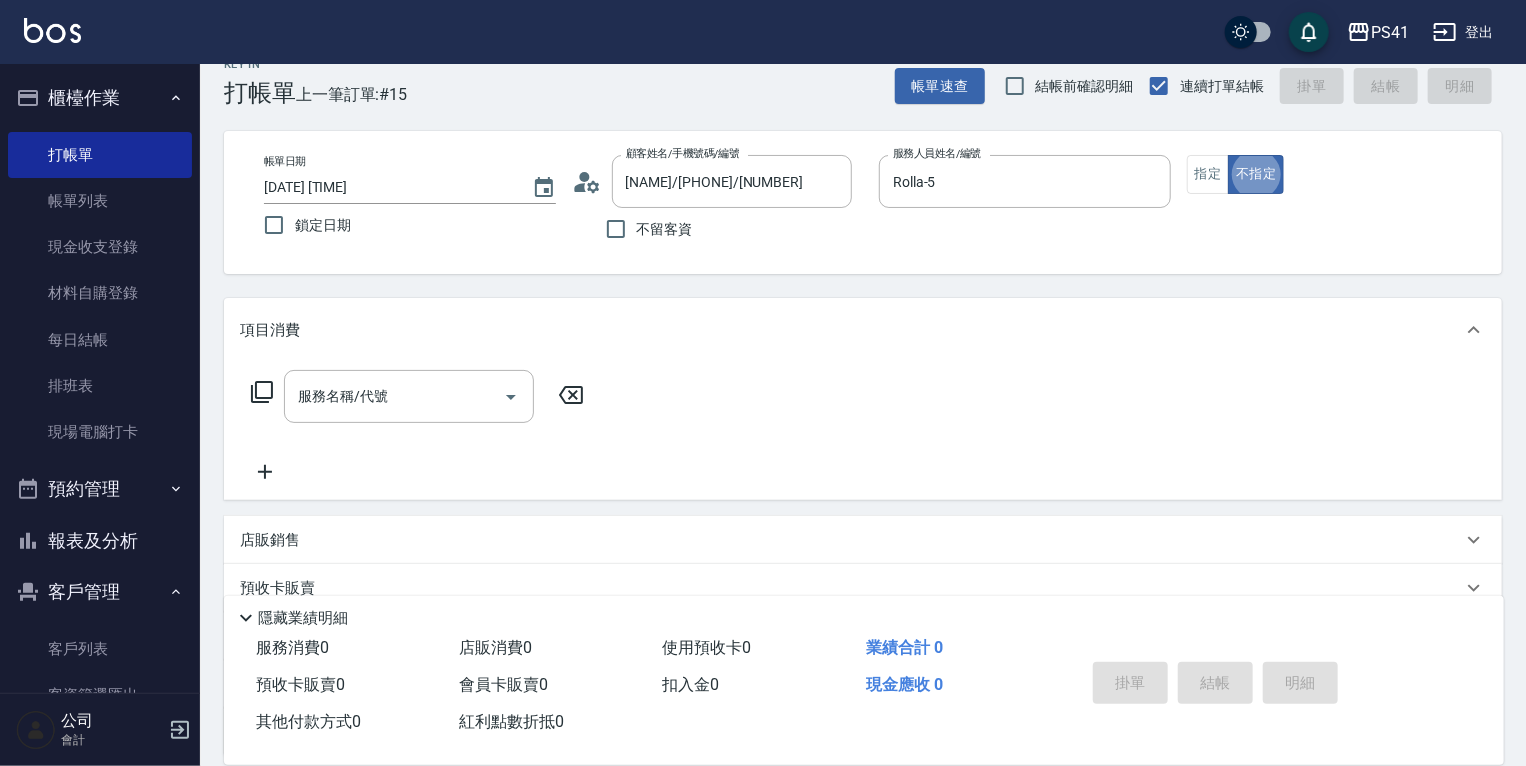 scroll, scrollTop: 32, scrollLeft: 0, axis: vertical 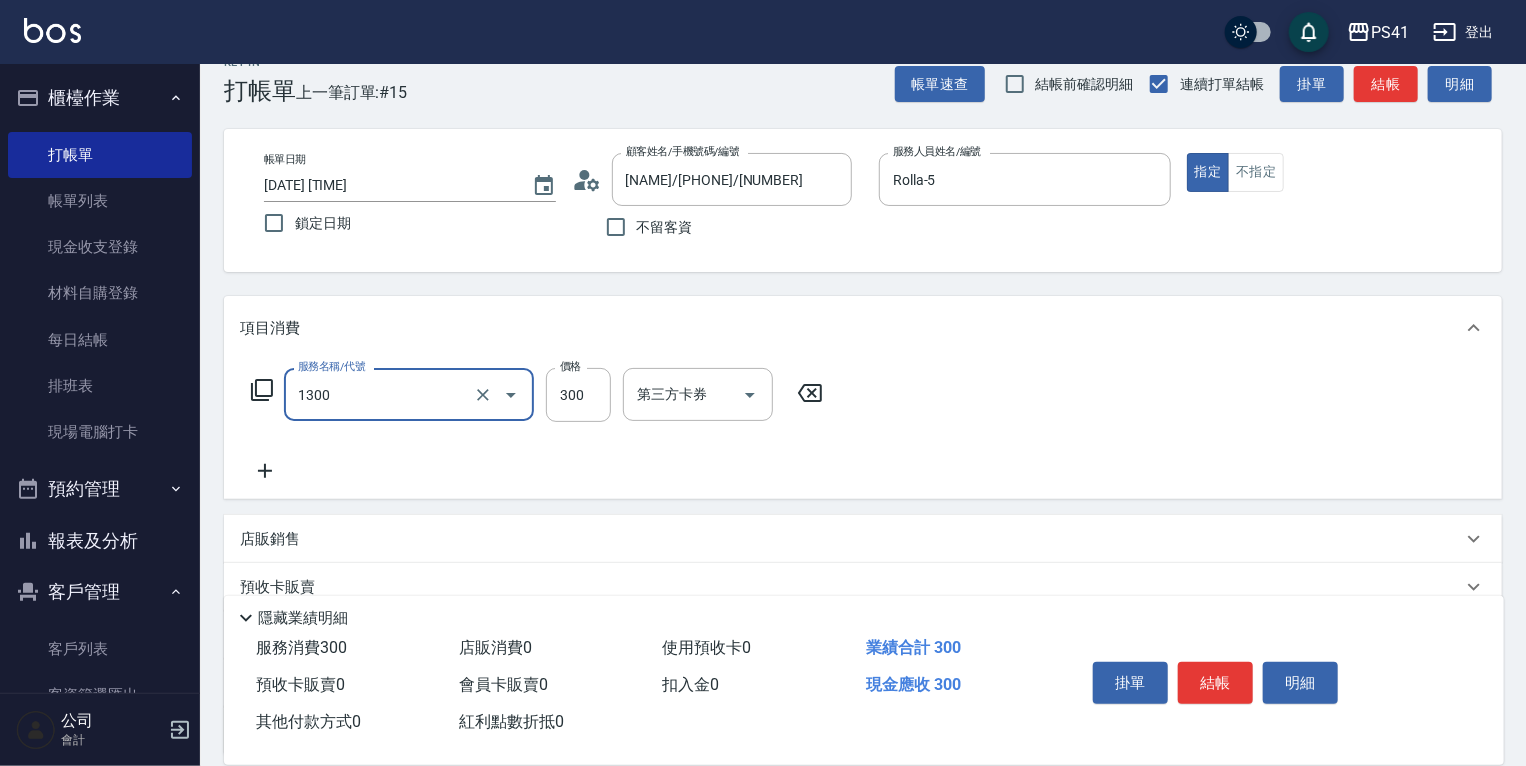 type on "洗髮300(1300)" 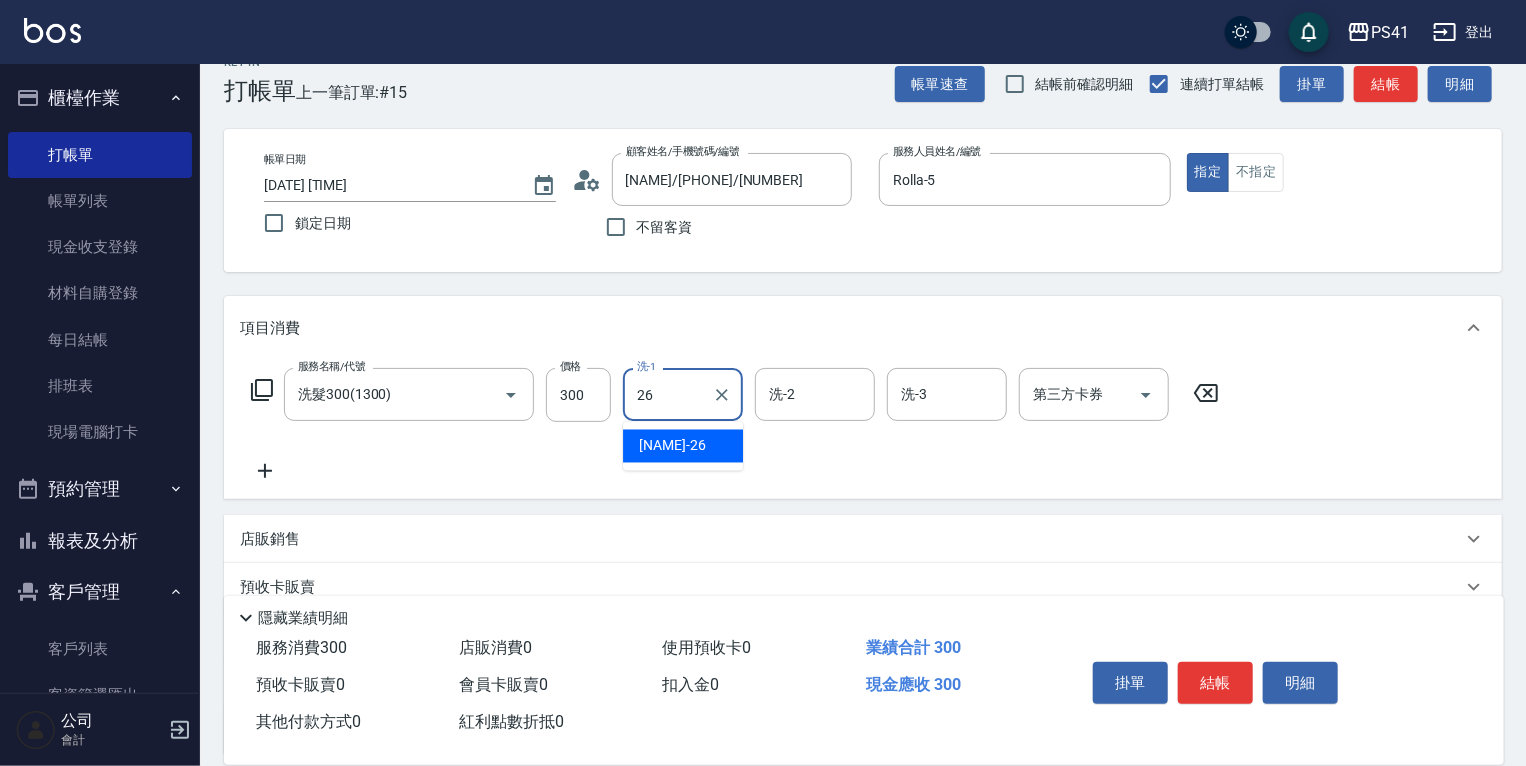 type on "[LAST]- [NUMBER]" 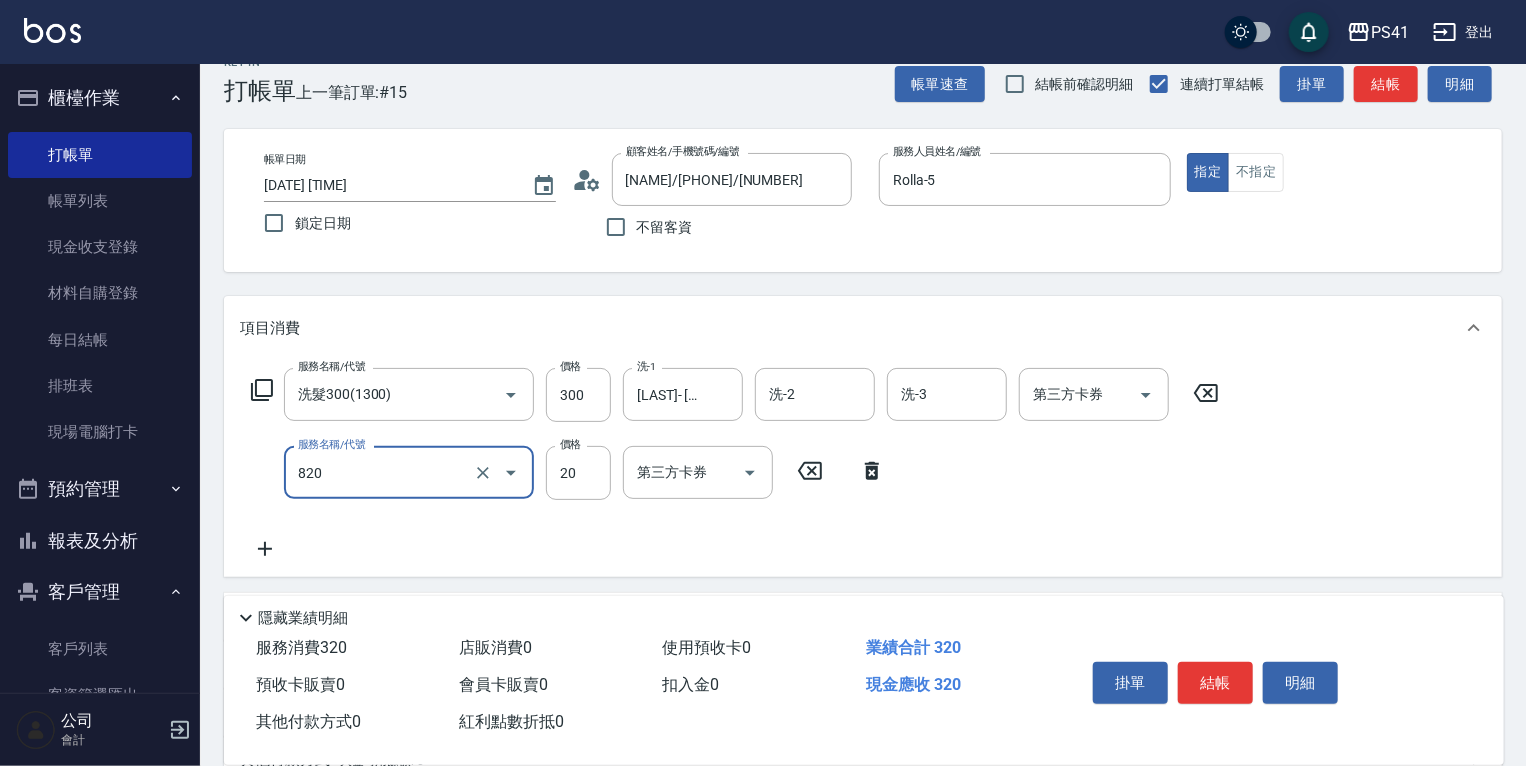 type on "潤絲(820)" 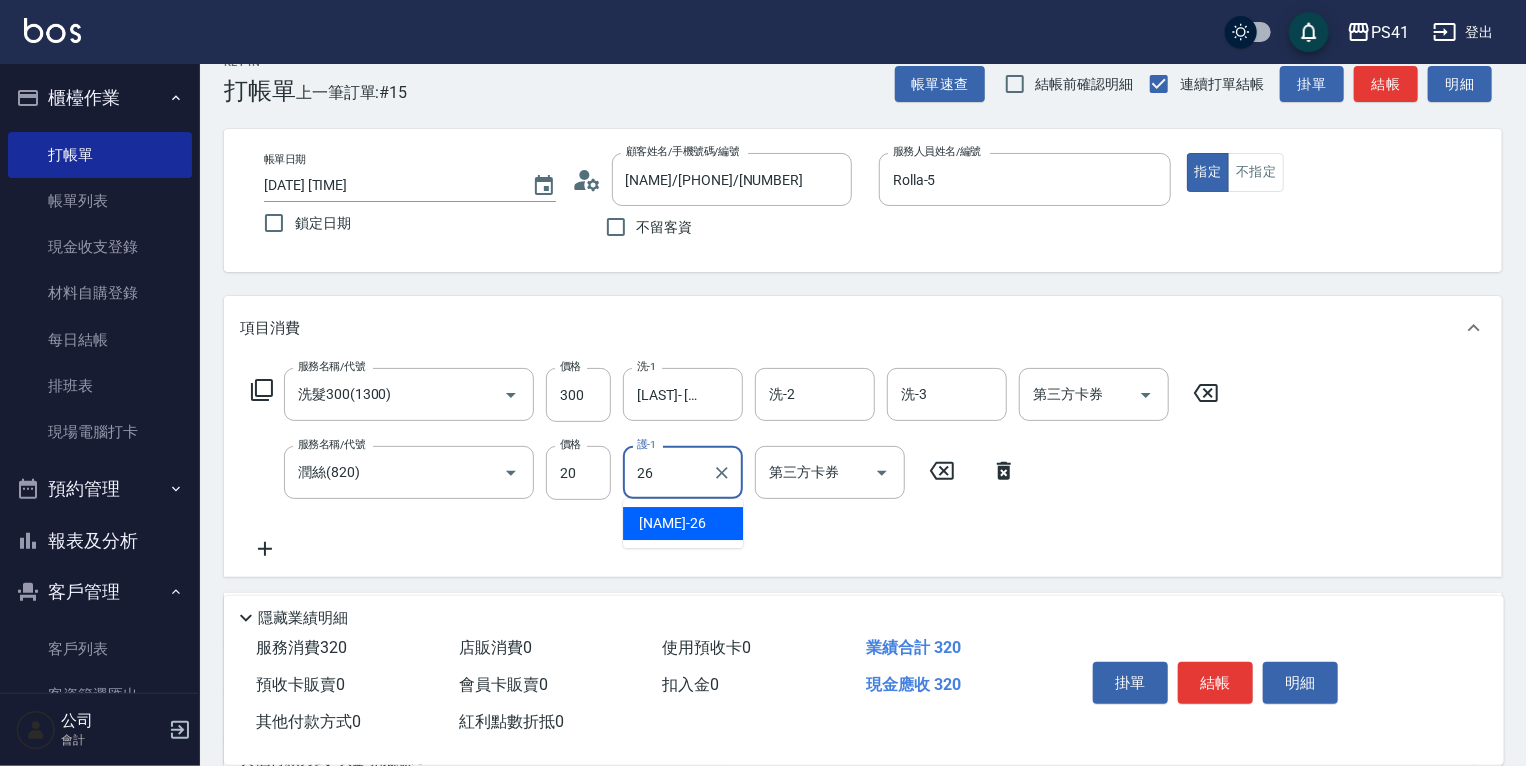type on "[LAST]- [NUMBER]" 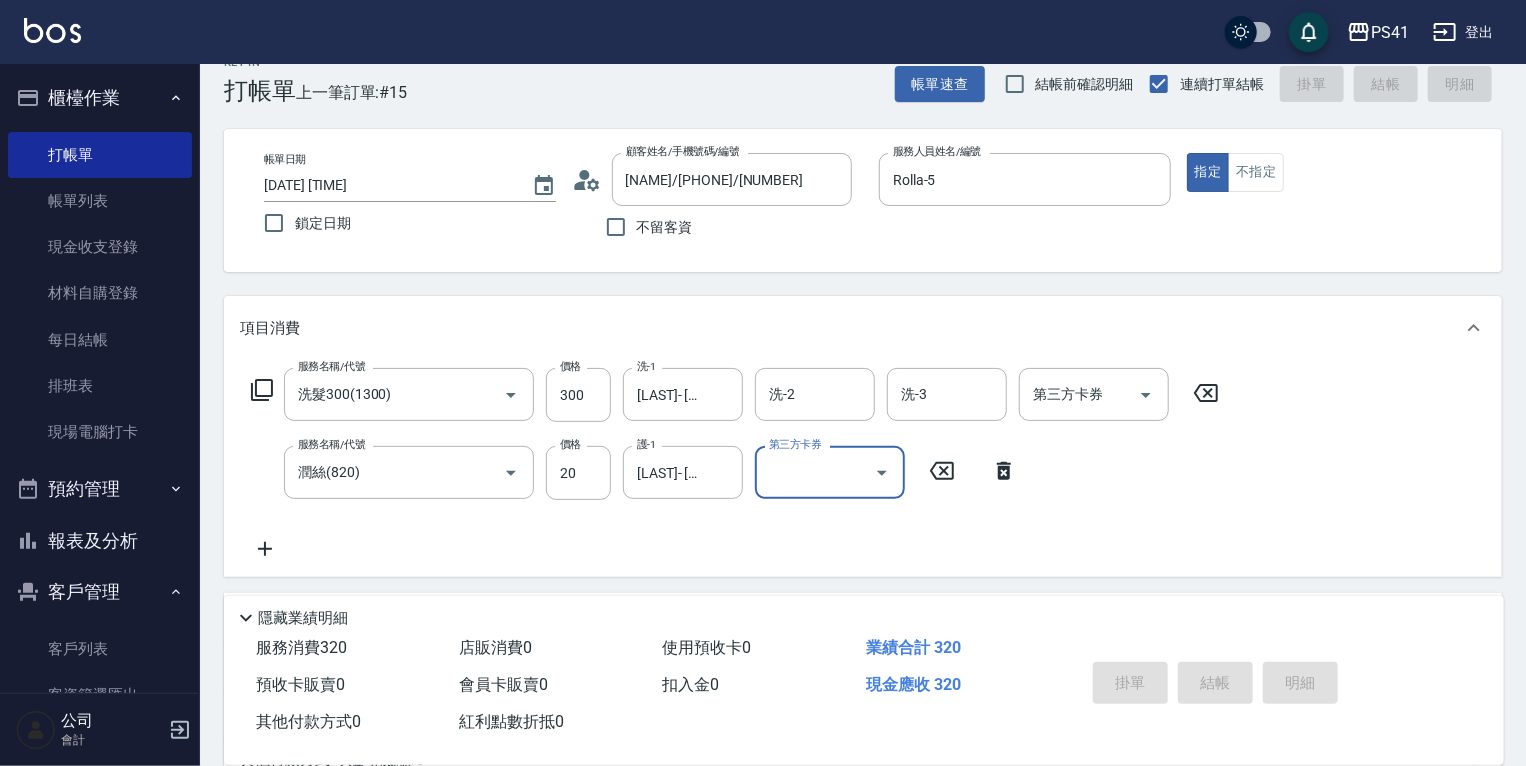 type 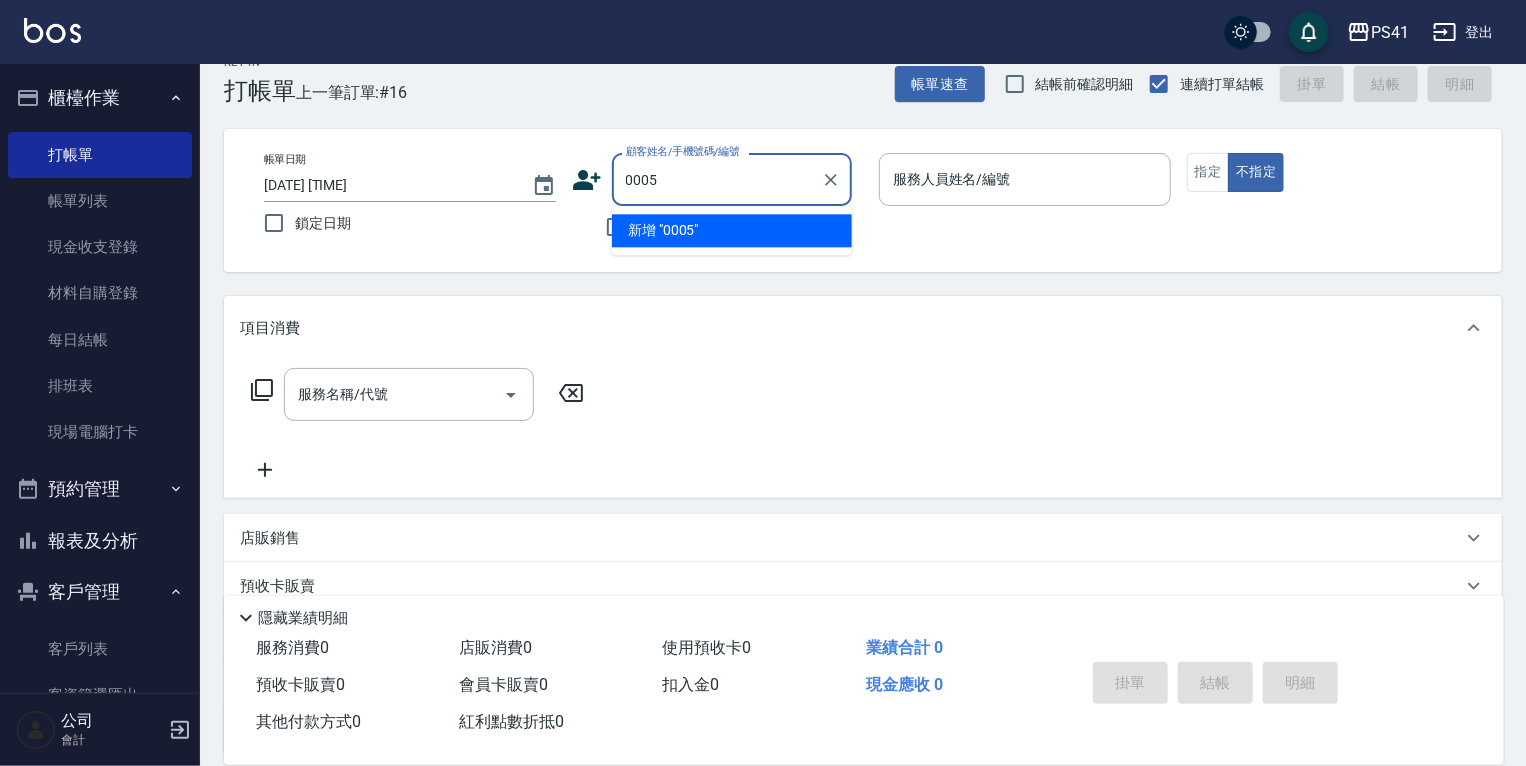 type on "0005" 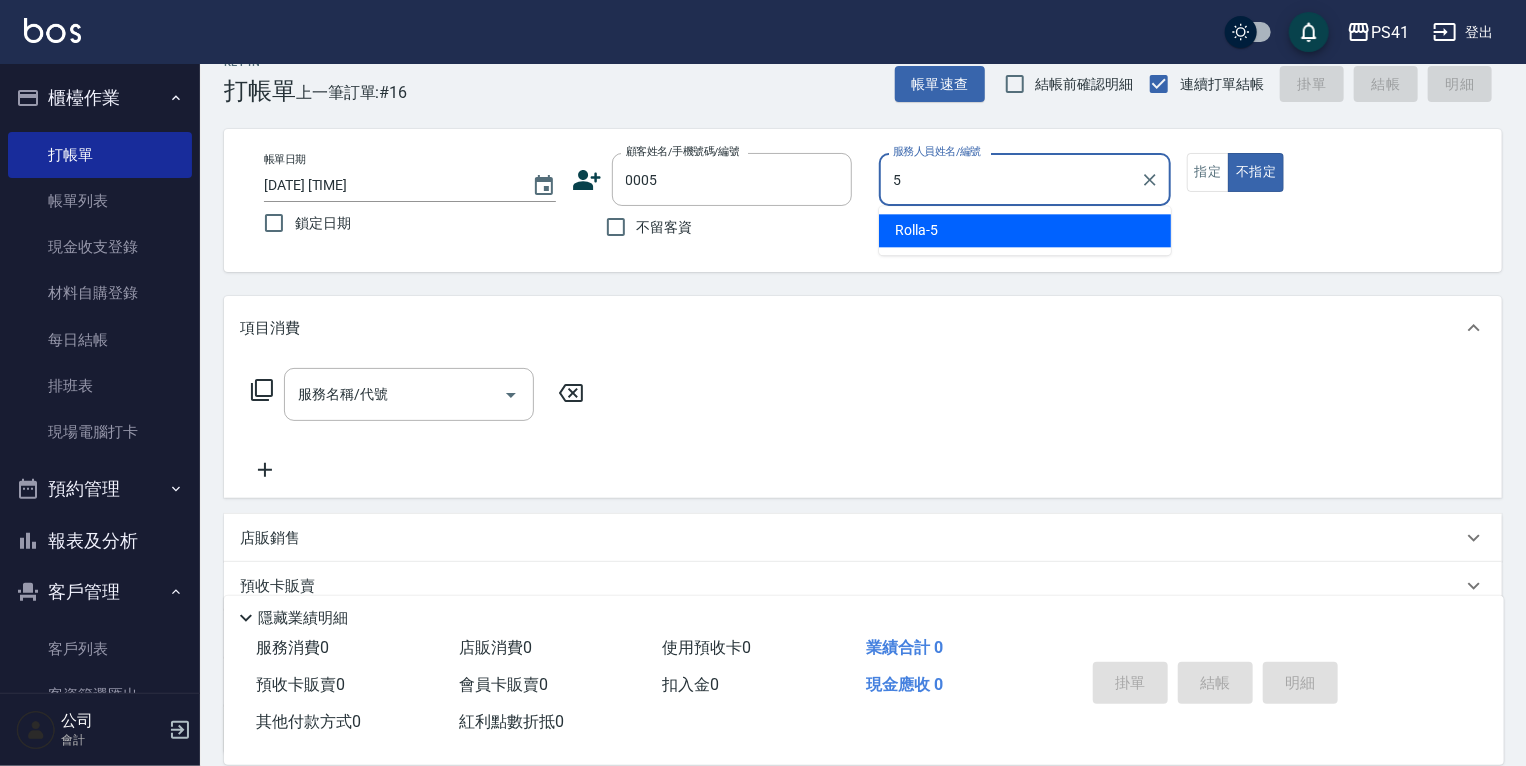 type on "Rolla-5" 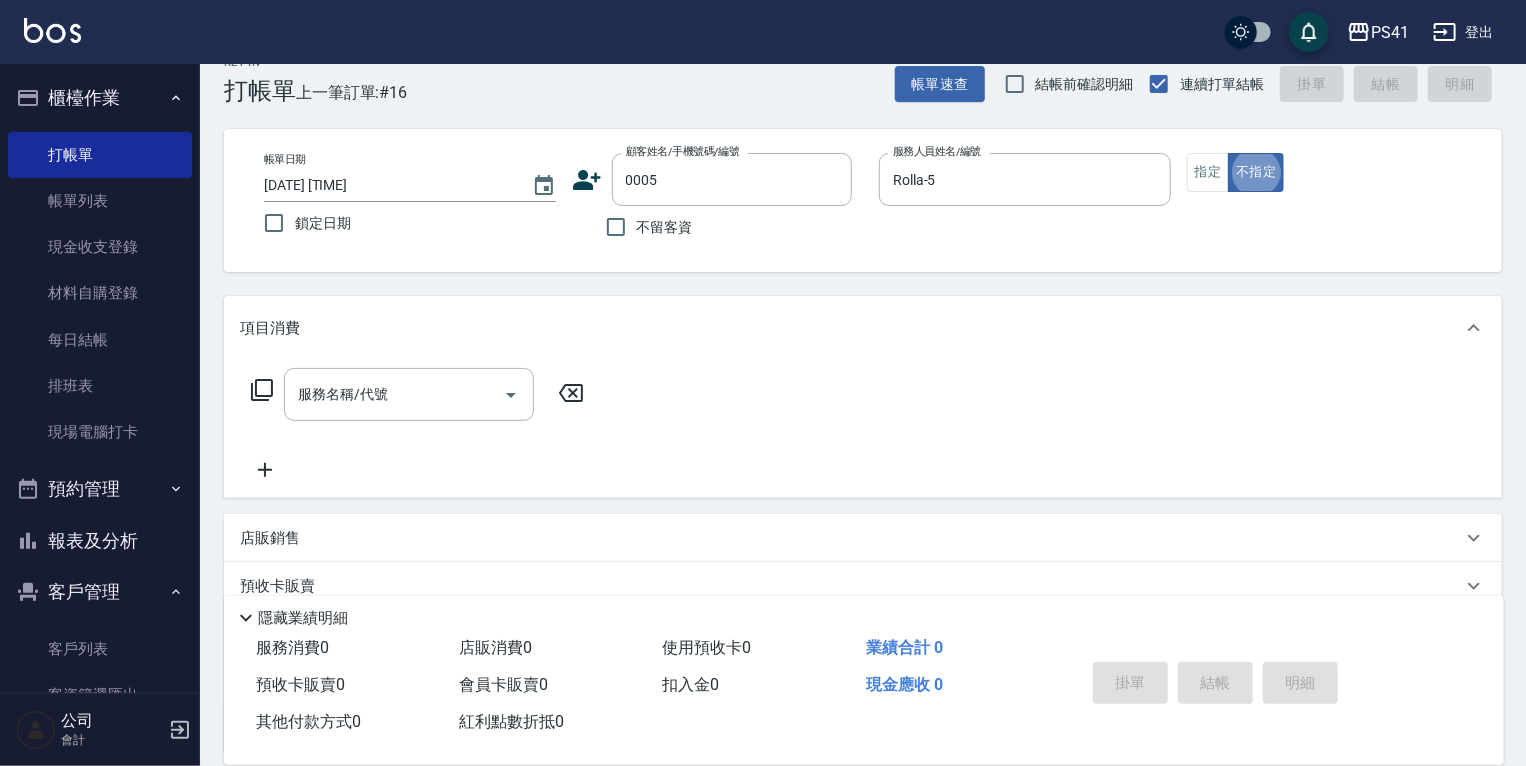 type on "[NAME]/[PHONE]/[NUMBER]" 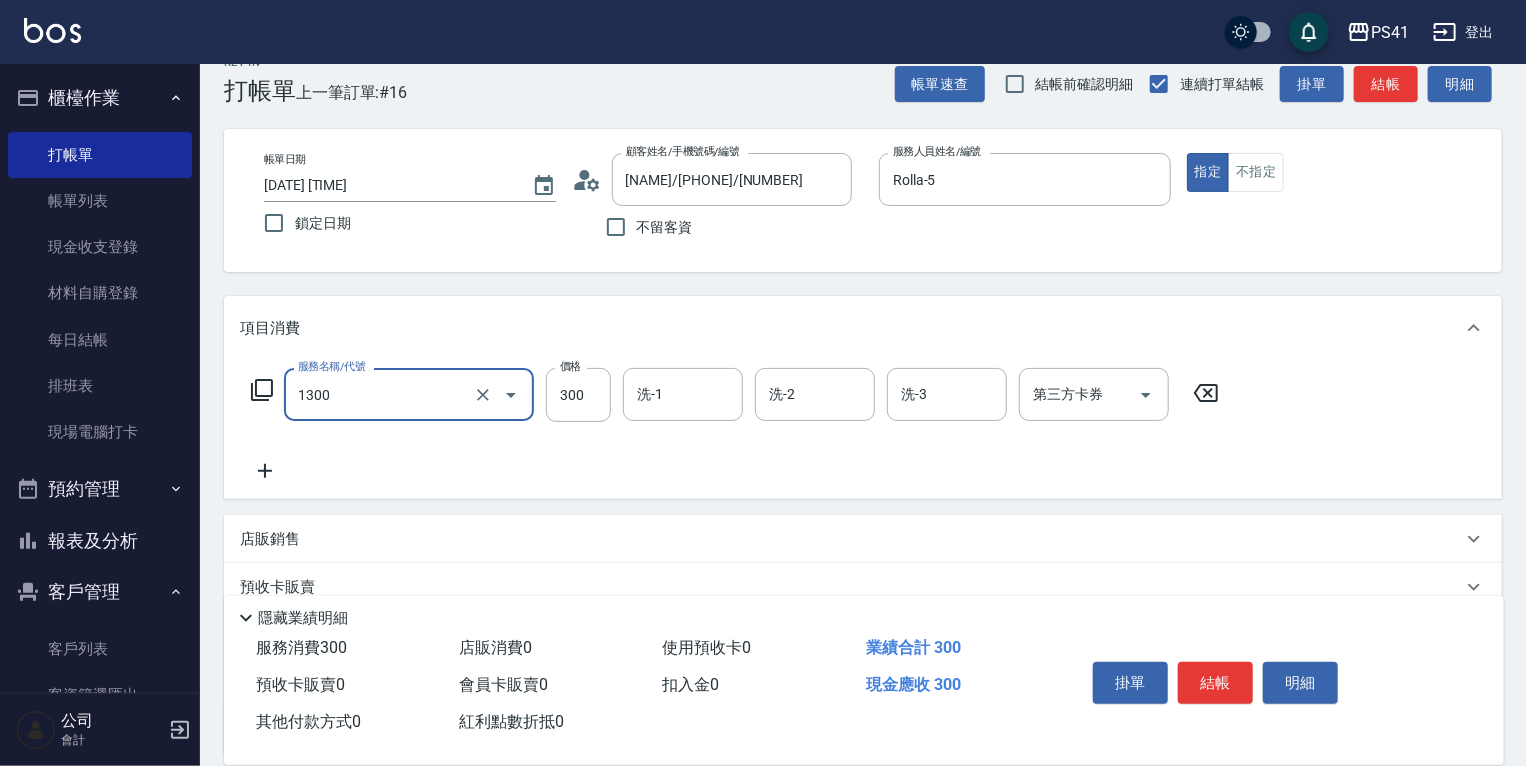 type on "洗髮300(1300)" 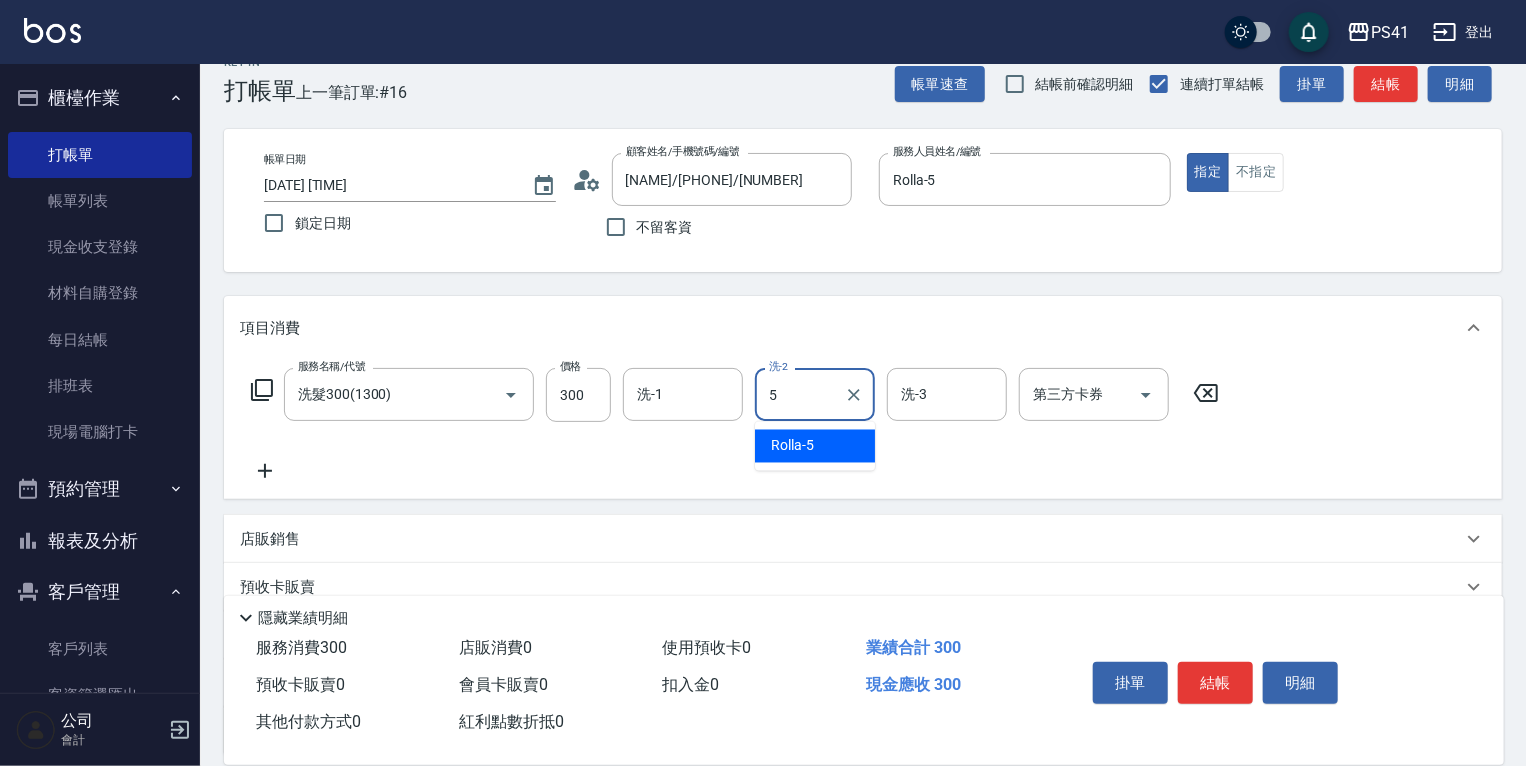 type on "Rolla-5" 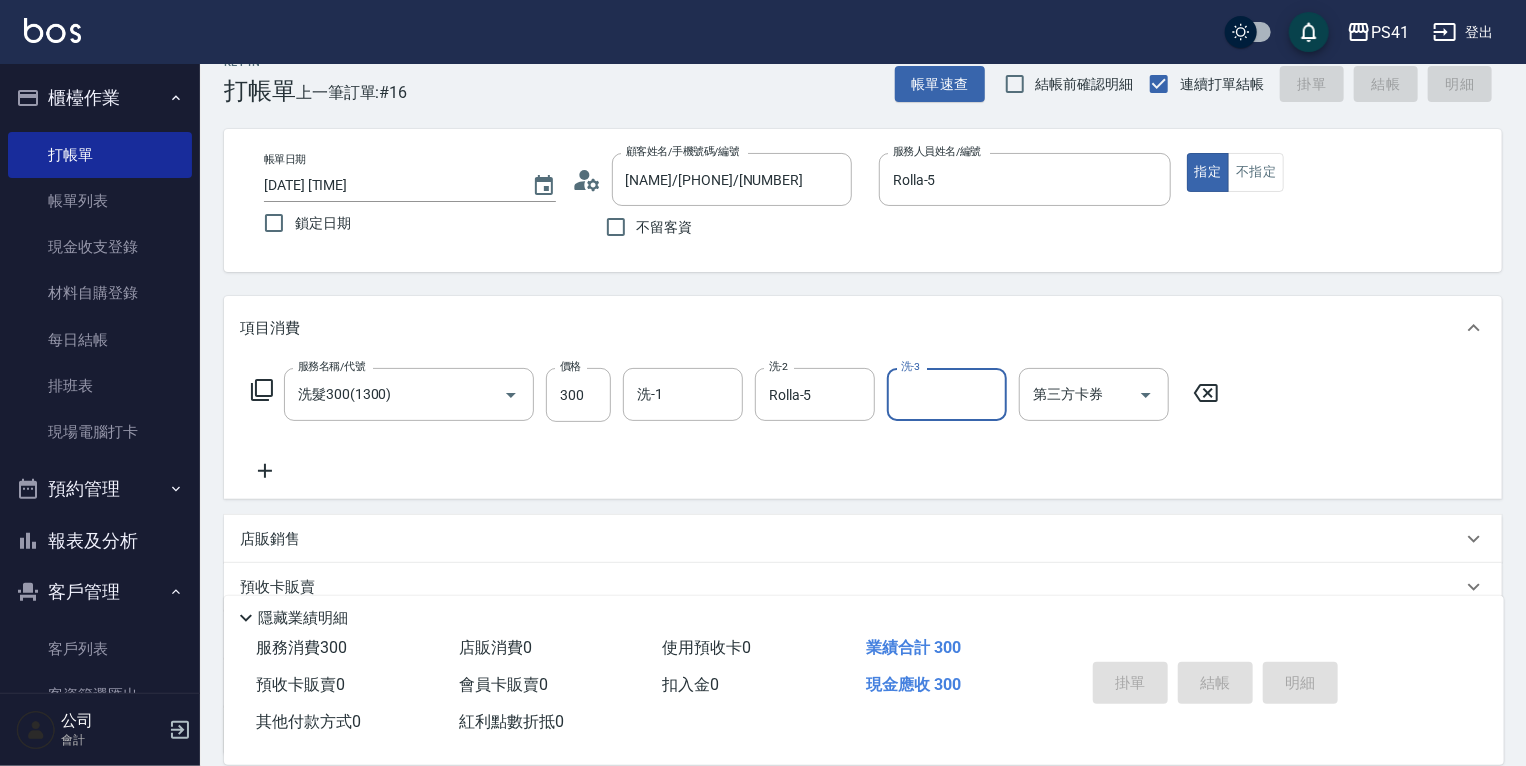 type 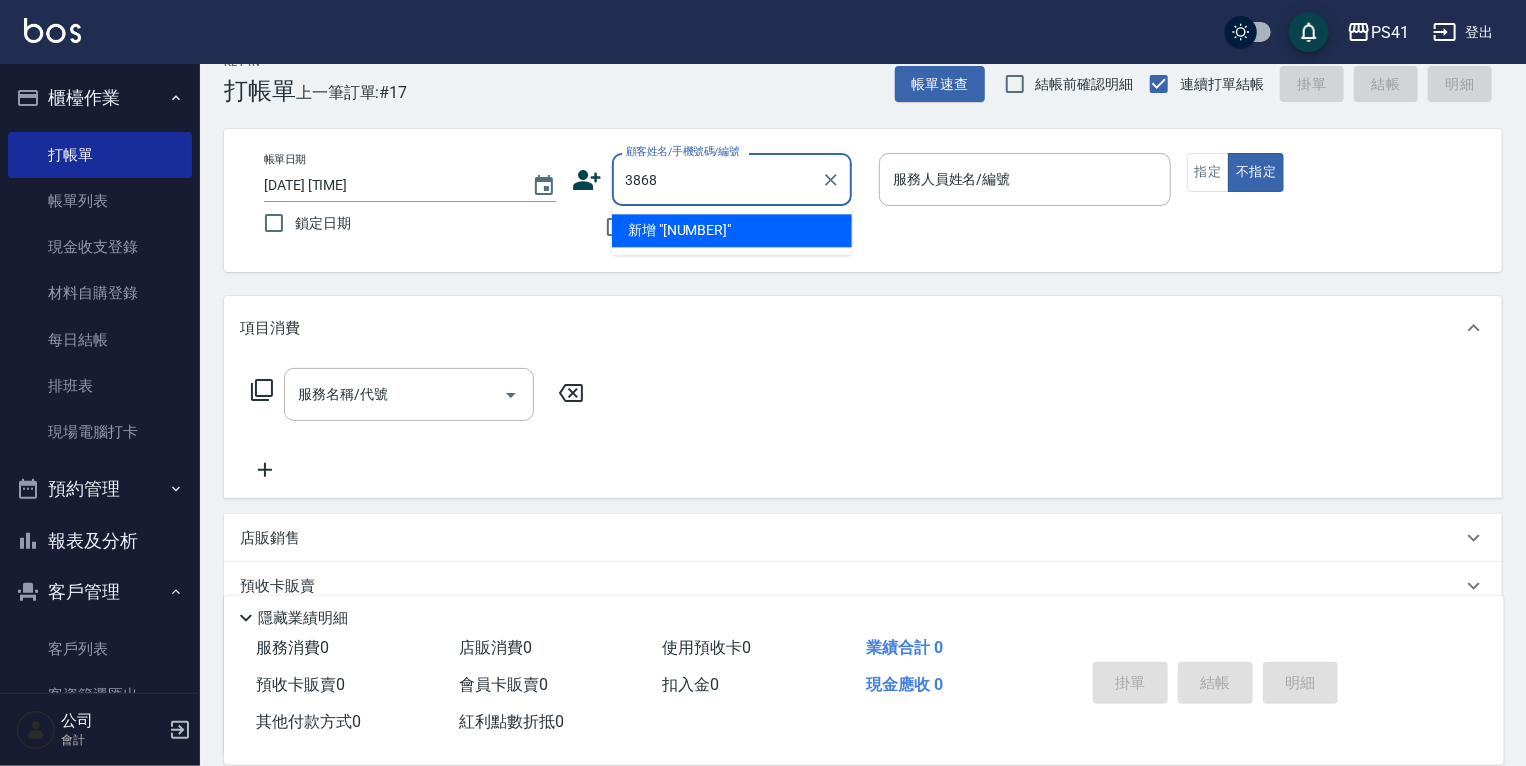 type on "3868" 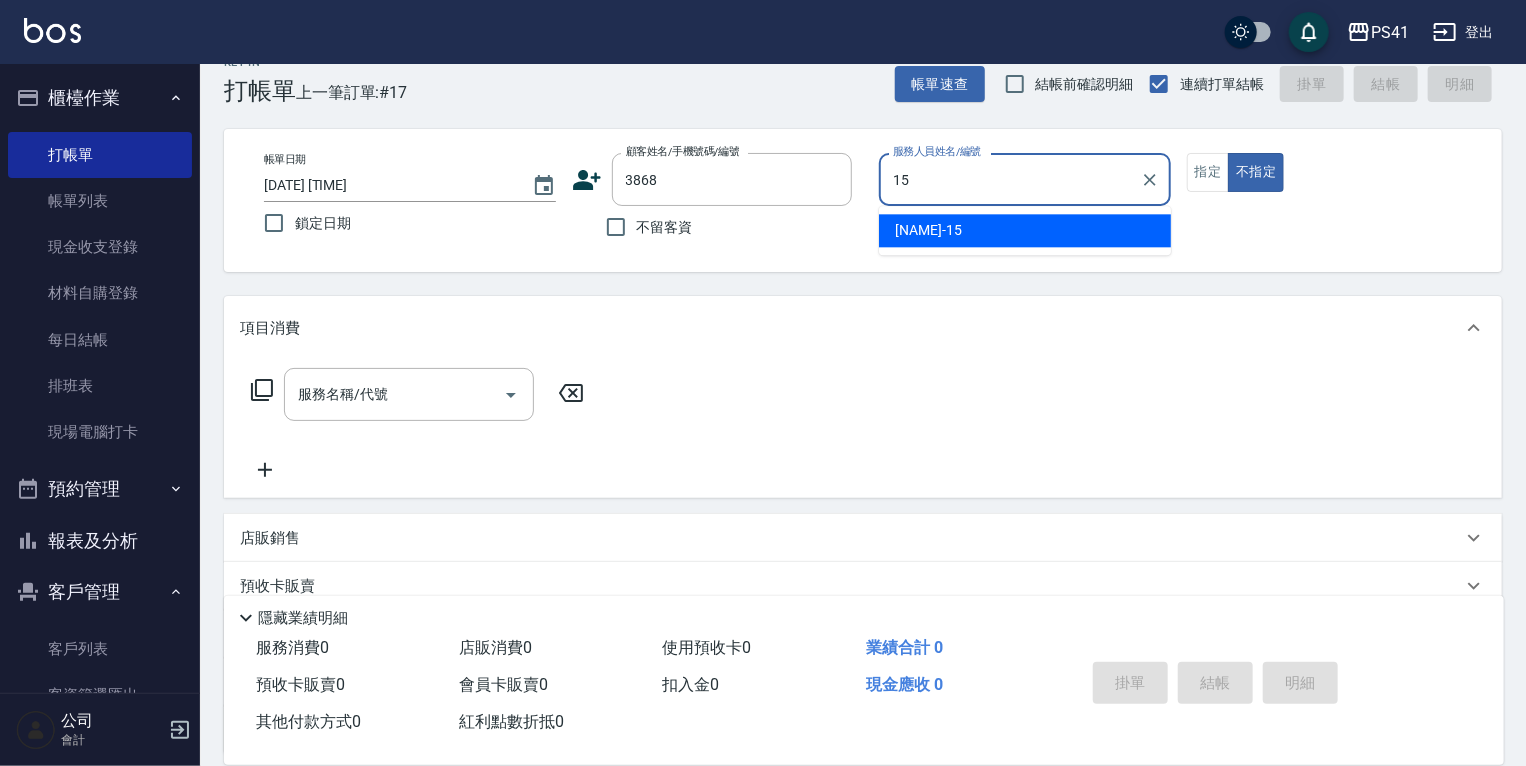 type on "[NAME]-[NUMBER]" 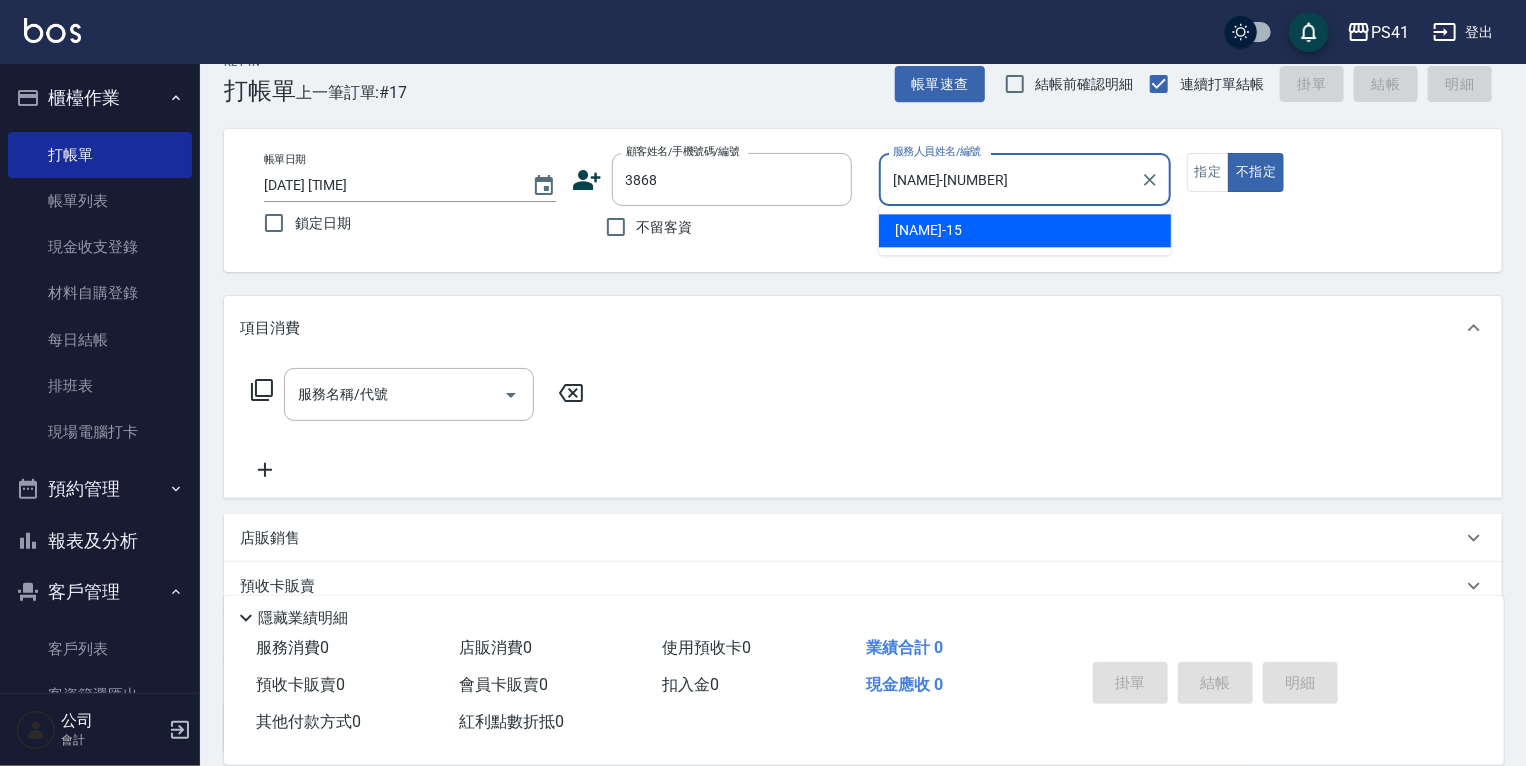 type on "[NAME]/[PHONE]/[NUMBER]" 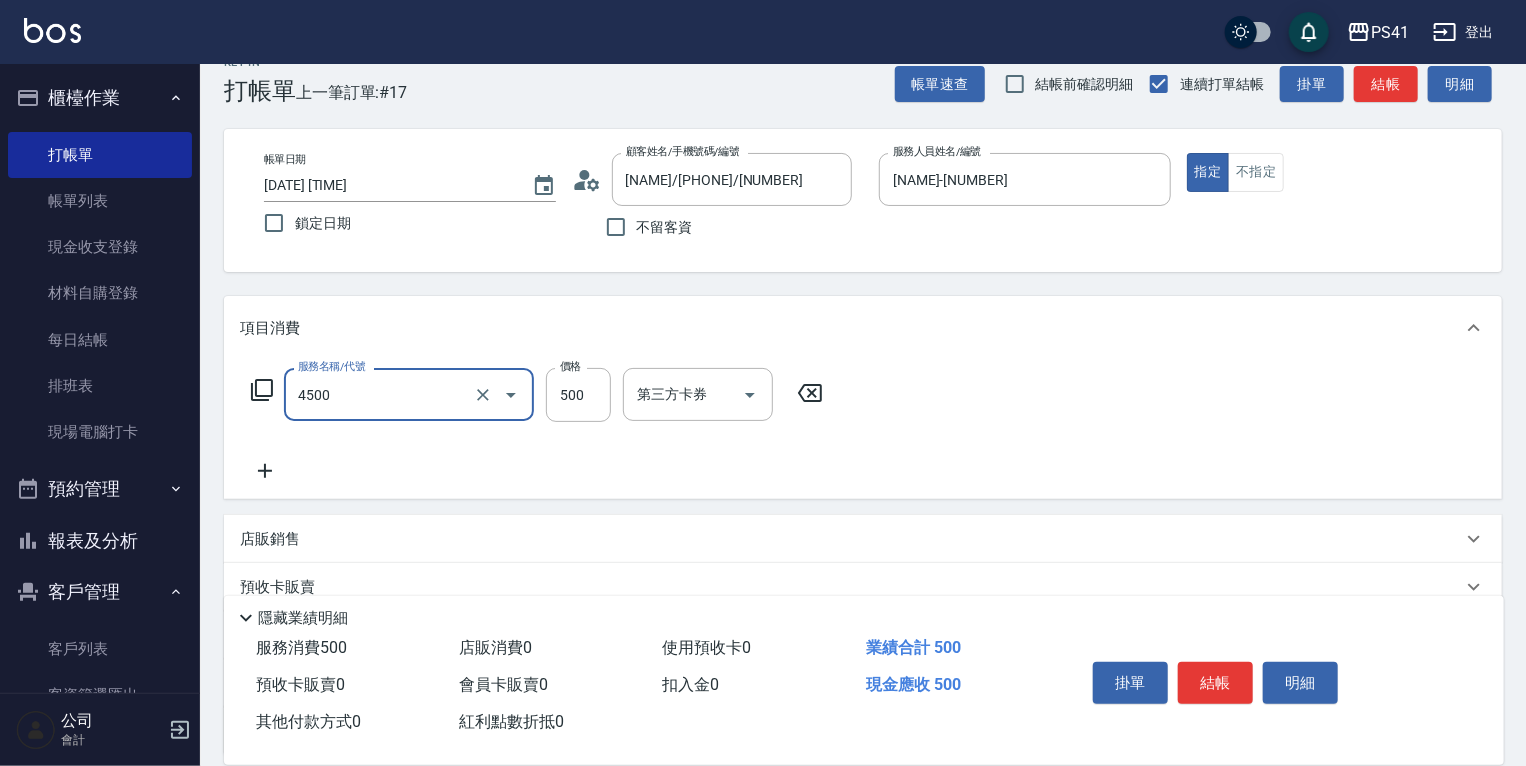 type on "補染(4500)" 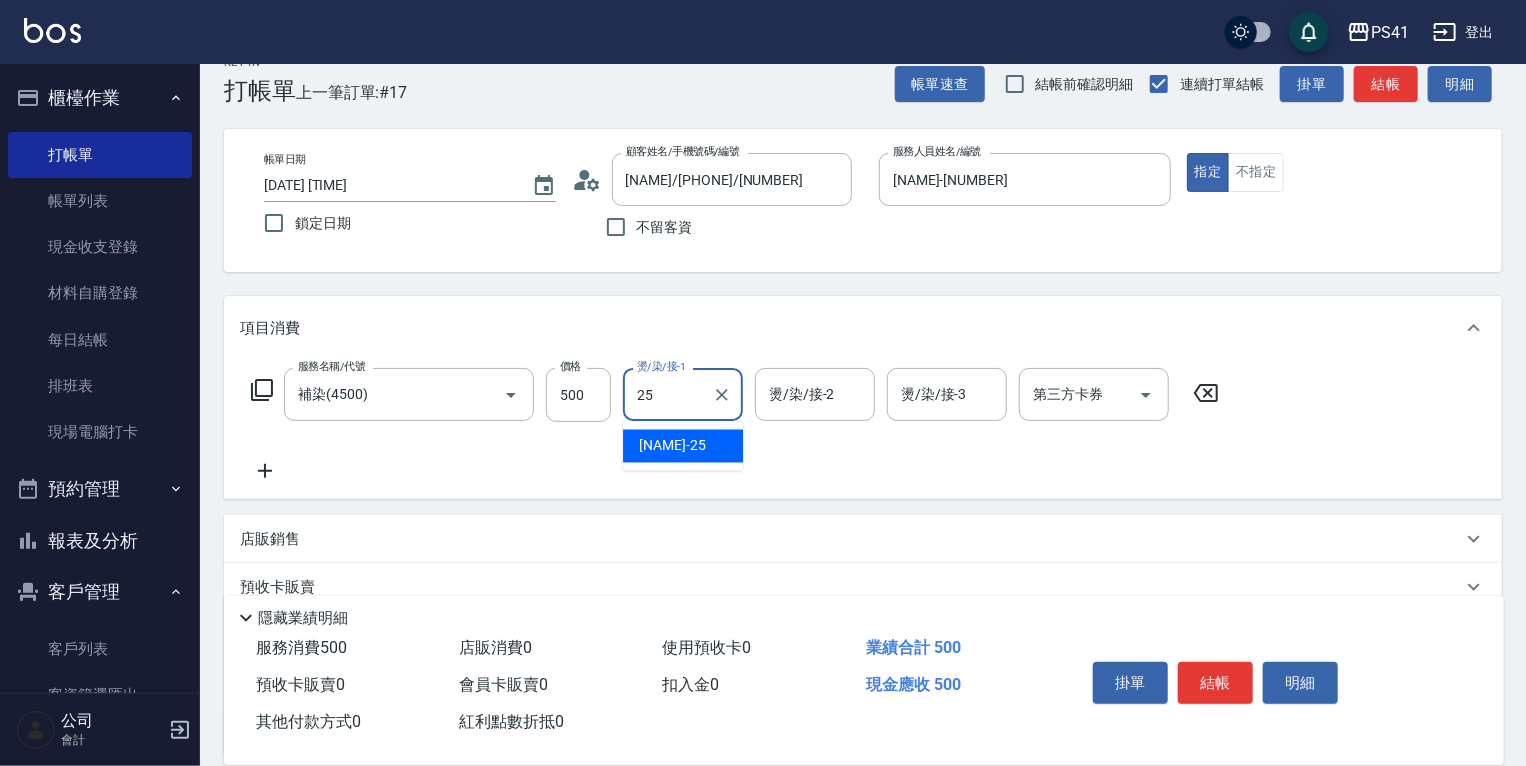 type on "[NAME]-[NUMBER]" 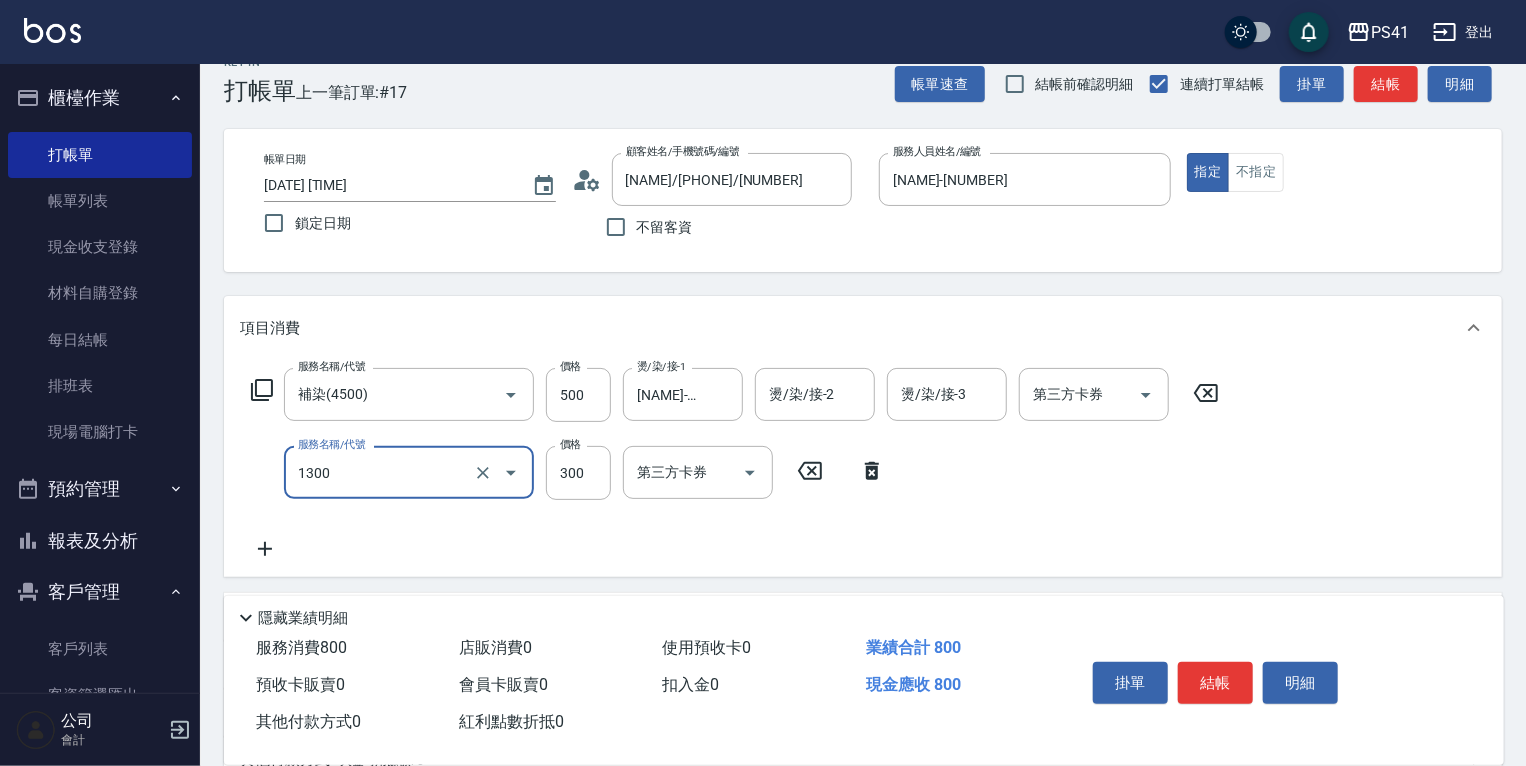 type on "洗髮300(1300)" 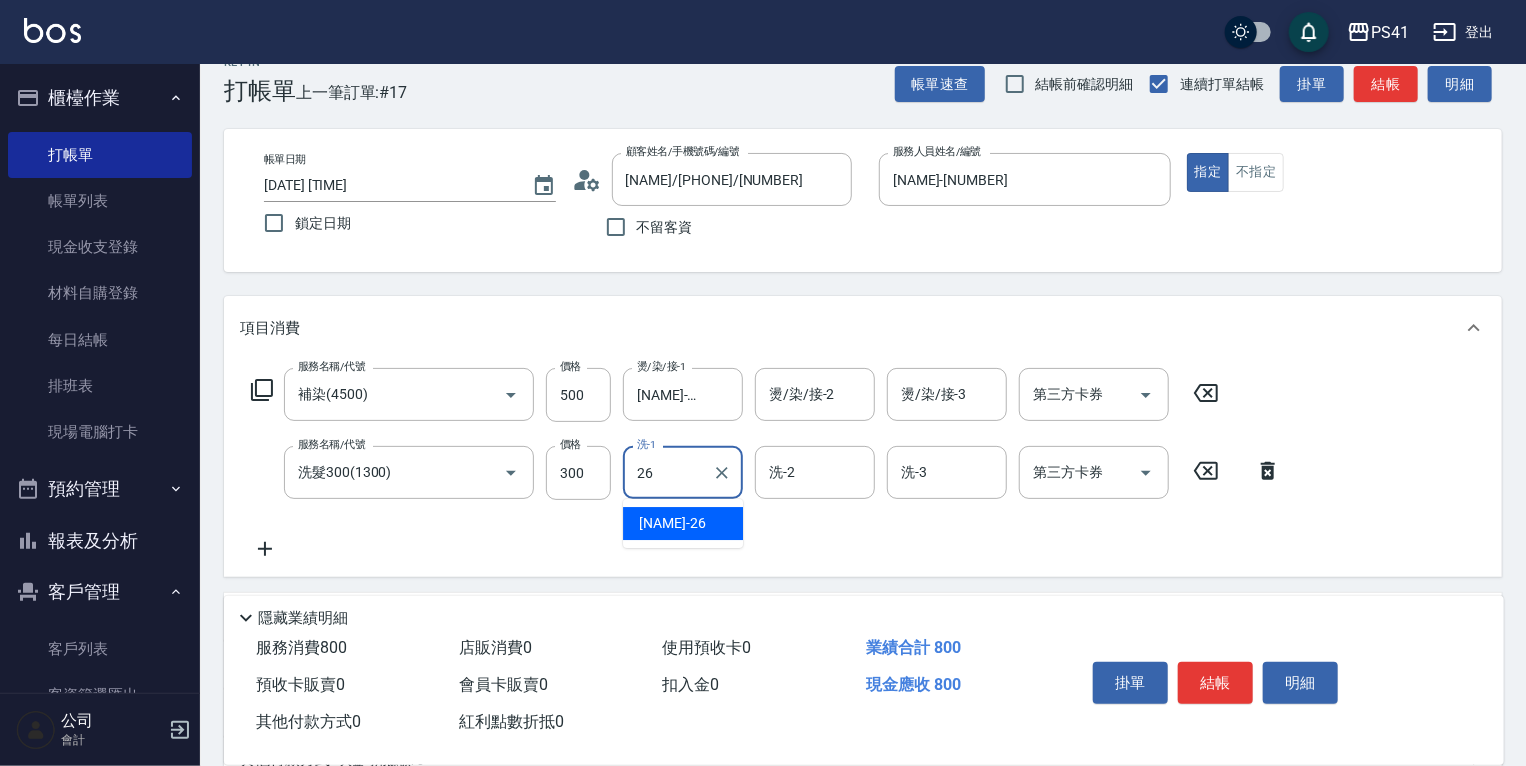 type on "[LAST]- [NUMBER]" 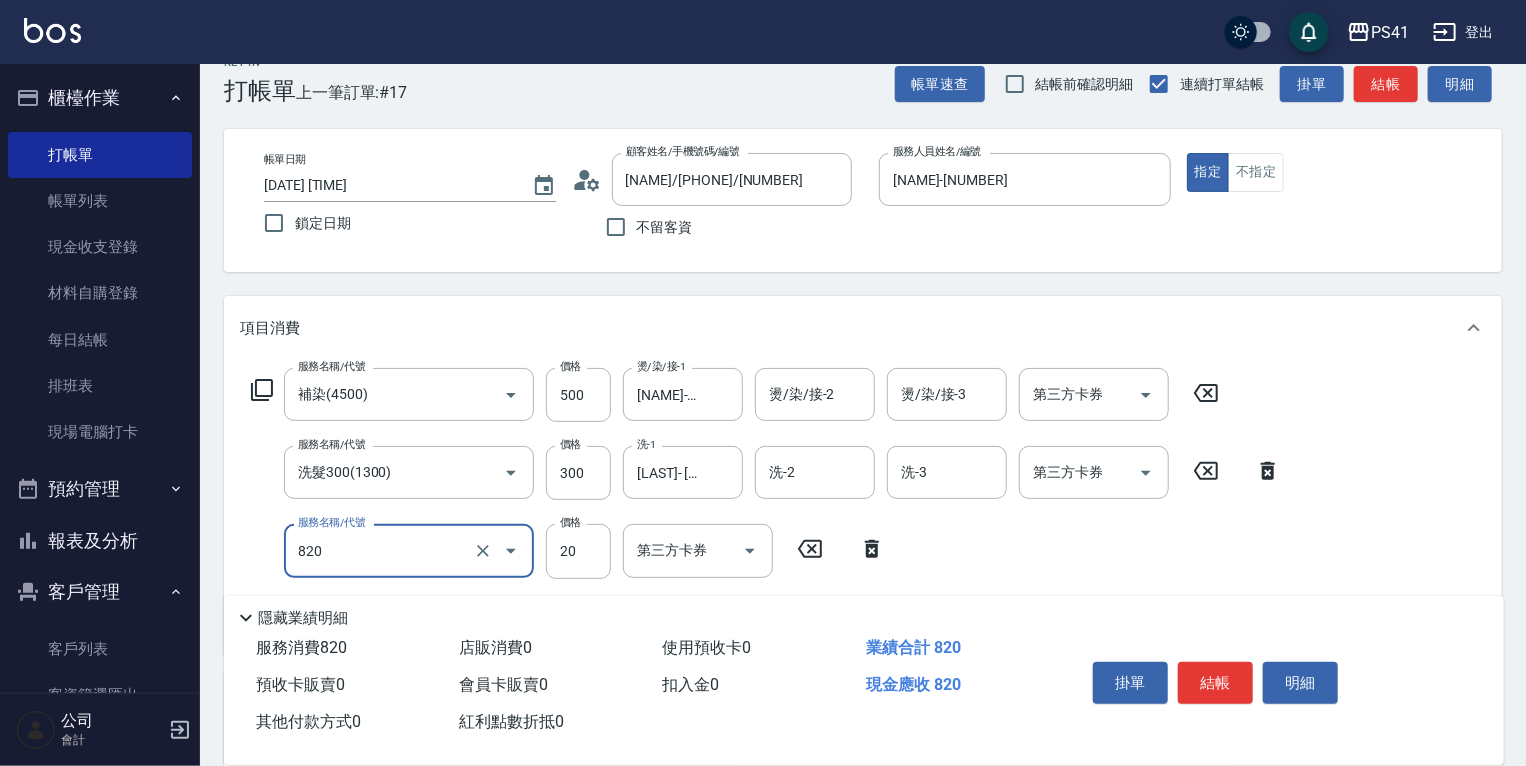 type on "潤絲(820)" 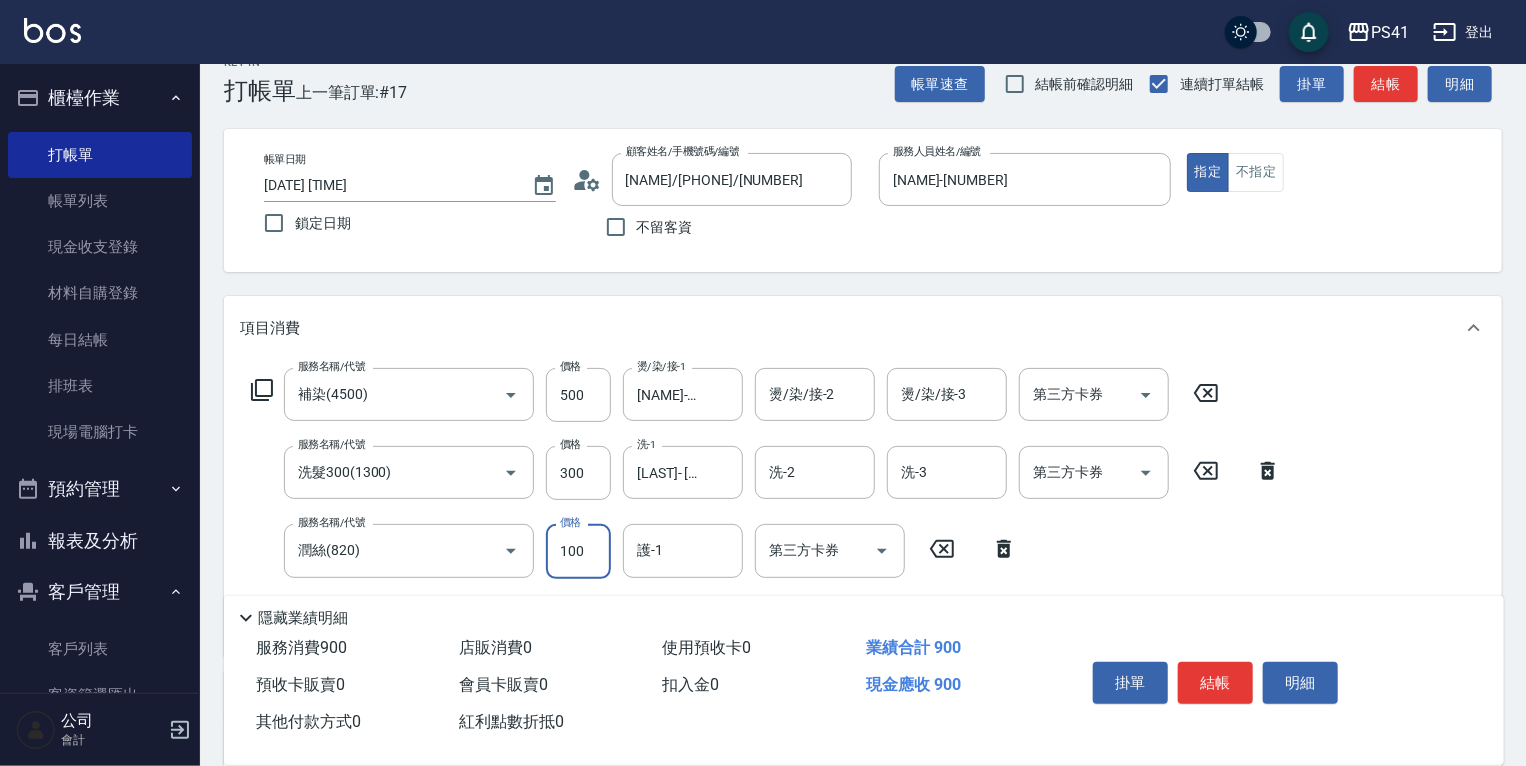 type on "100" 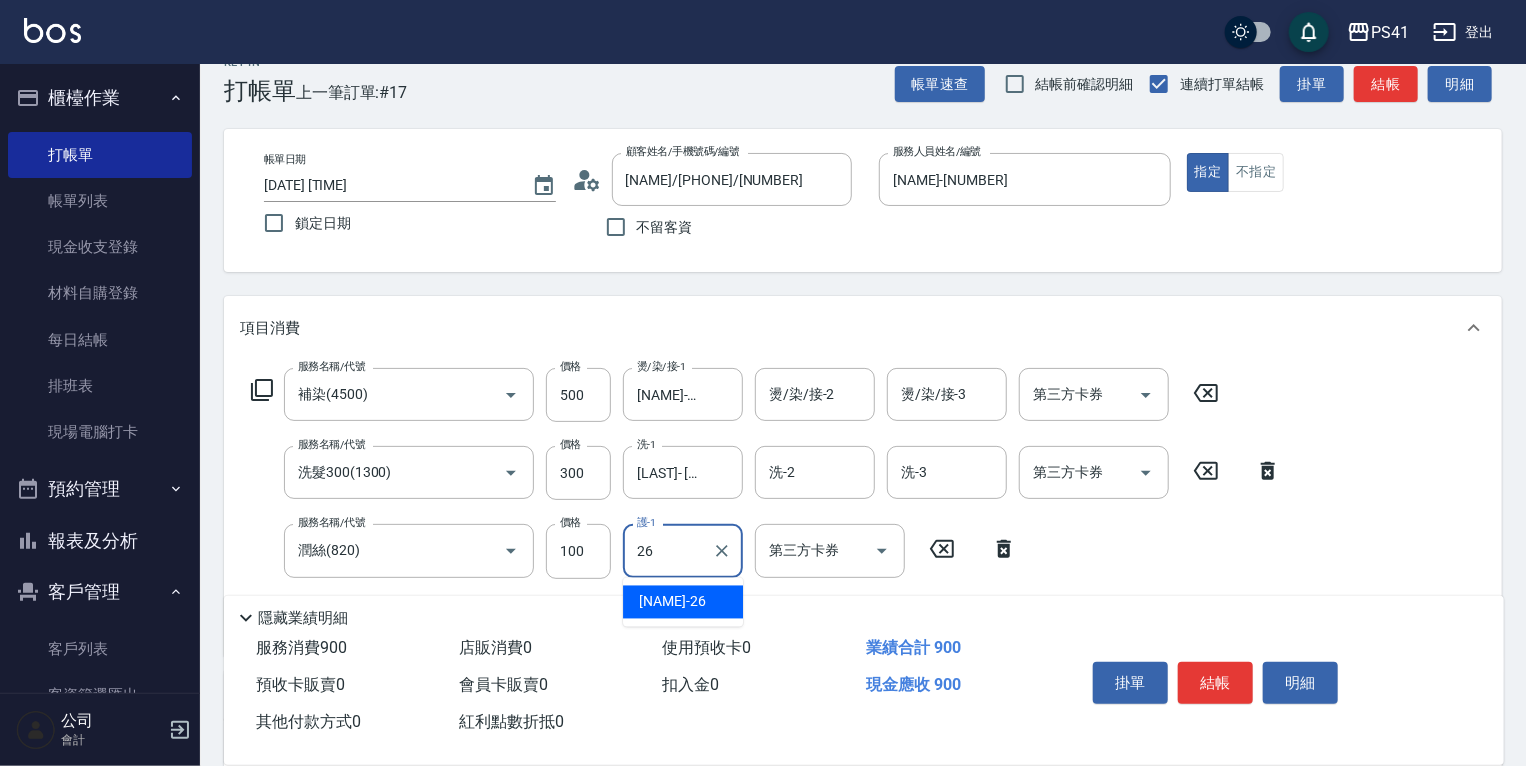 type on "[LAST]- [NUMBER]" 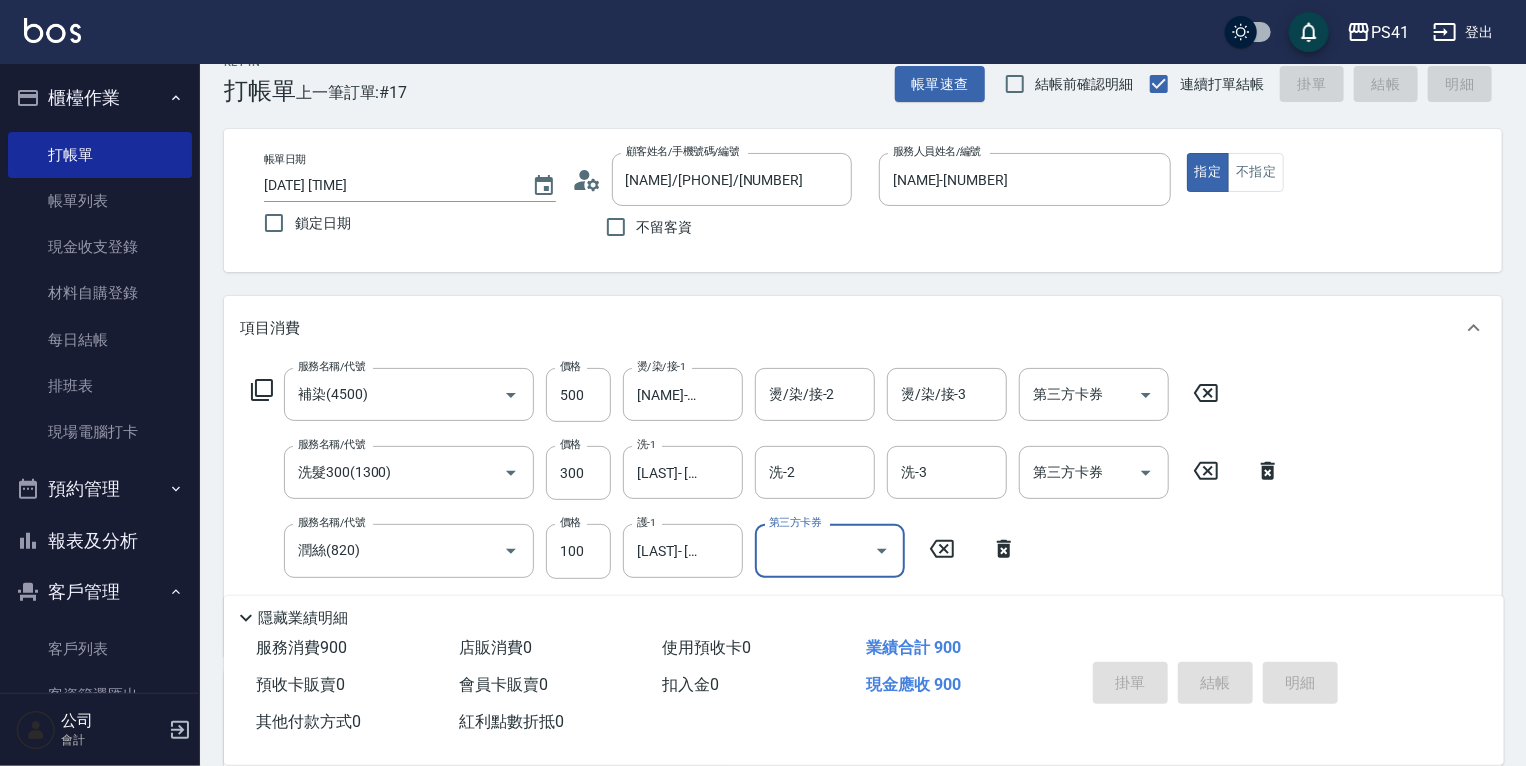 type 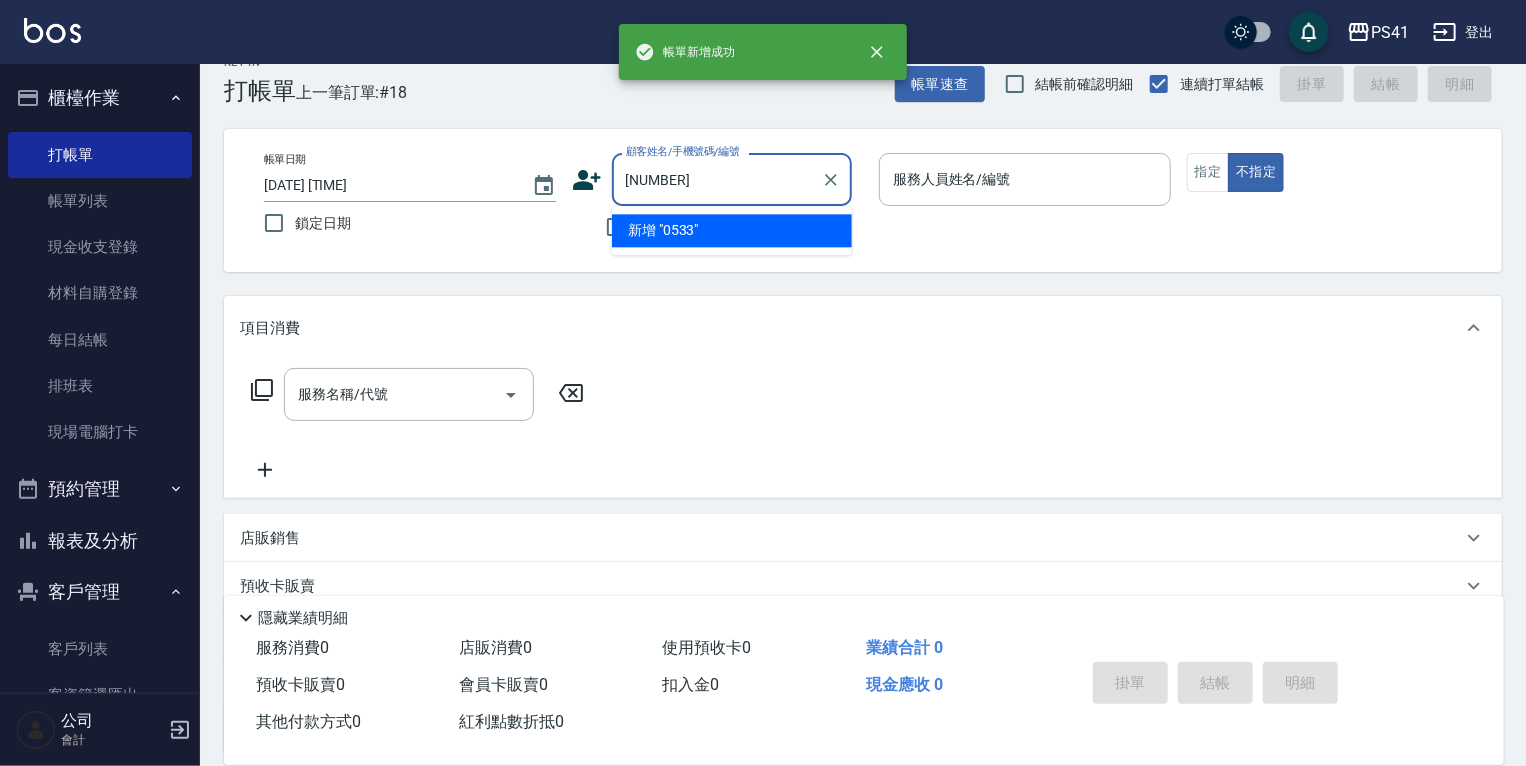 type on "[NUMBER]" 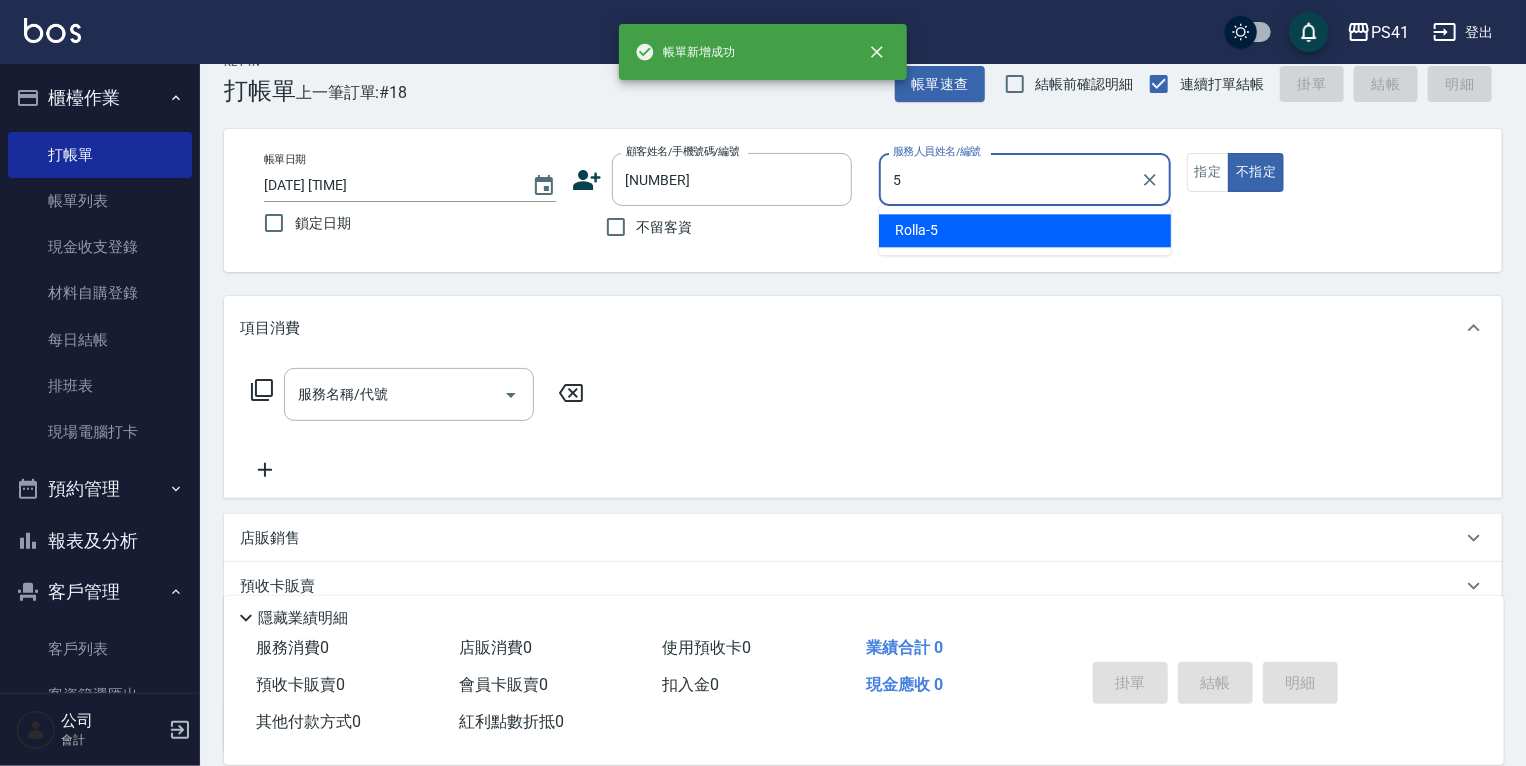 type on "Rolla-5" 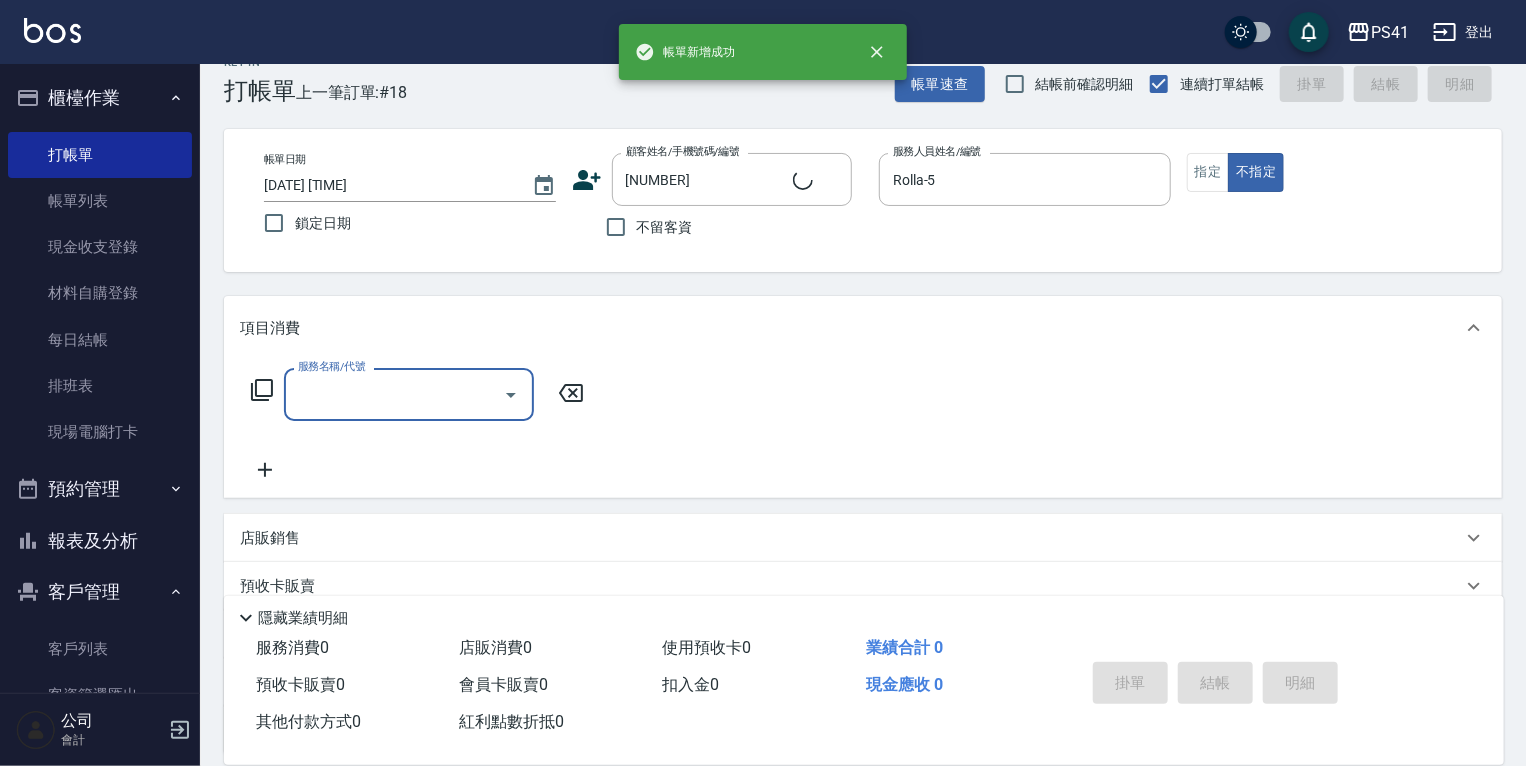 type on "[NAME]/[PHONE]/[NUMBER]" 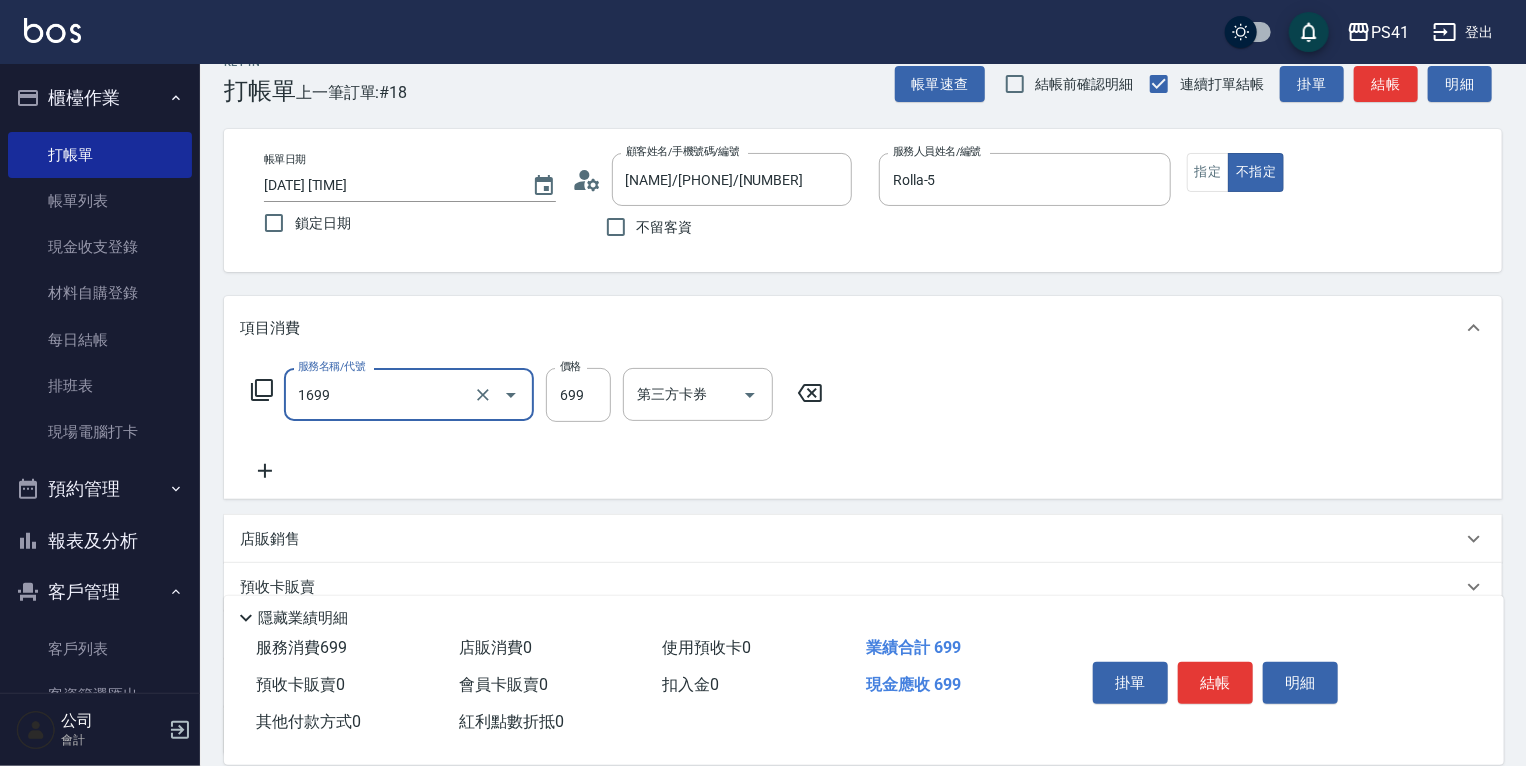 type on "純粹植淨控油SPA洗髮699(1699)" 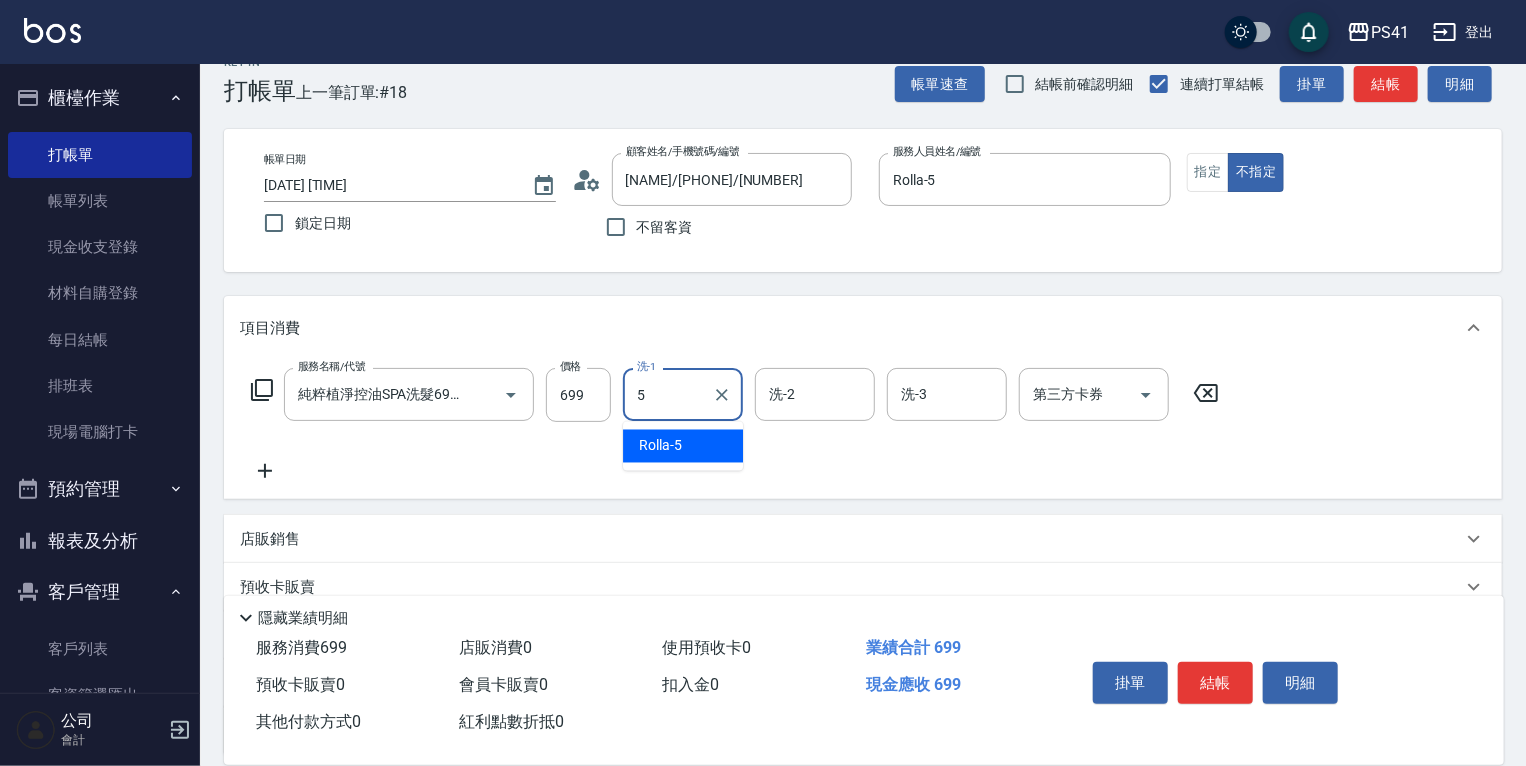 type on "Rolla-5" 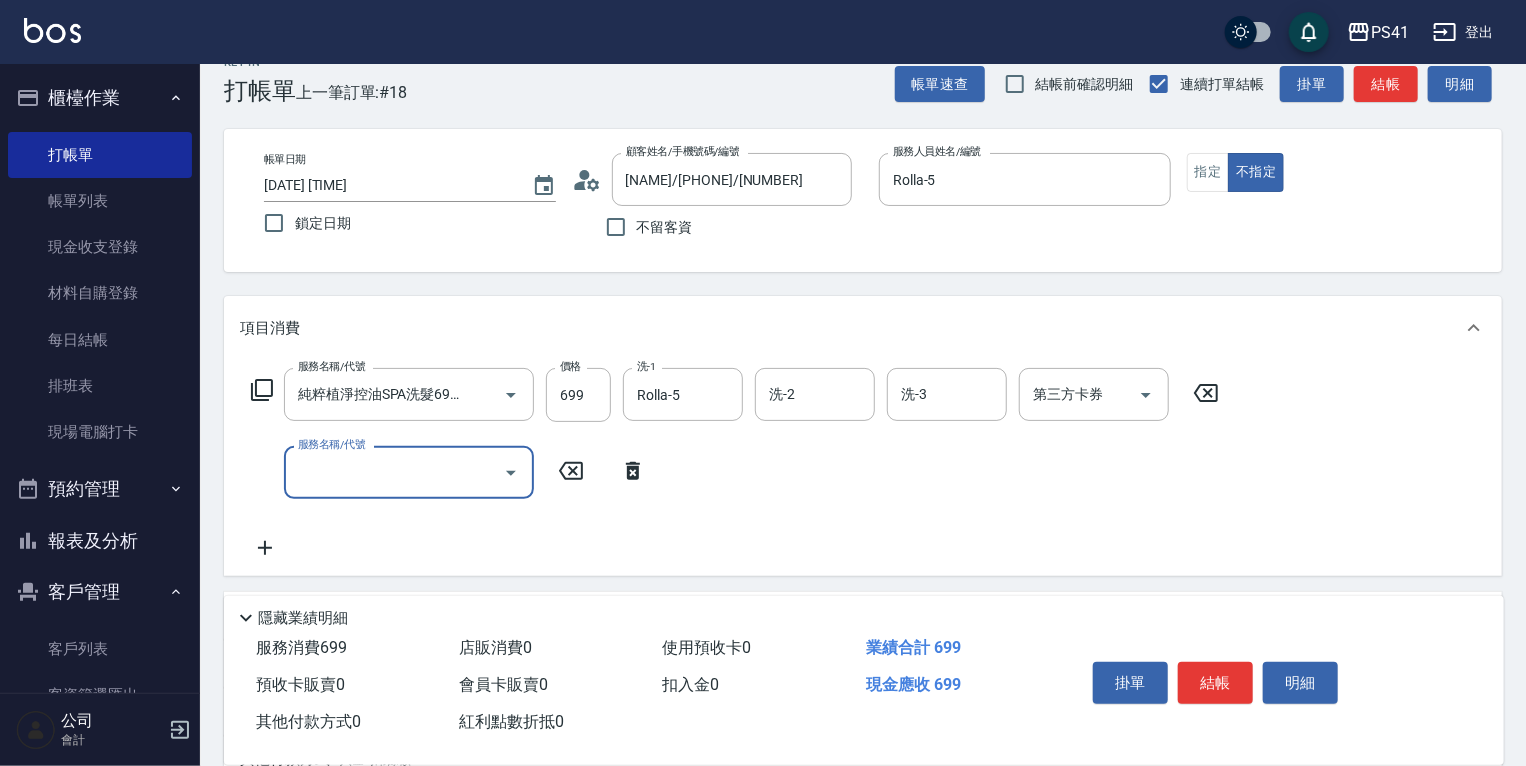 scroll, scrollTop: 0, scrollLeft: 0, axis: both 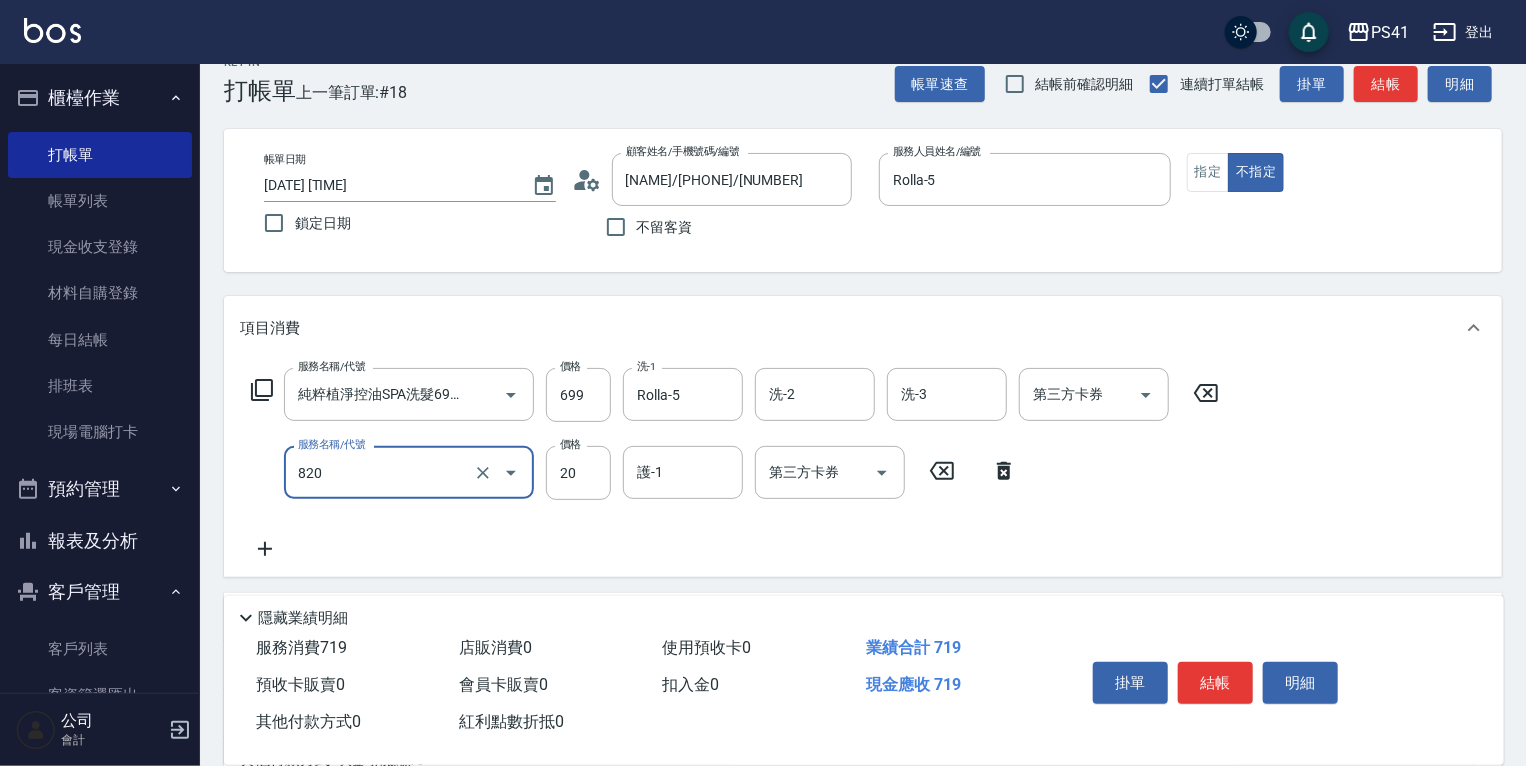 type on "潤絲(820)" 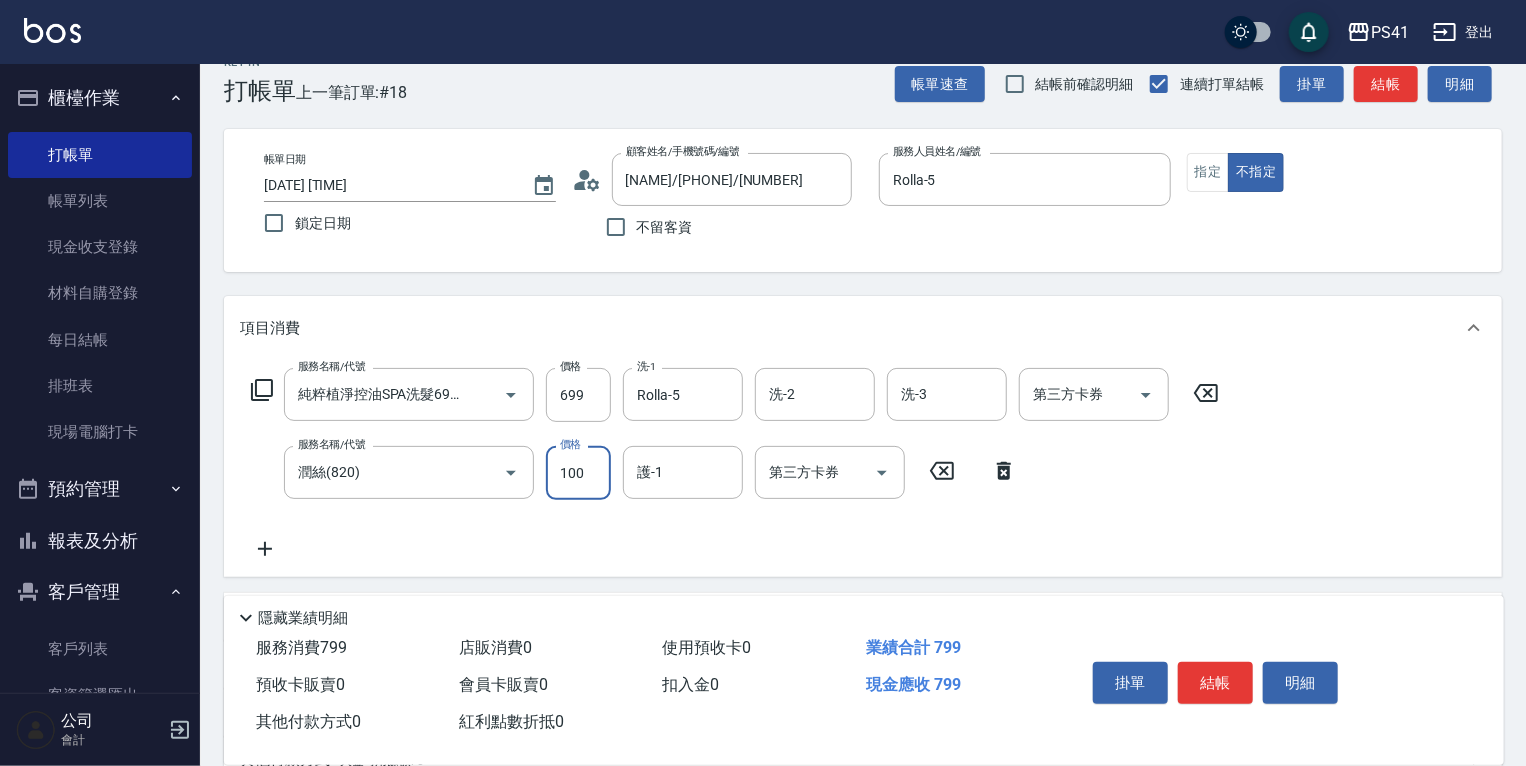 type on "100" 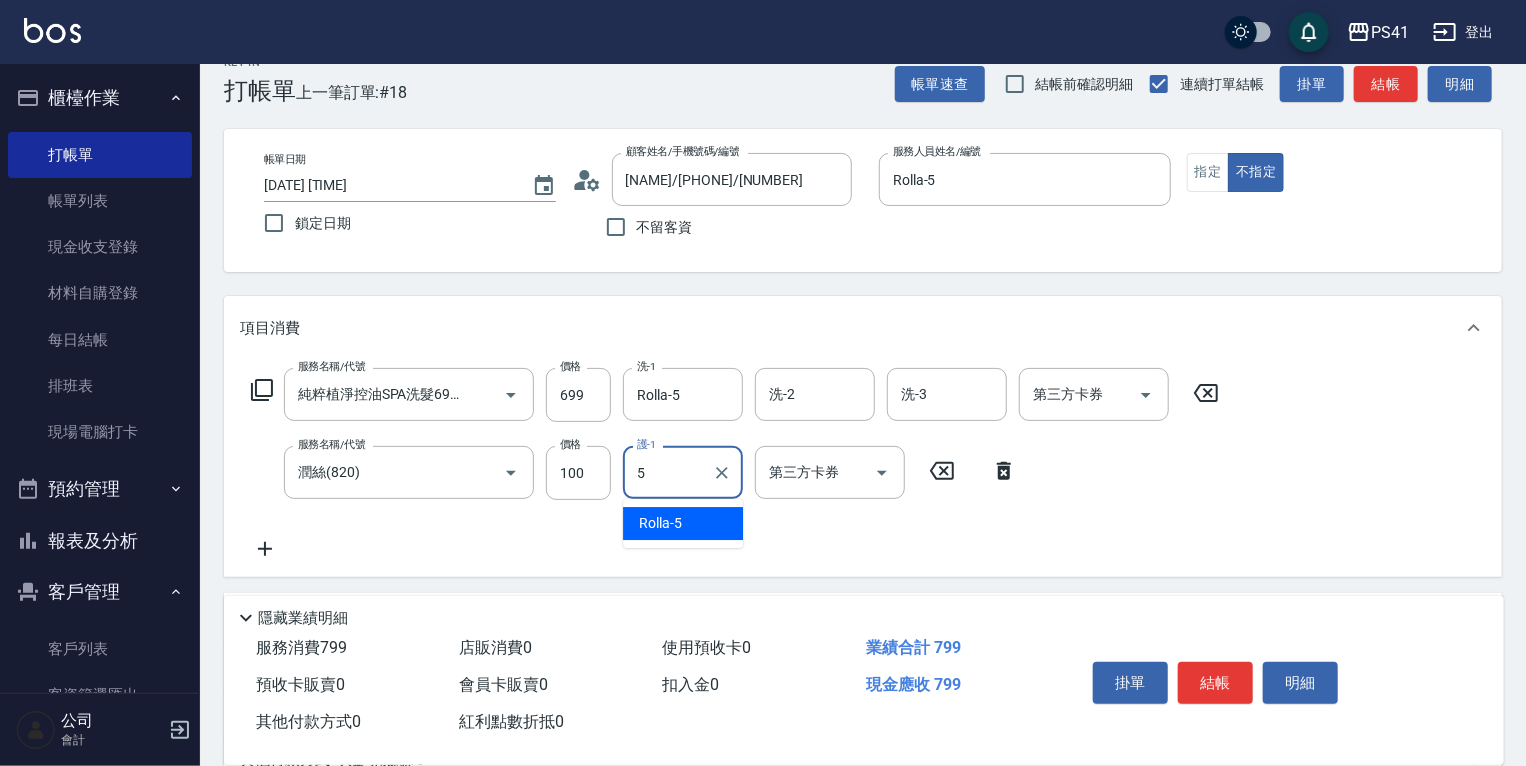 type on "Rolla-5" 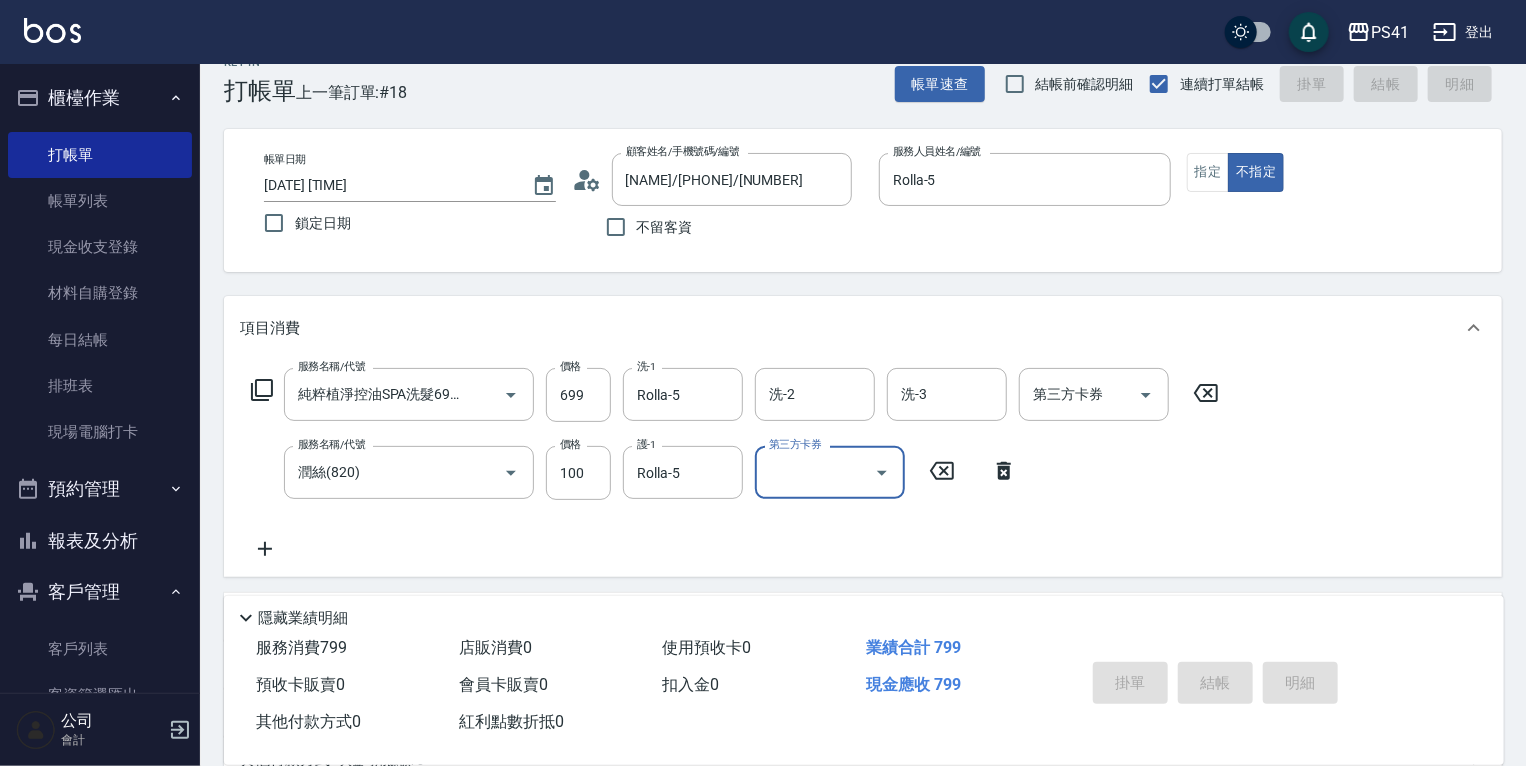 type 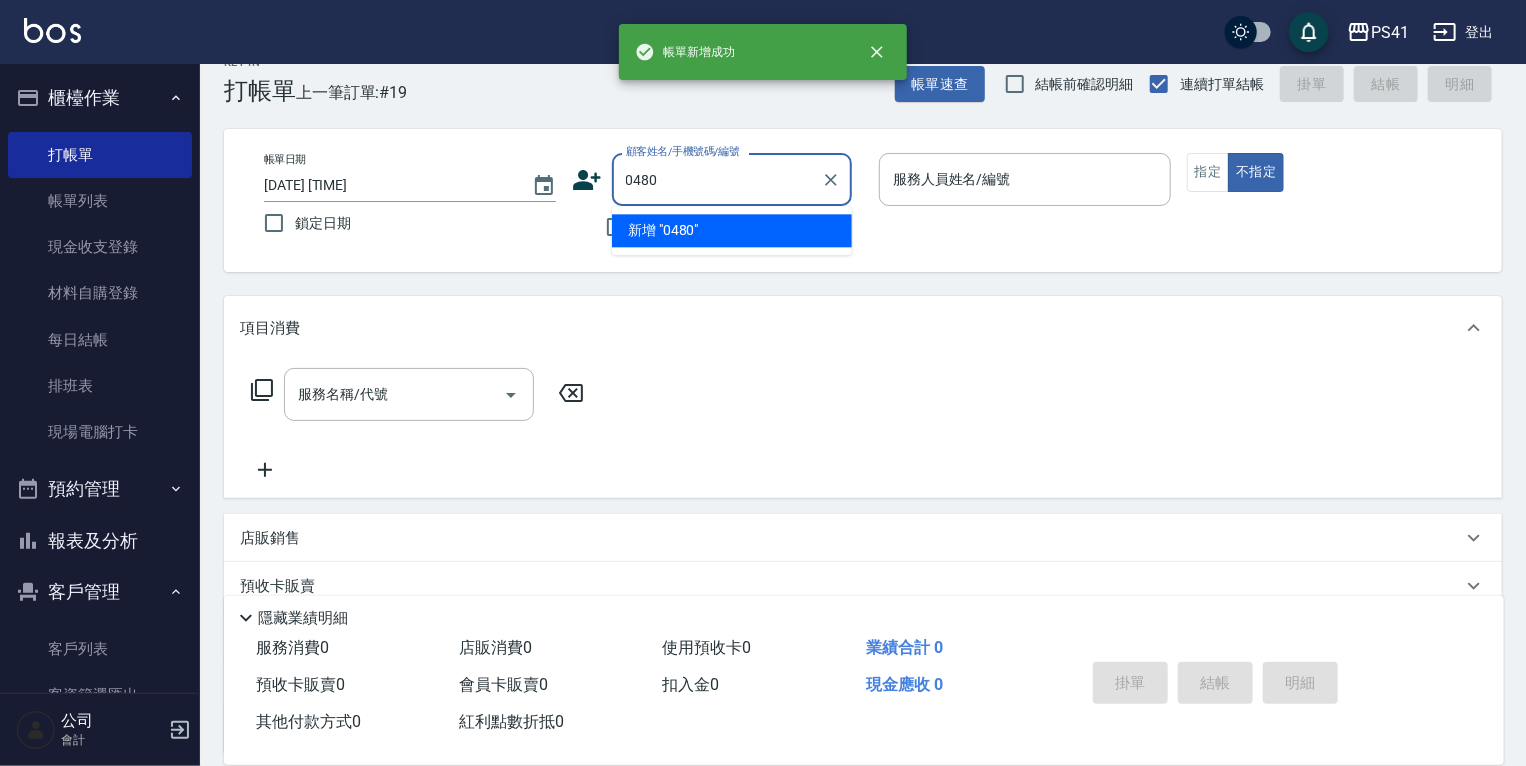 type on "0480" 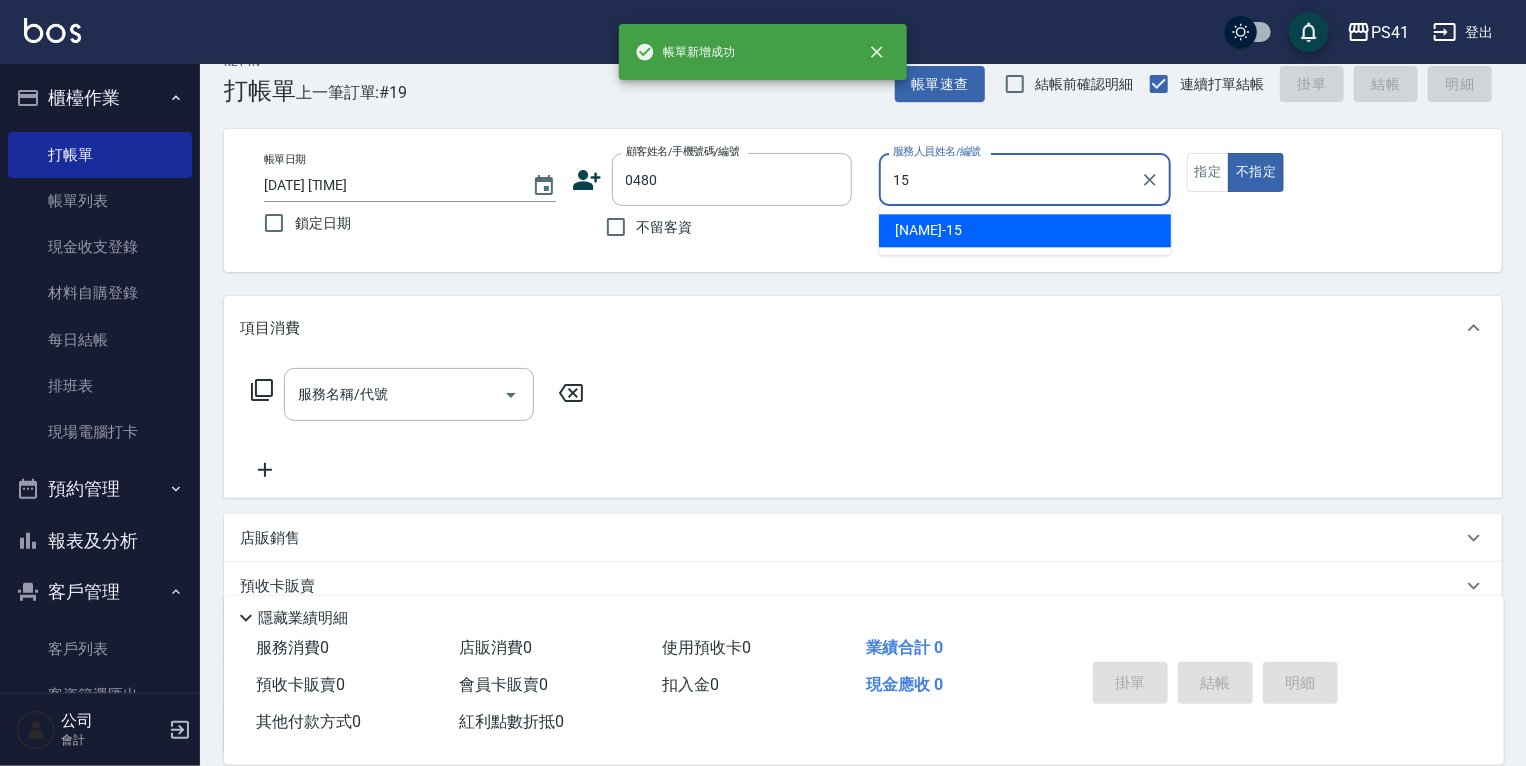 type on "[NAME]-[NUMBER]" 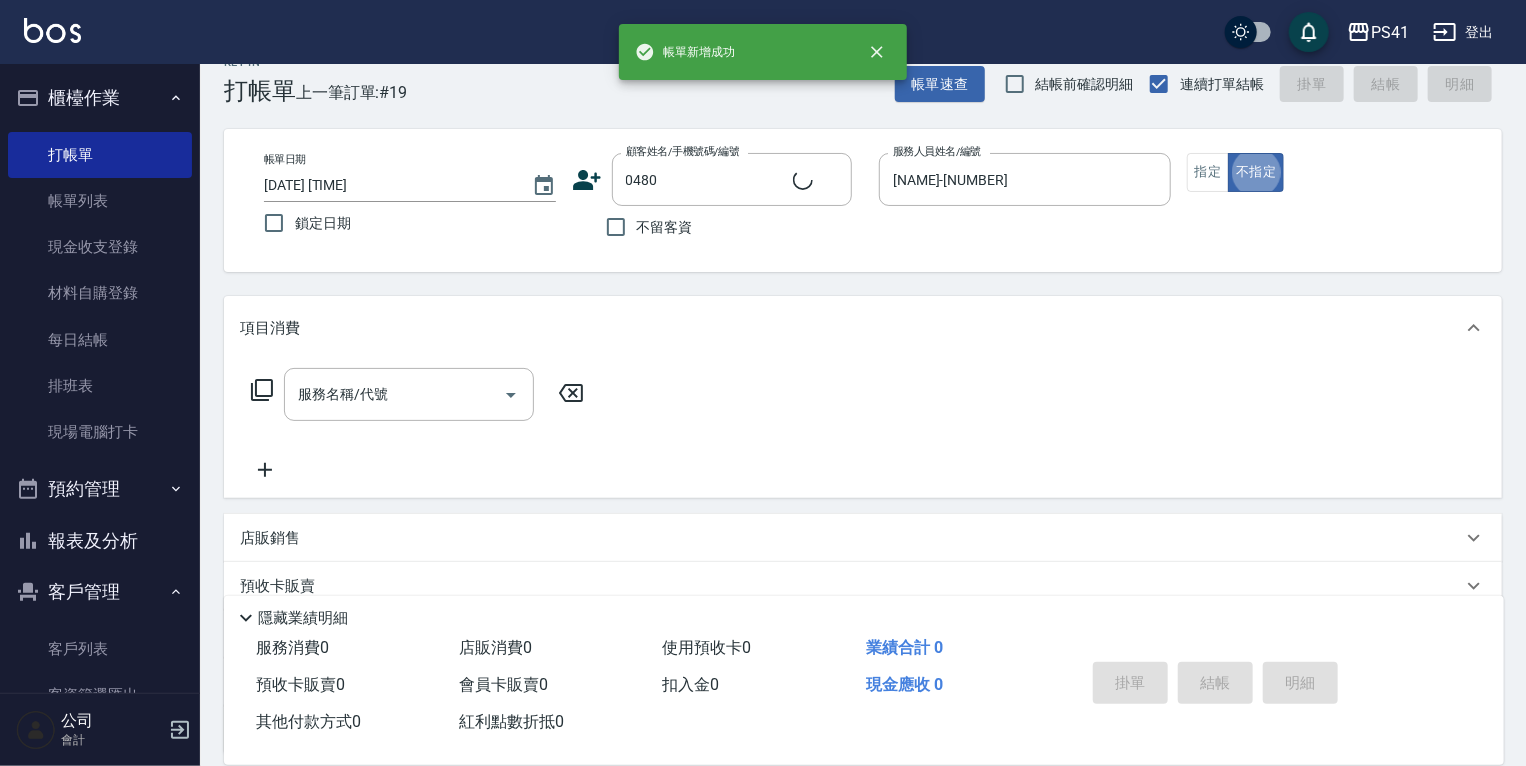 type on "[LAST]/[PHONE]/[NUMBER]" 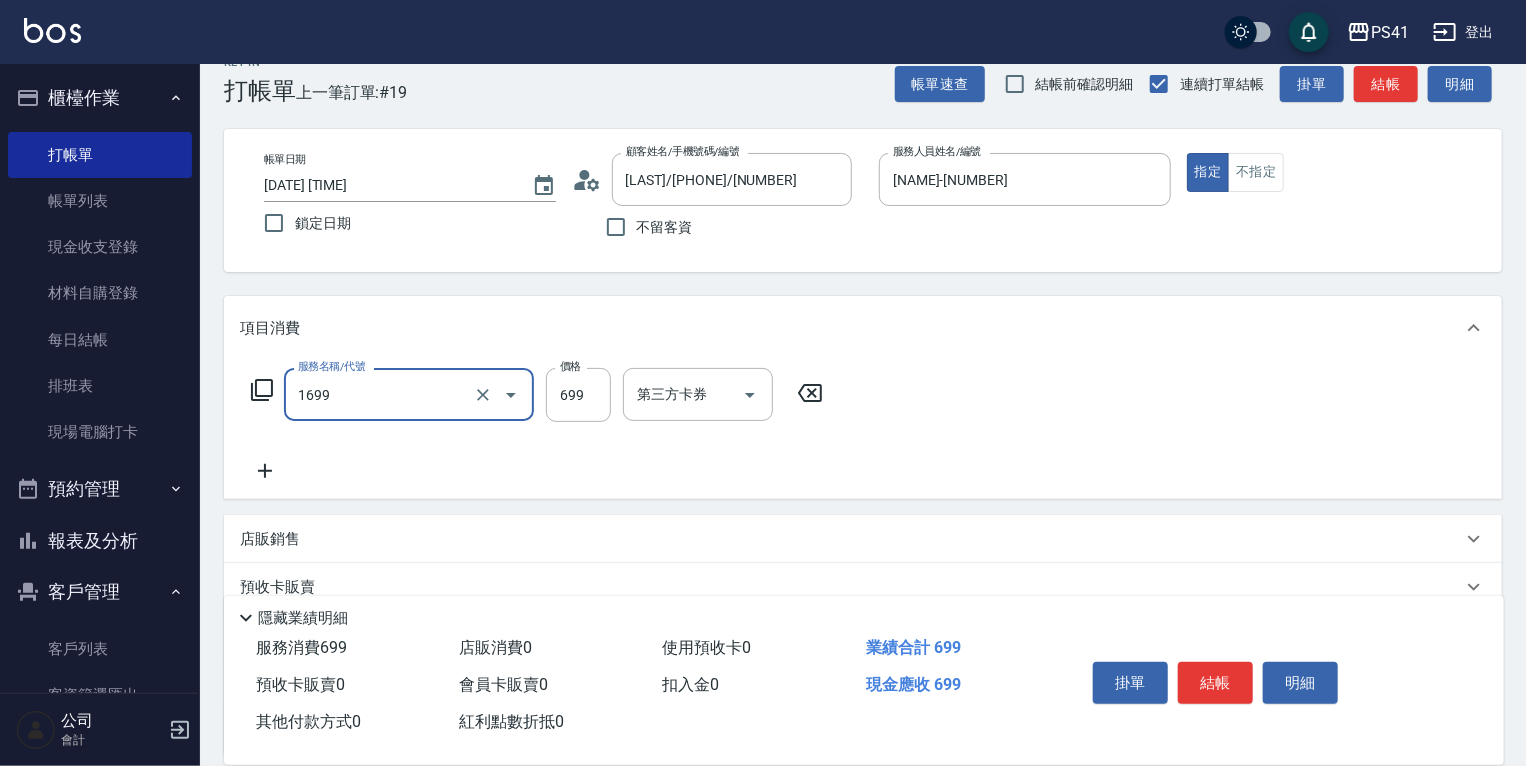 type on "純粹植淨控油SPA洗髮699(1699)" 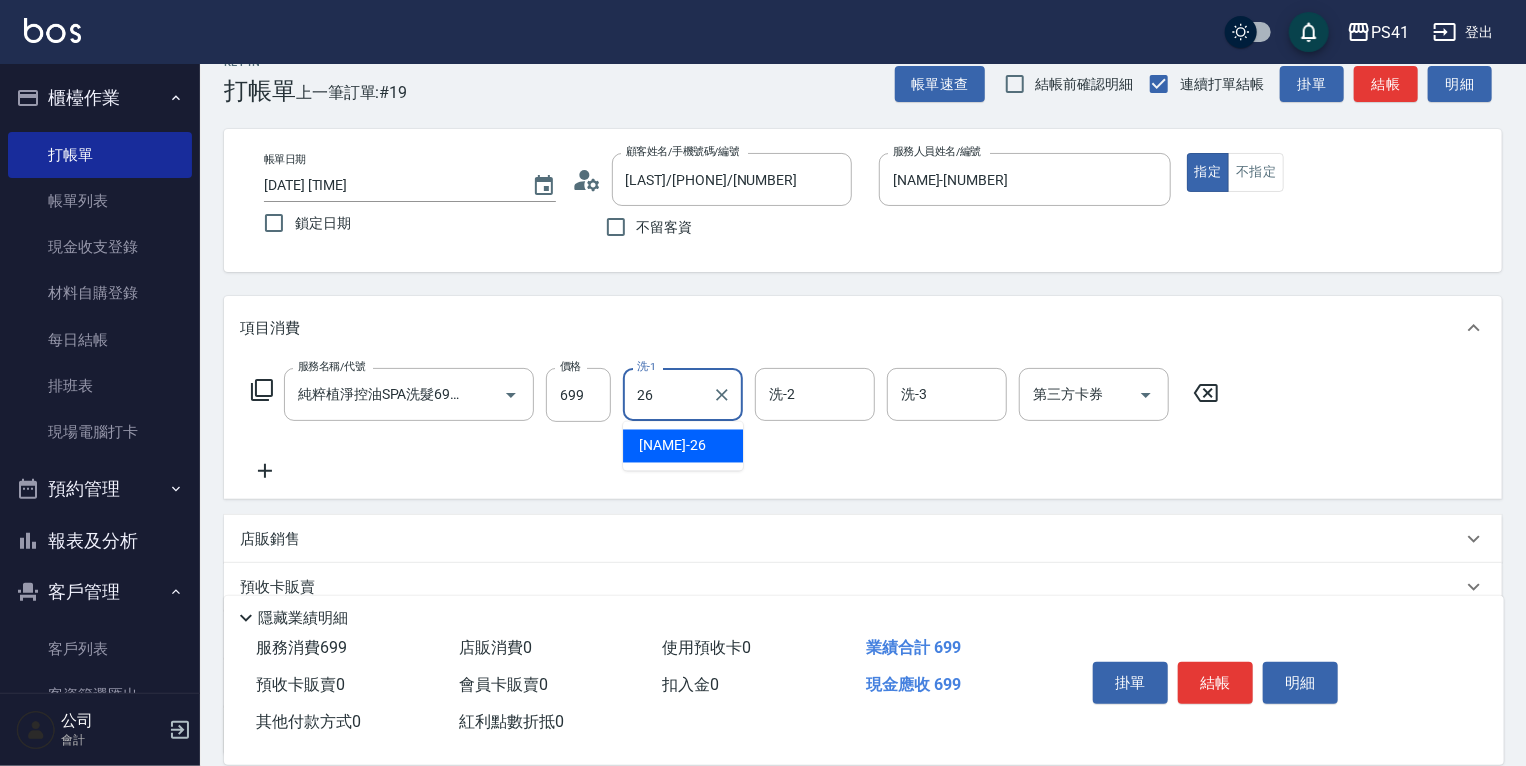 type on "[LAST]- [NUMBER]" 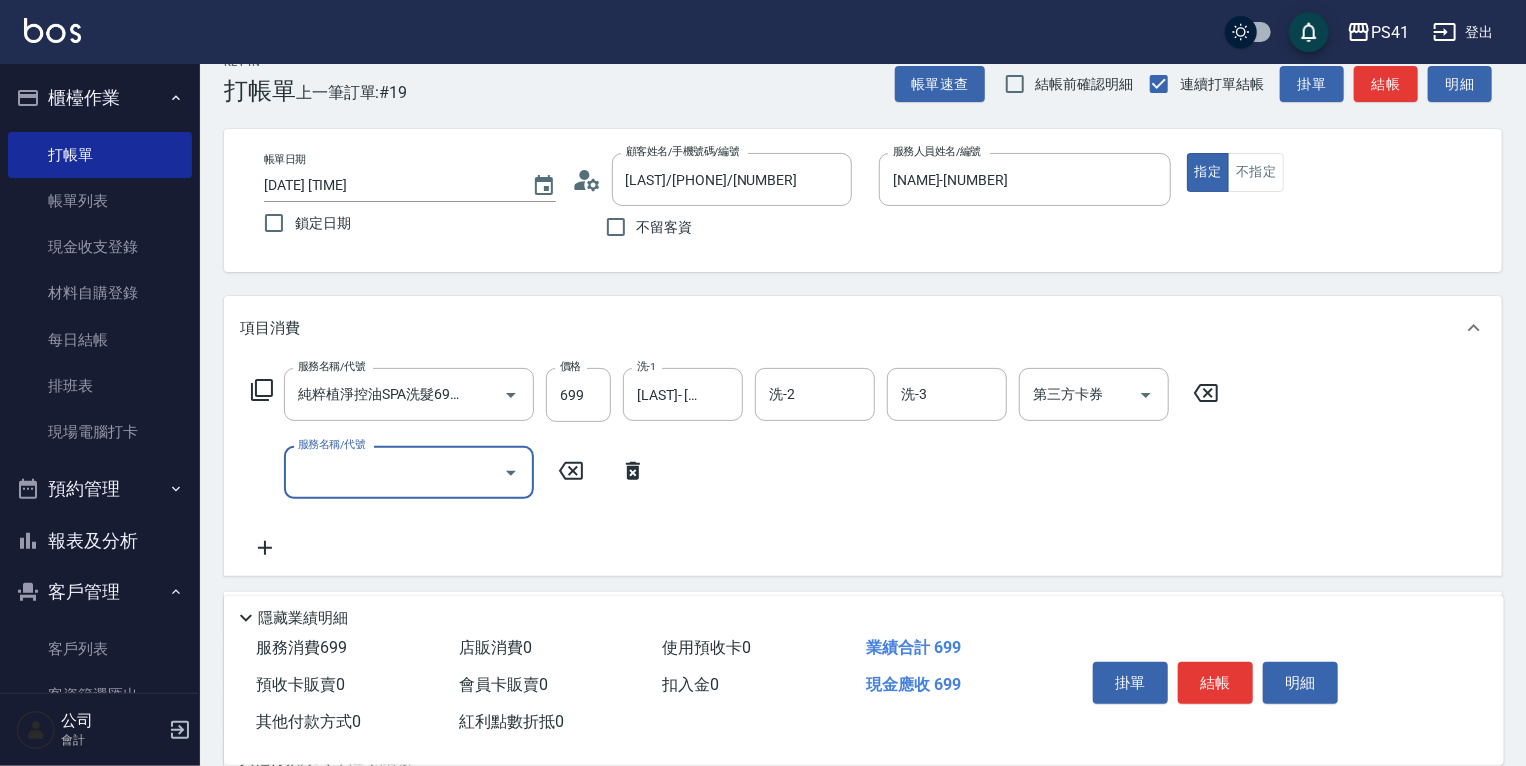 scroll, scrollTop: 0, scrollLeft: 0, axis: both 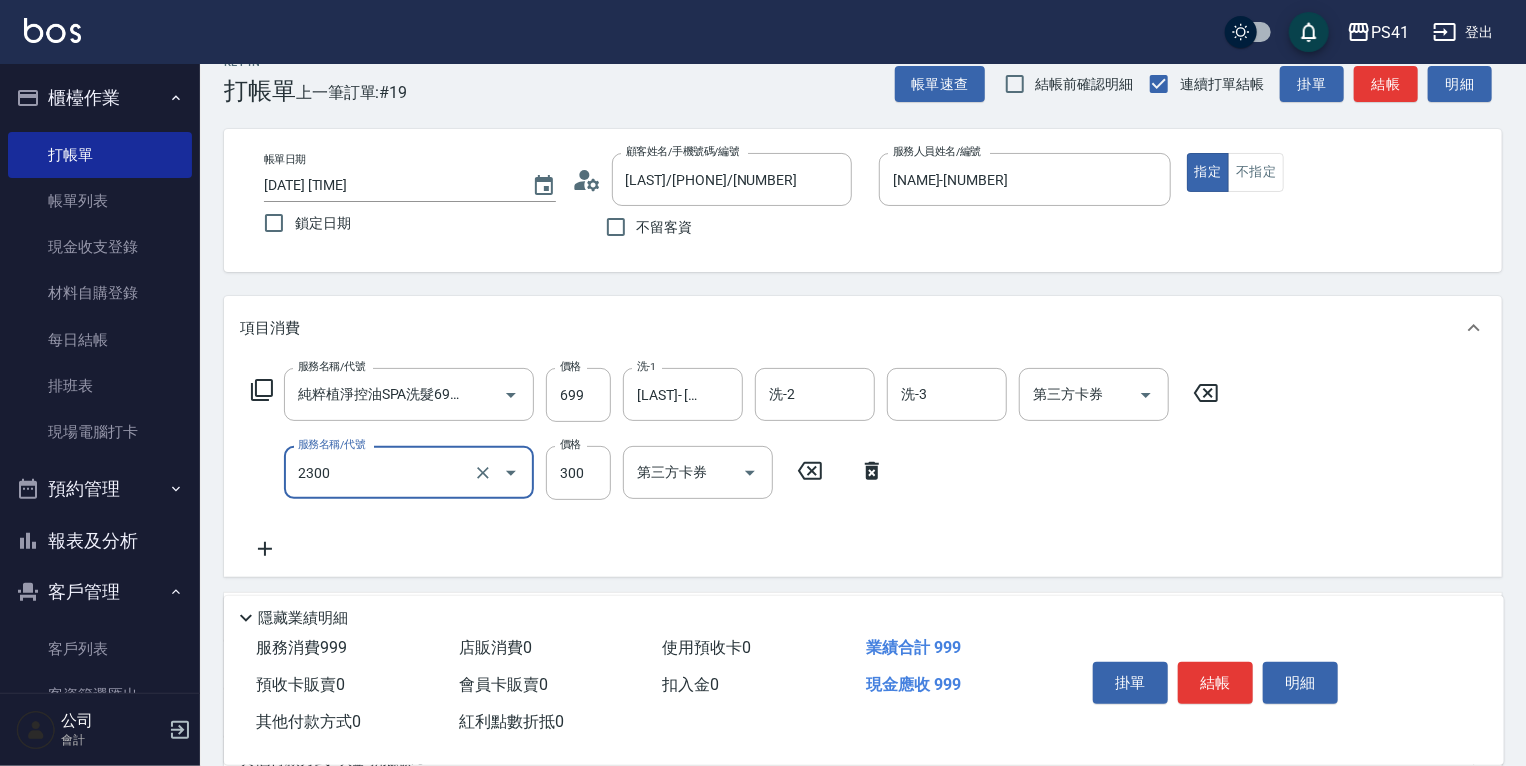 type on "剪髮(2300)" 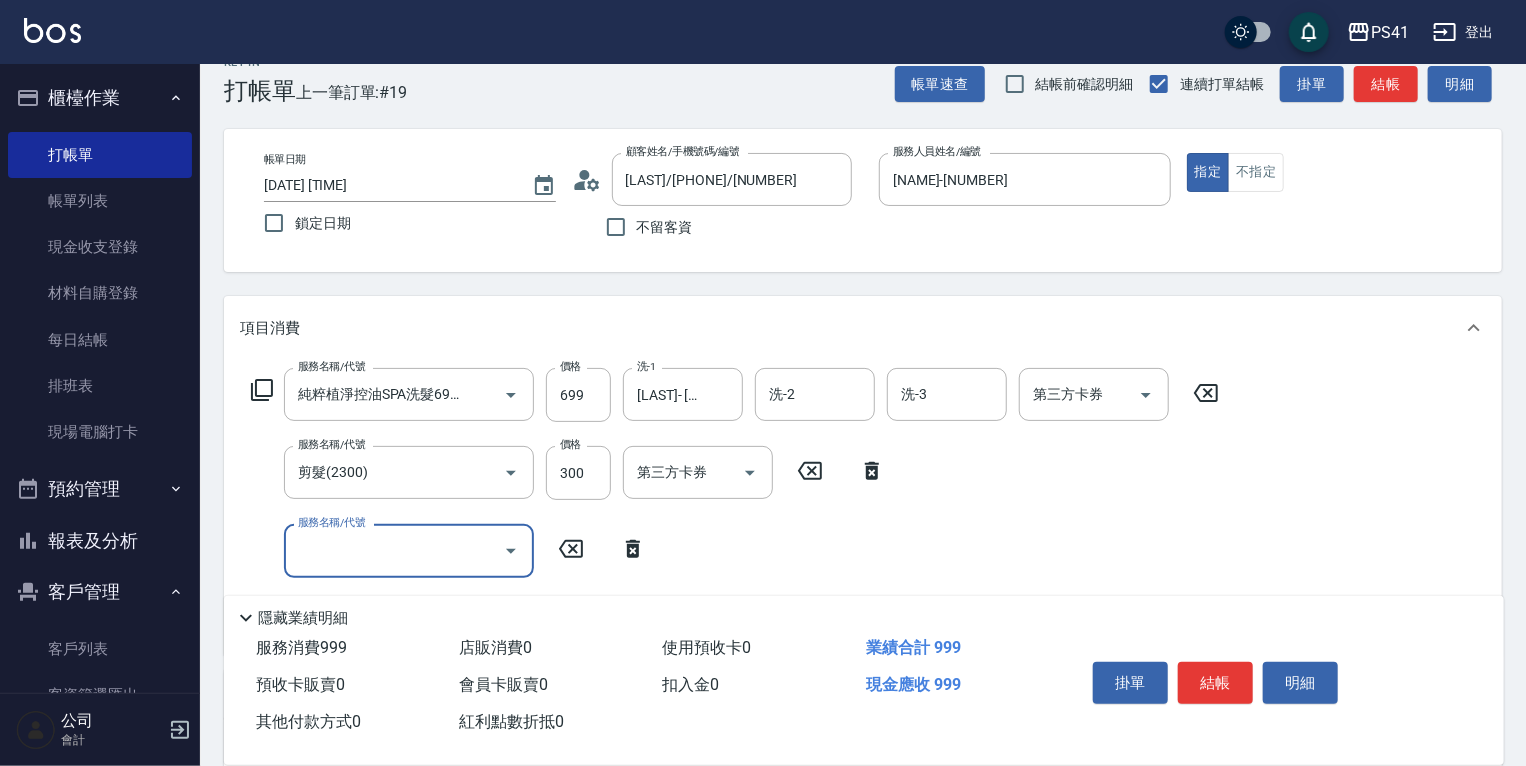 scroll, scrollTop: 0, scrollLeft: 0, axis: both 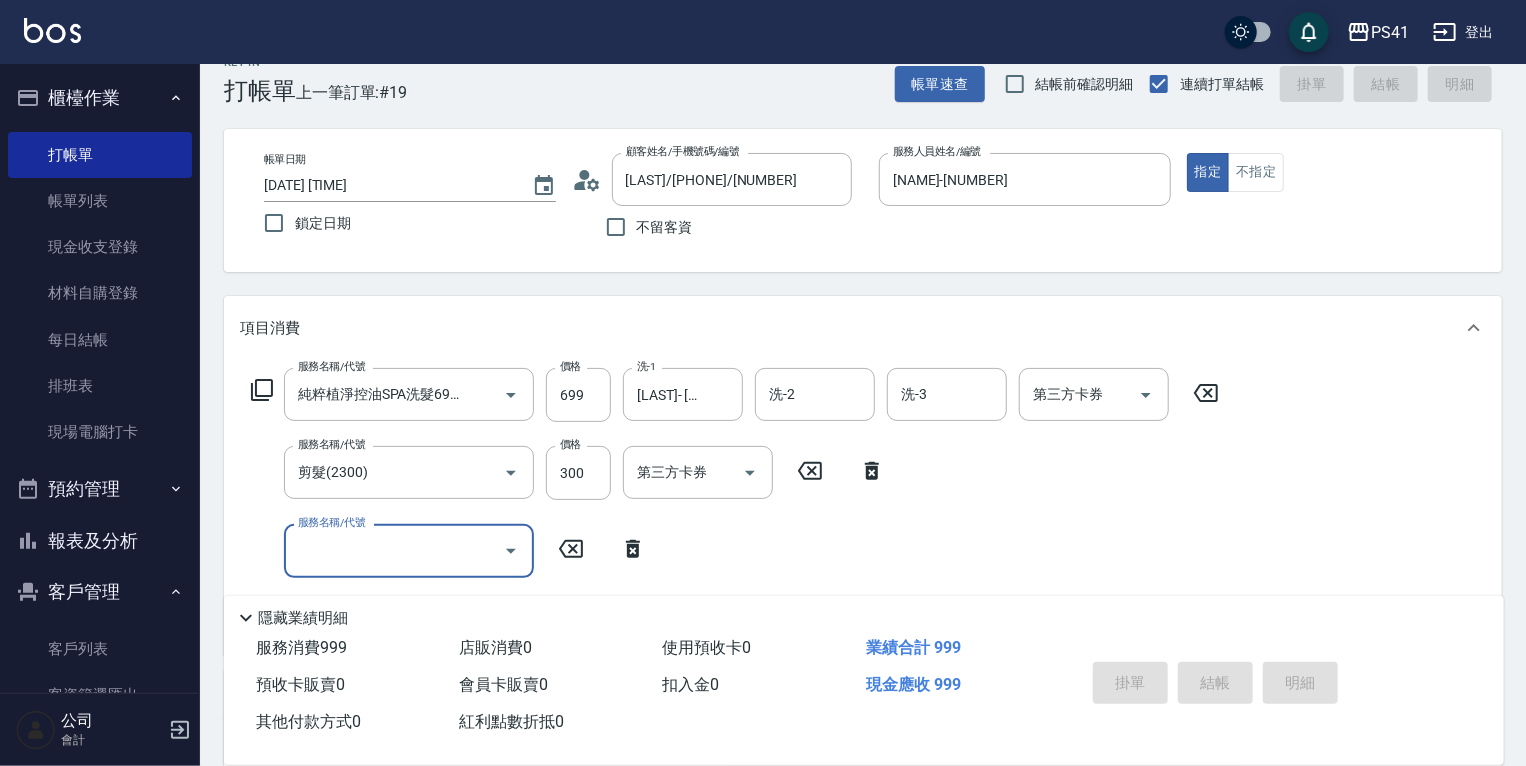 type on "[DATE] [TIME]" 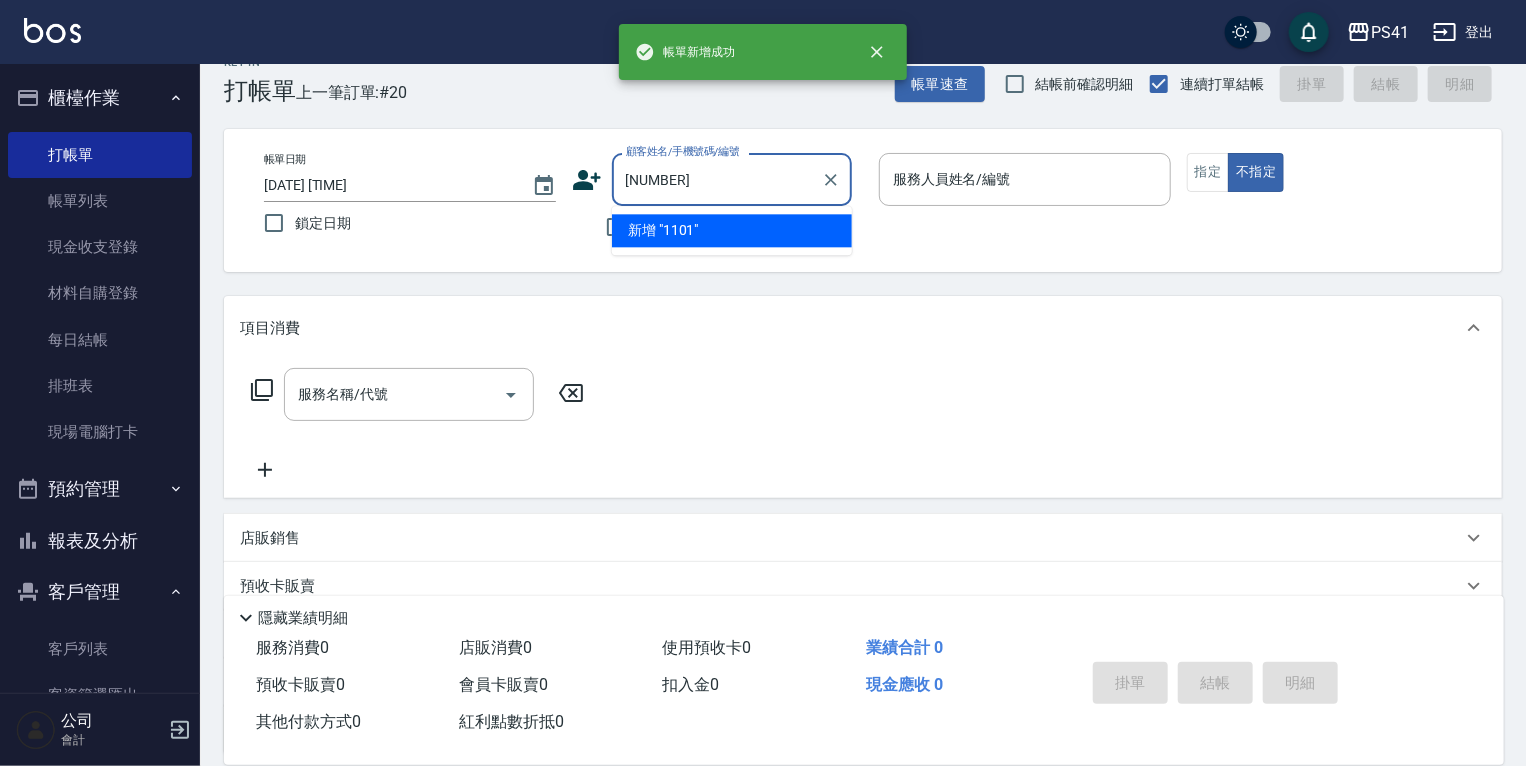 type on "[NUMBER]" 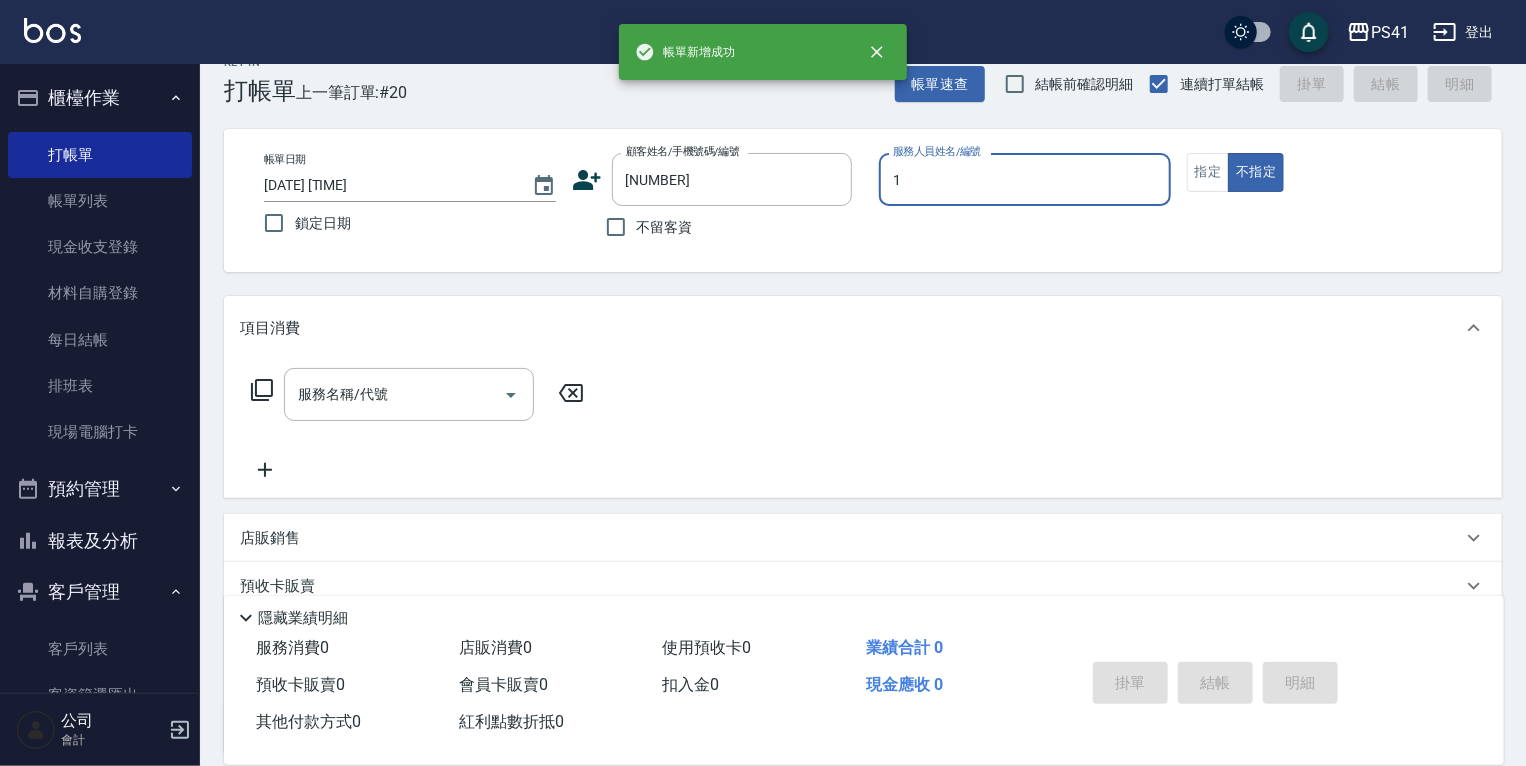 type on "15" 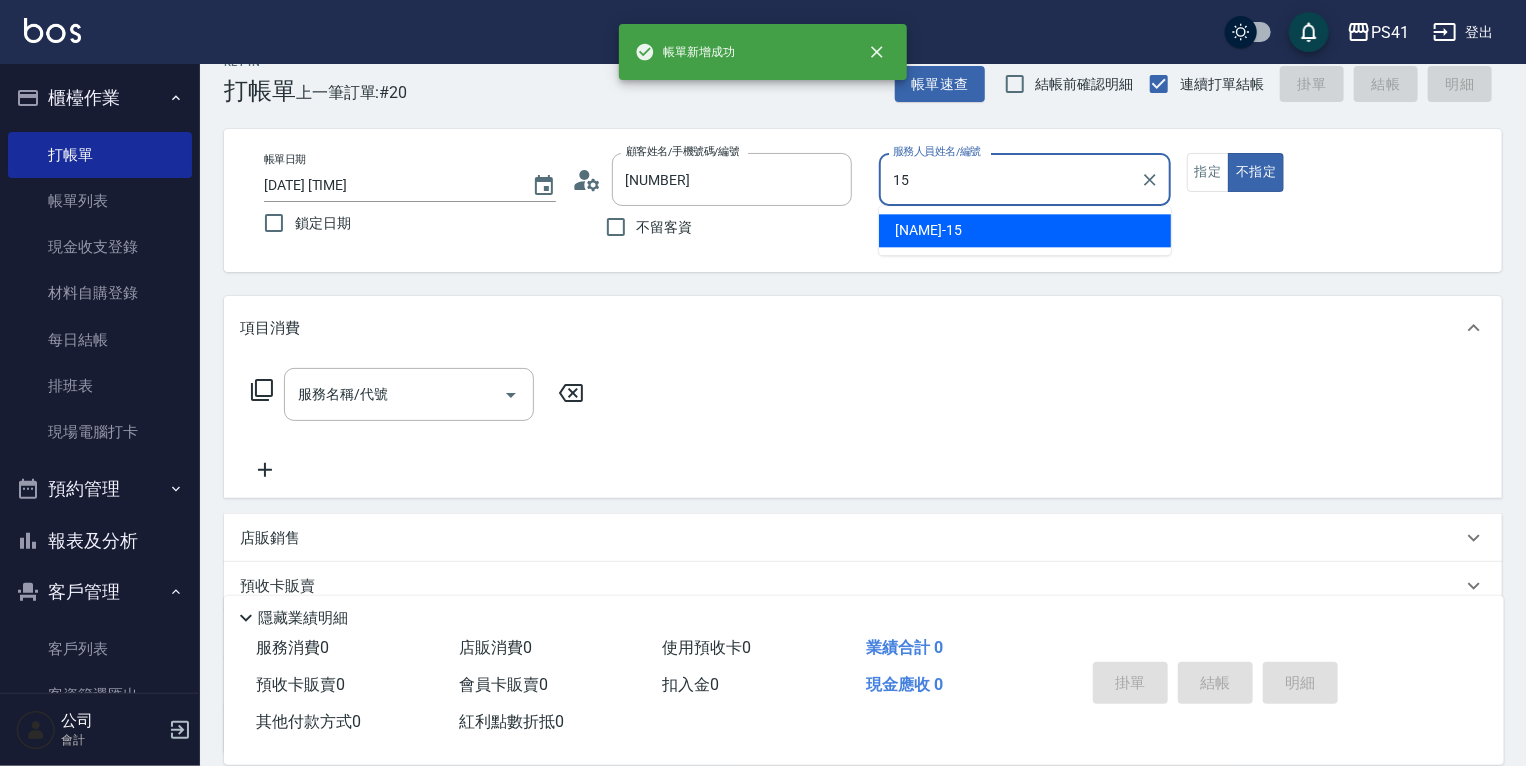 type on "[NAME]/[PHONE]/[NUMBER]" 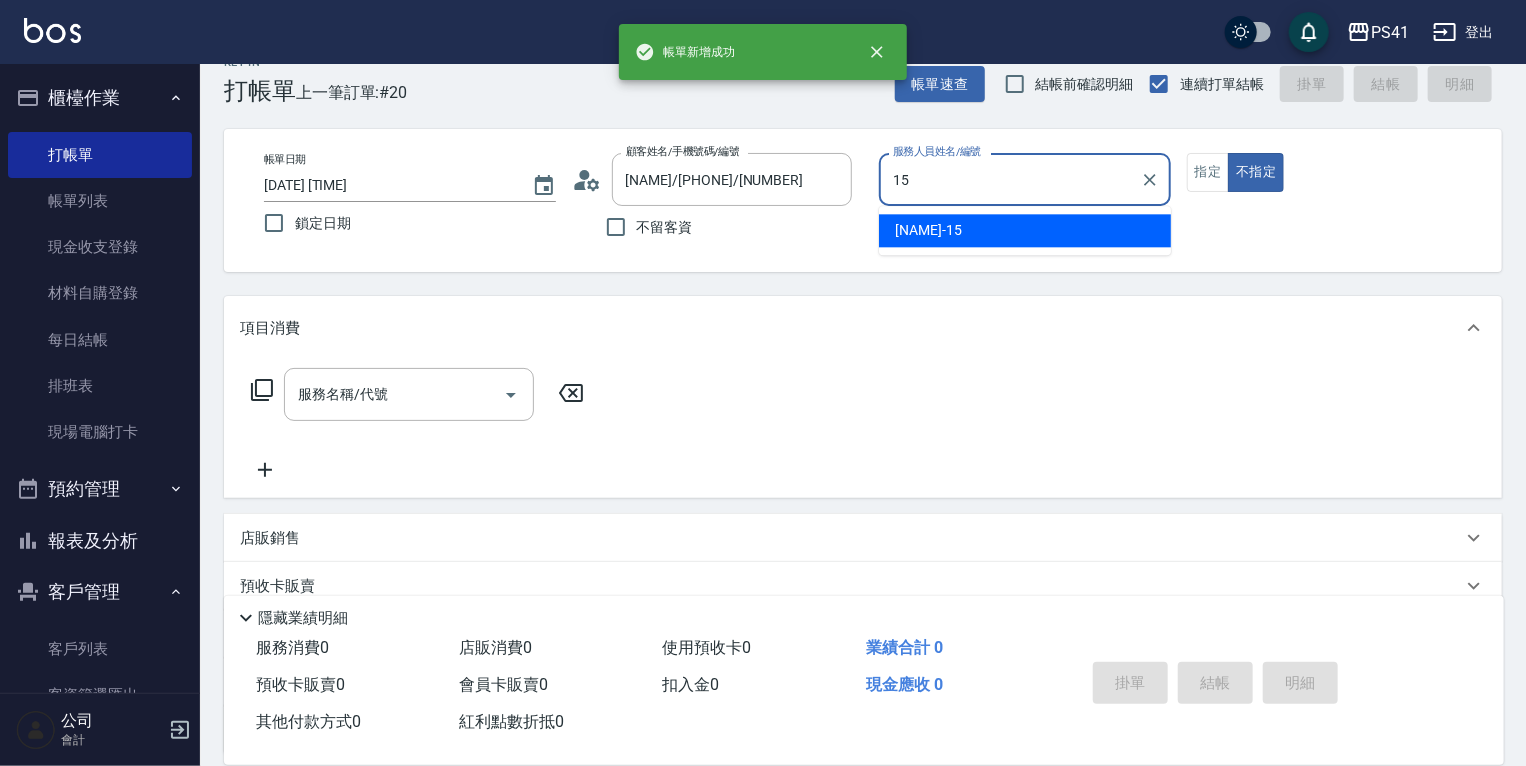 type on "[NAME]-[NUMBER]" 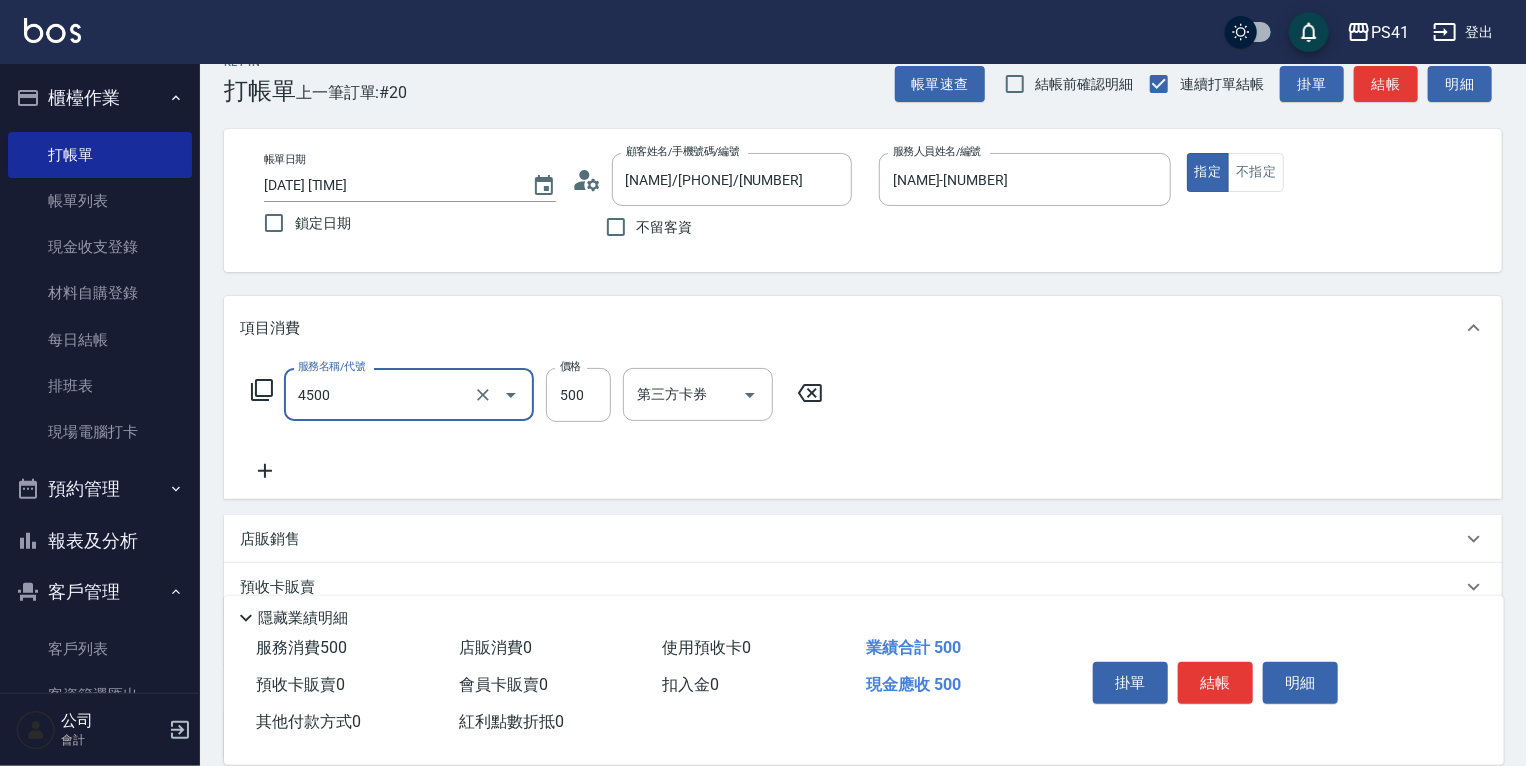 type on "補染(4500)" 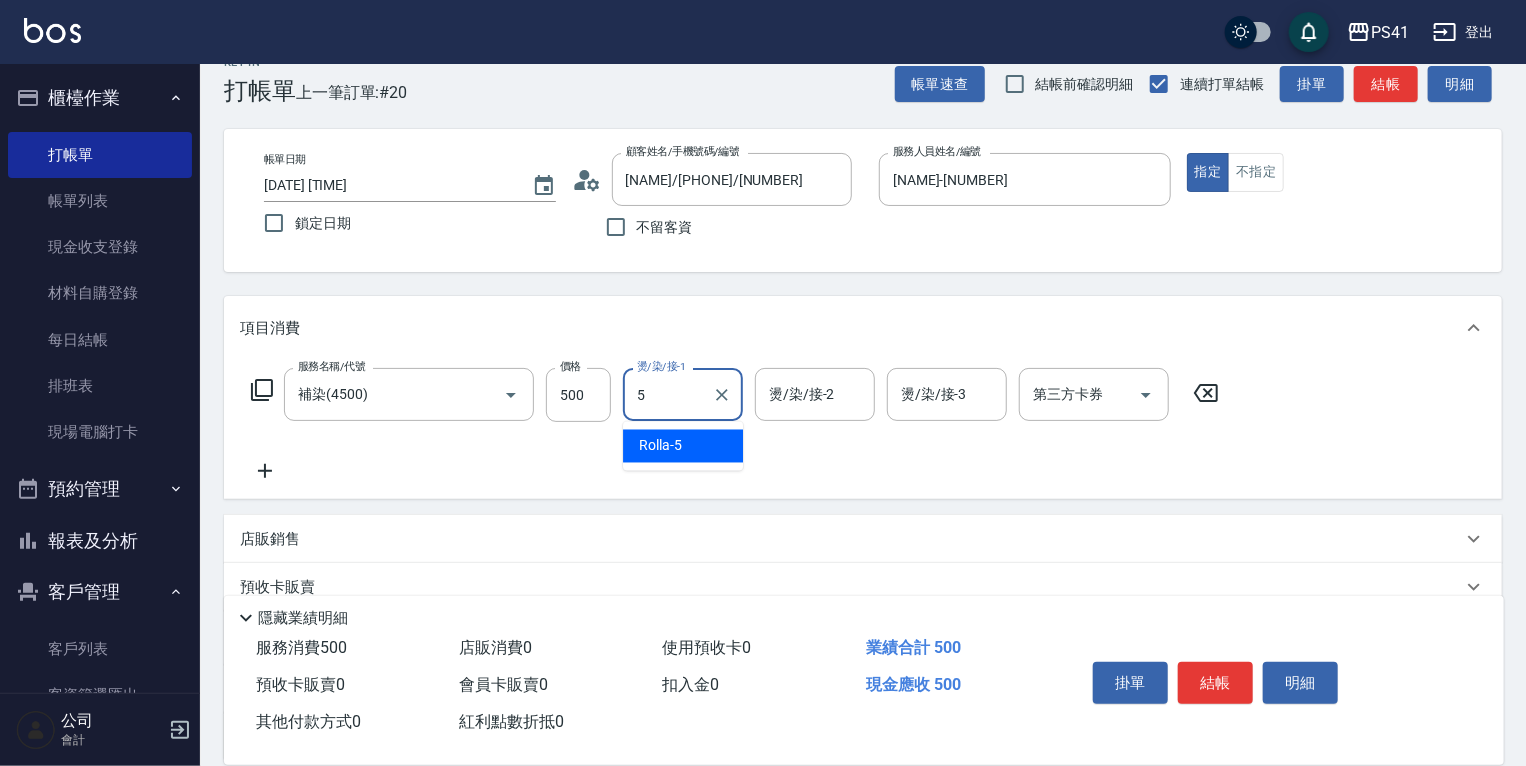 type on "Rolla-5" 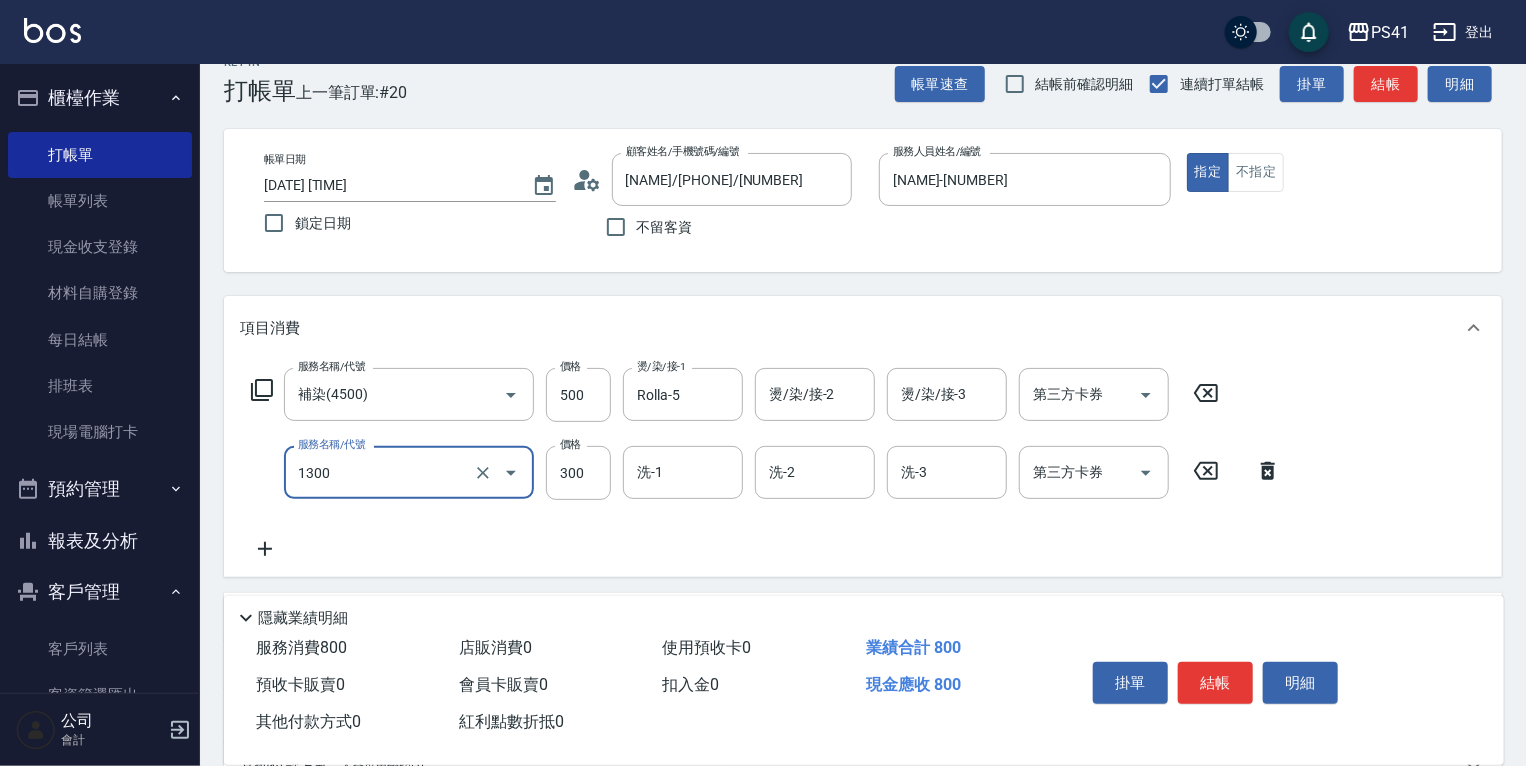 type on "洗髮300(1300)" 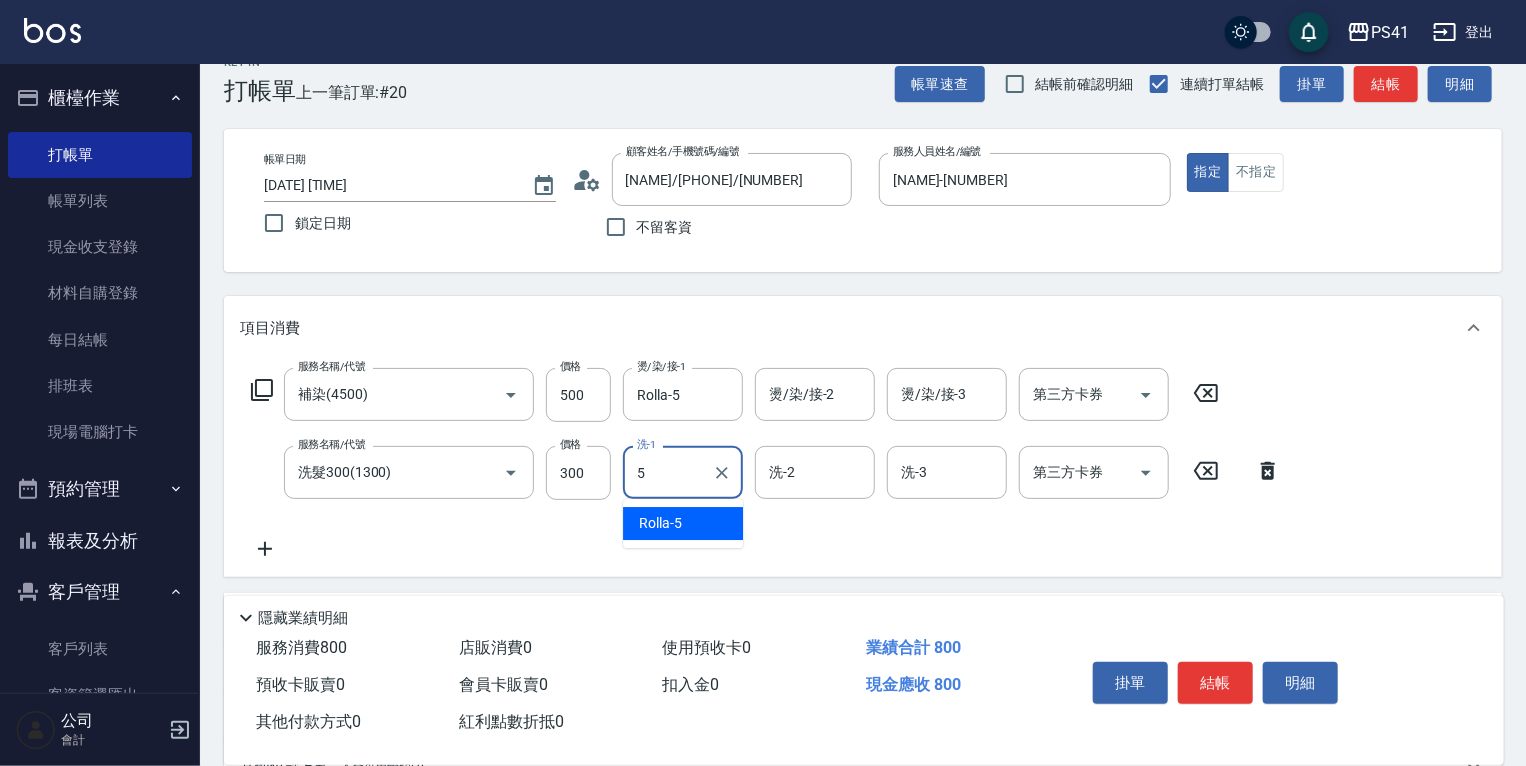 type on "Rolla-5" 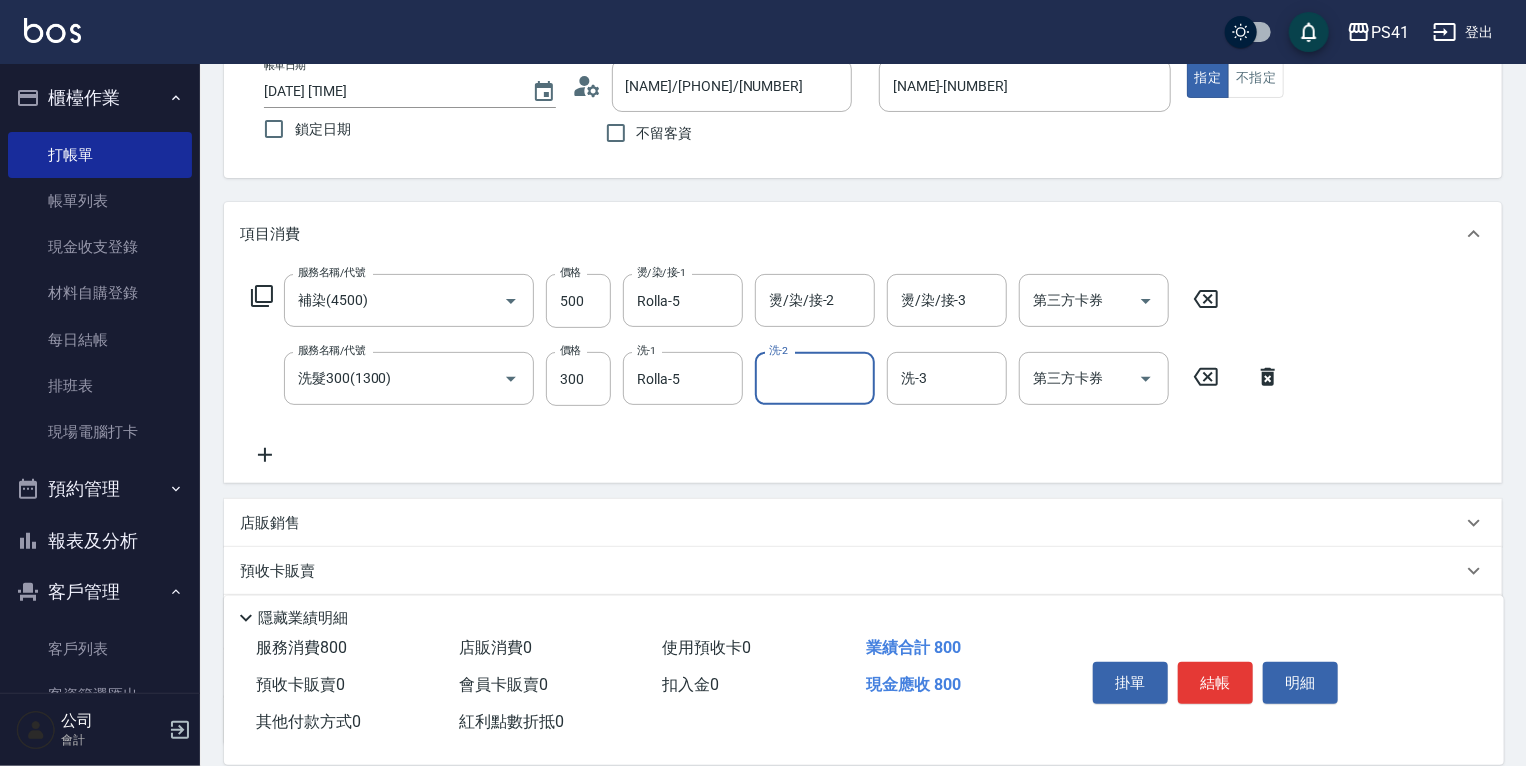 scroll, scrollTop: 294, scrollLeft: 0, axis: vertical 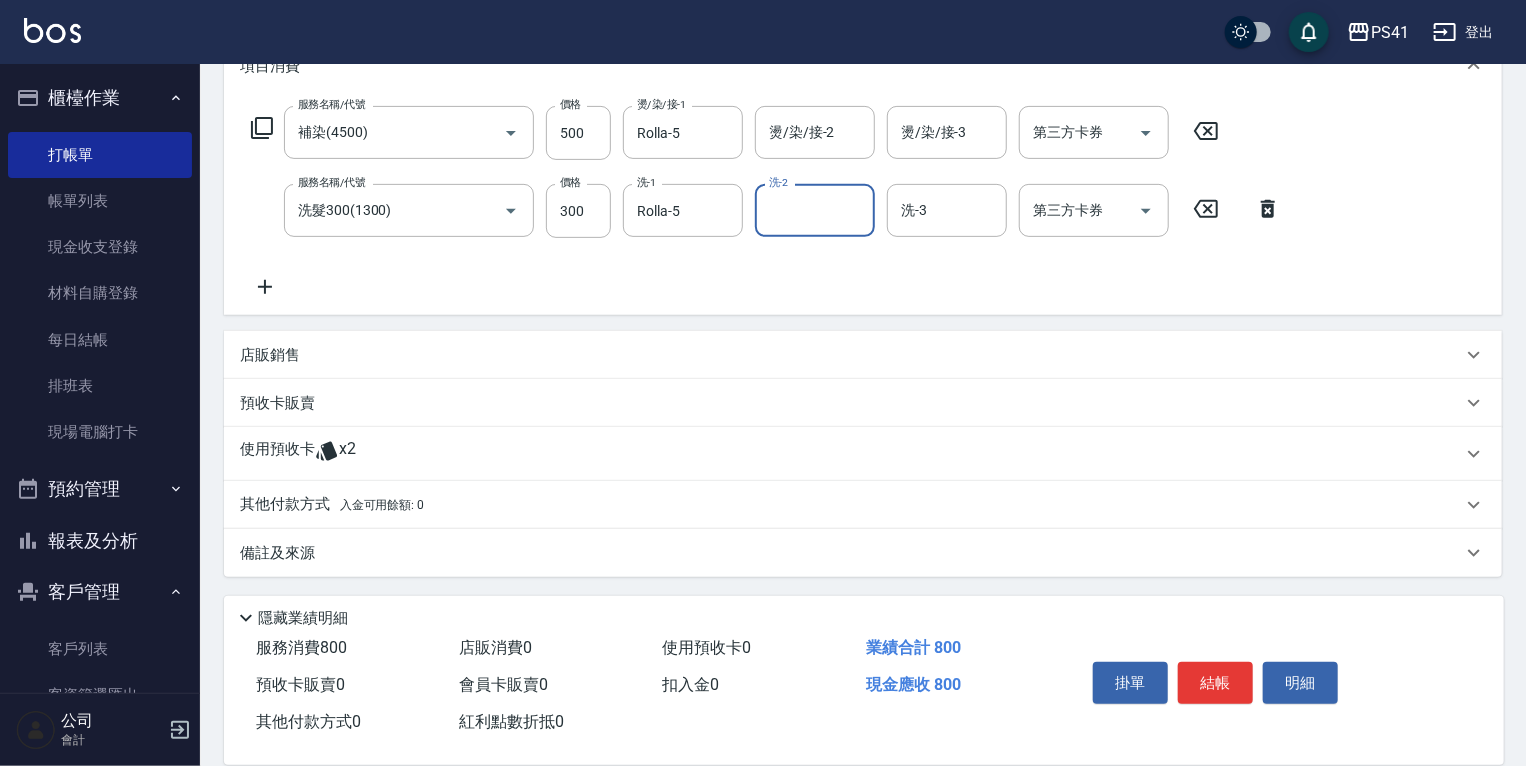 click on "使用預收卡 x2" at bounding box center [851, 454] 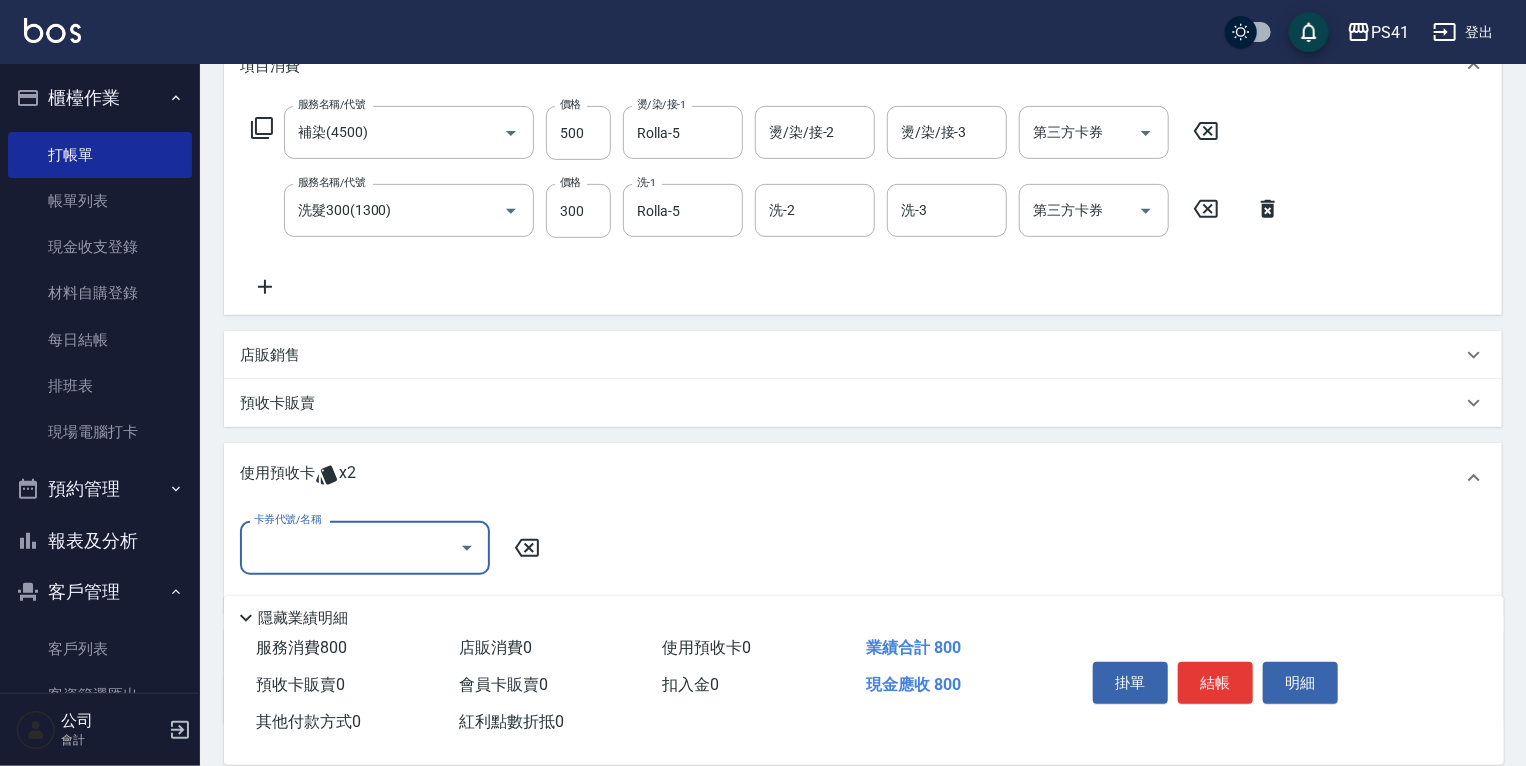 scroll, scrollTop: 34, scrollLeft: 0, axis: vertical 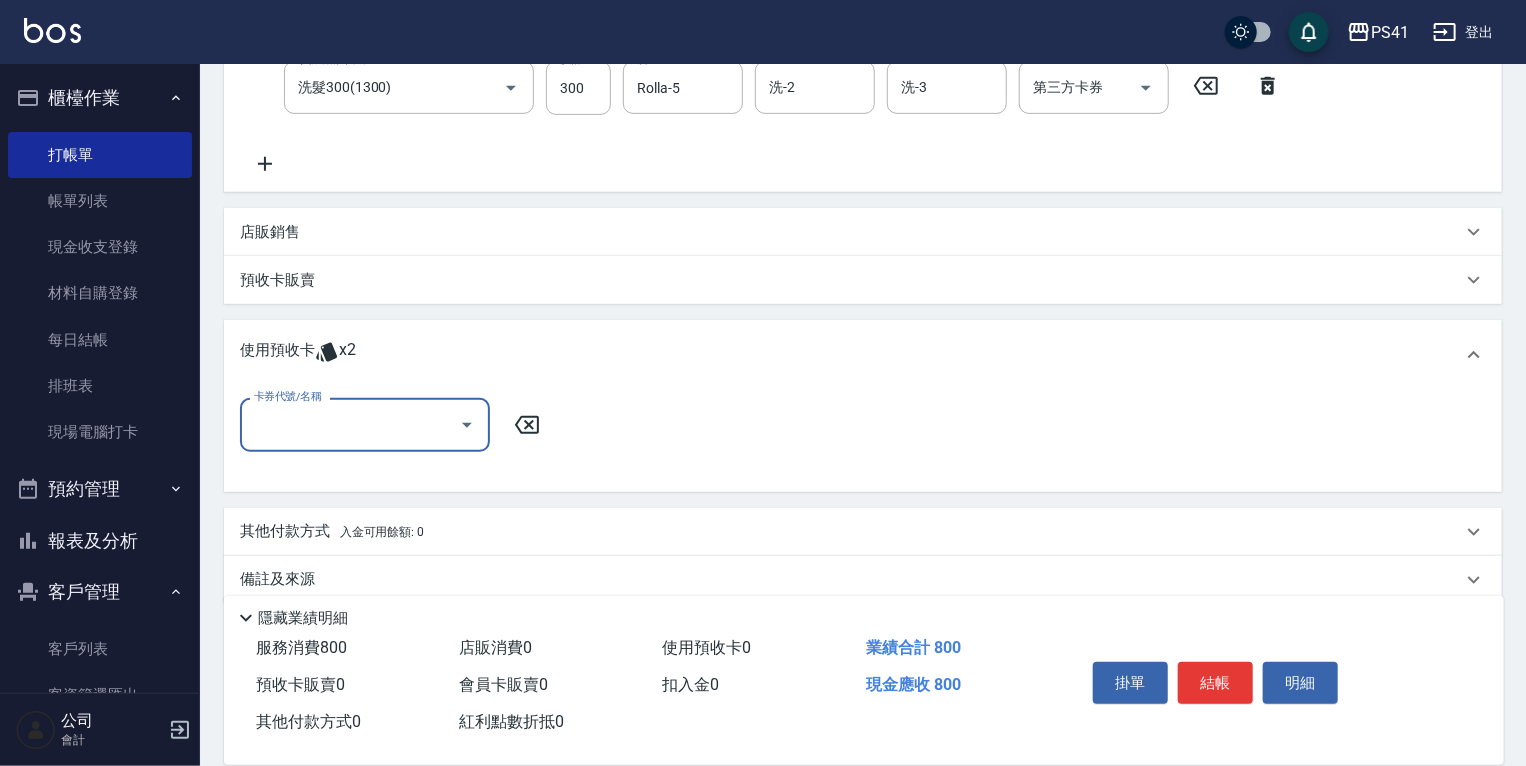 click on "卡券代號/名稱" at bounding box center (365, 424) 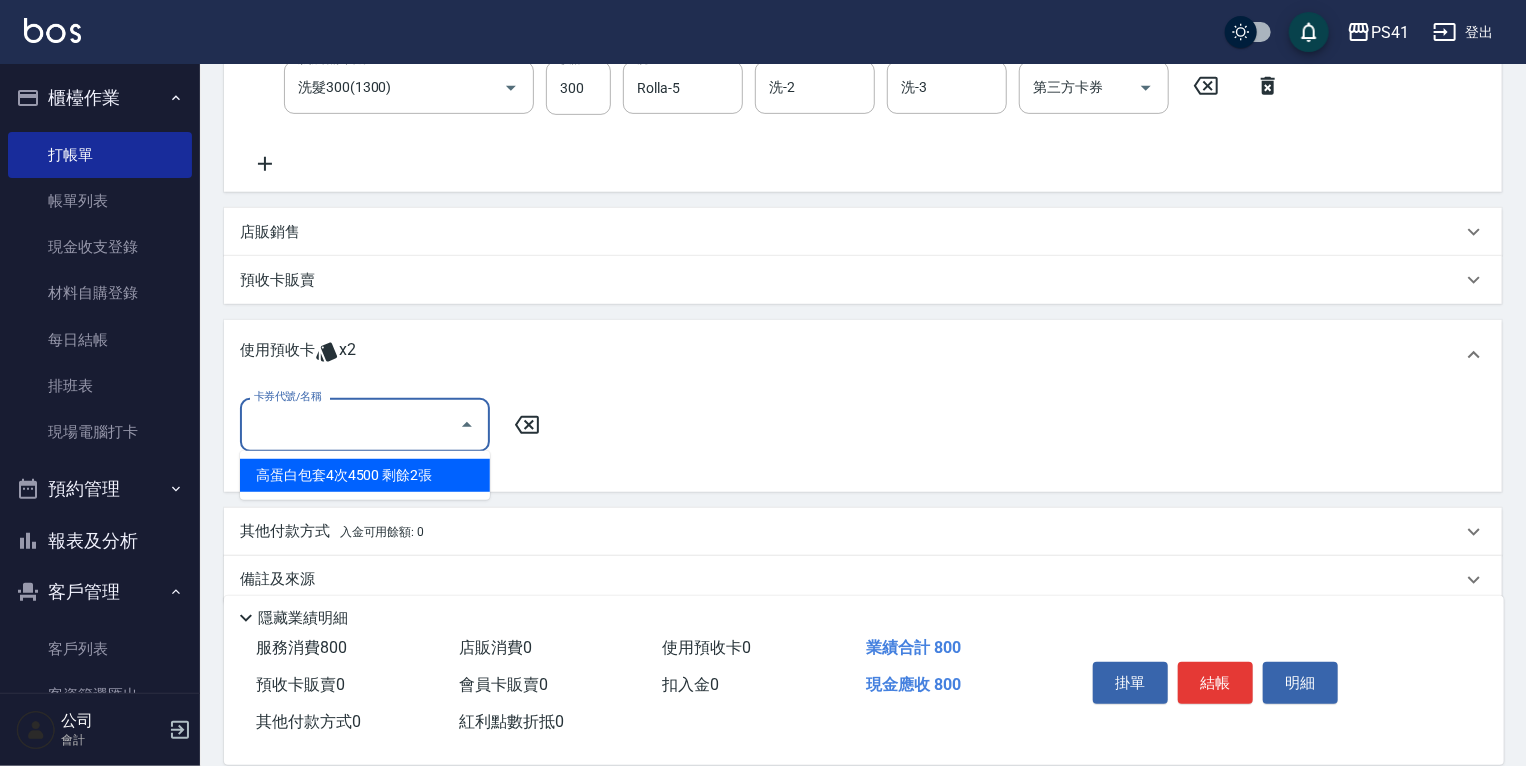 click on "高蛋白包套4次4500 剩餘2張" at bounding box center (365, 475) 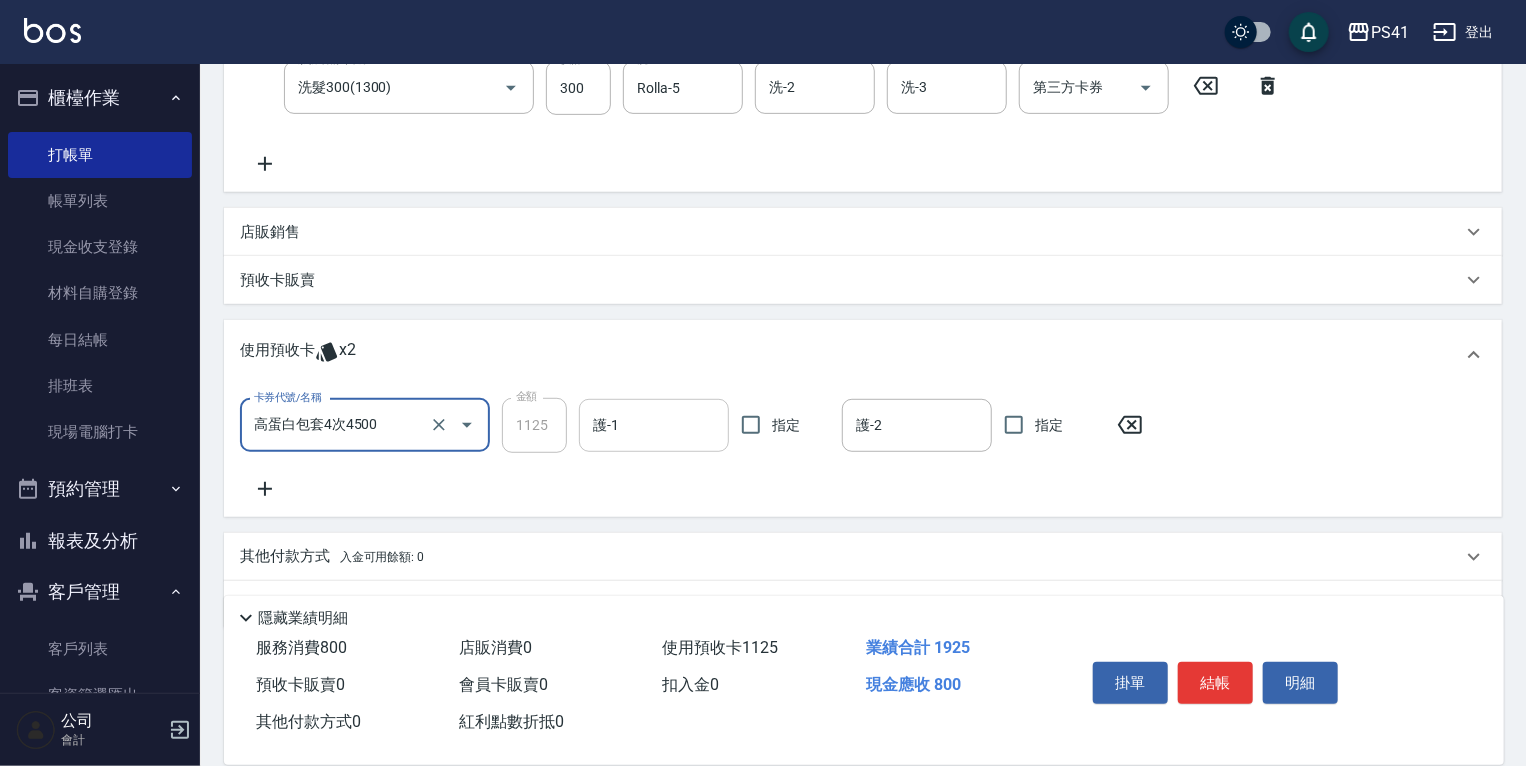 click on "護-1" at bounding box center (654, 425) 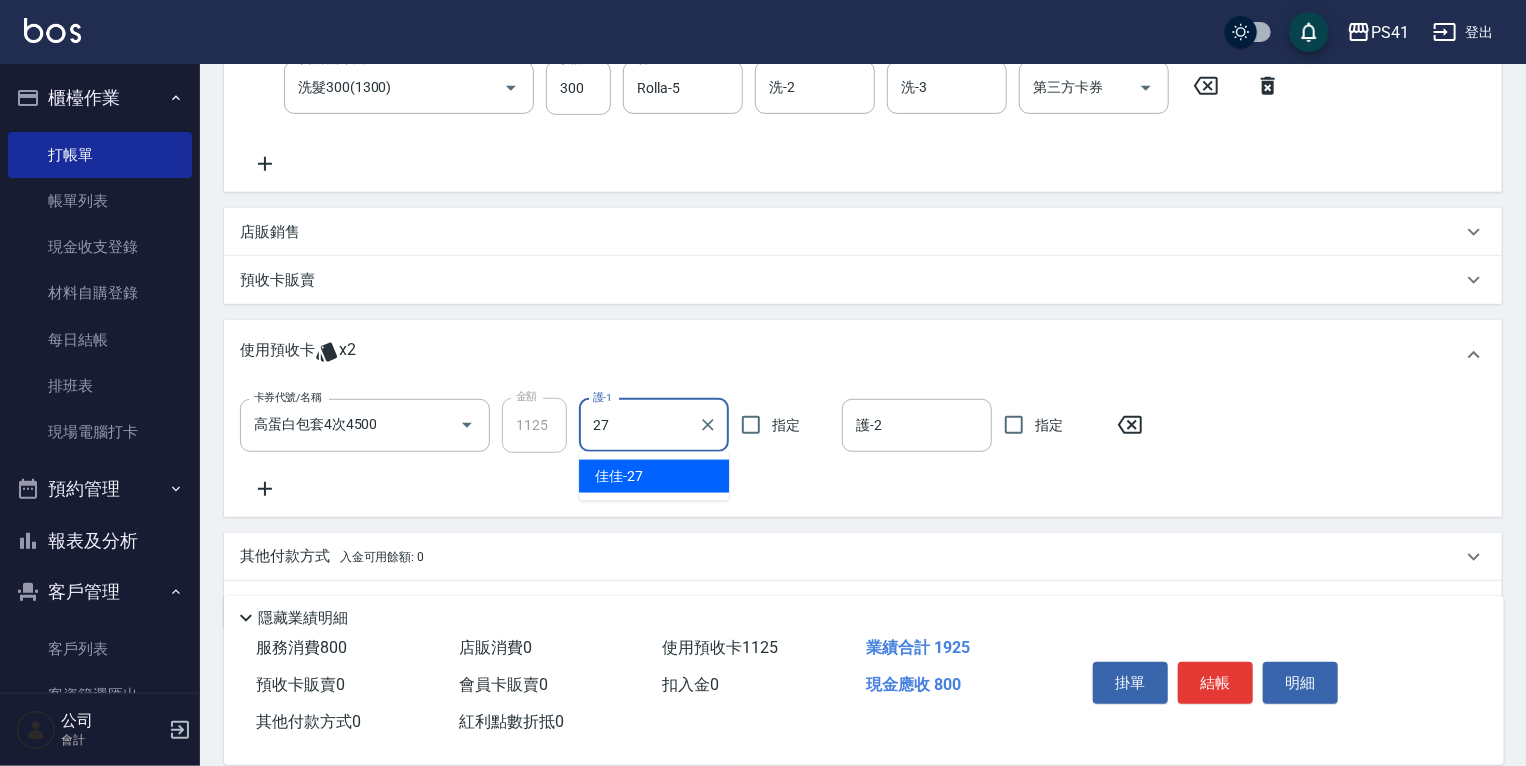 type on "佳佳-27" 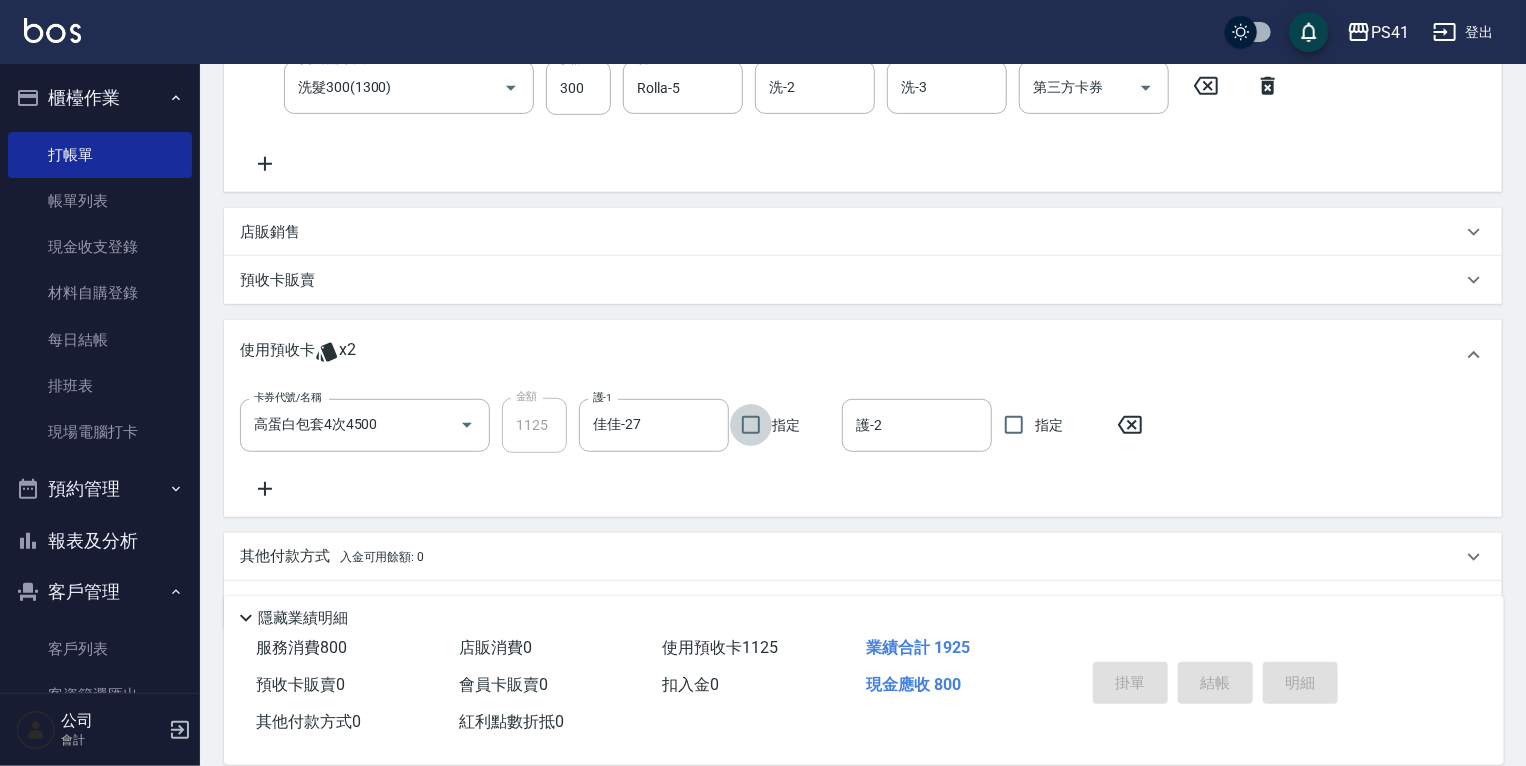 type 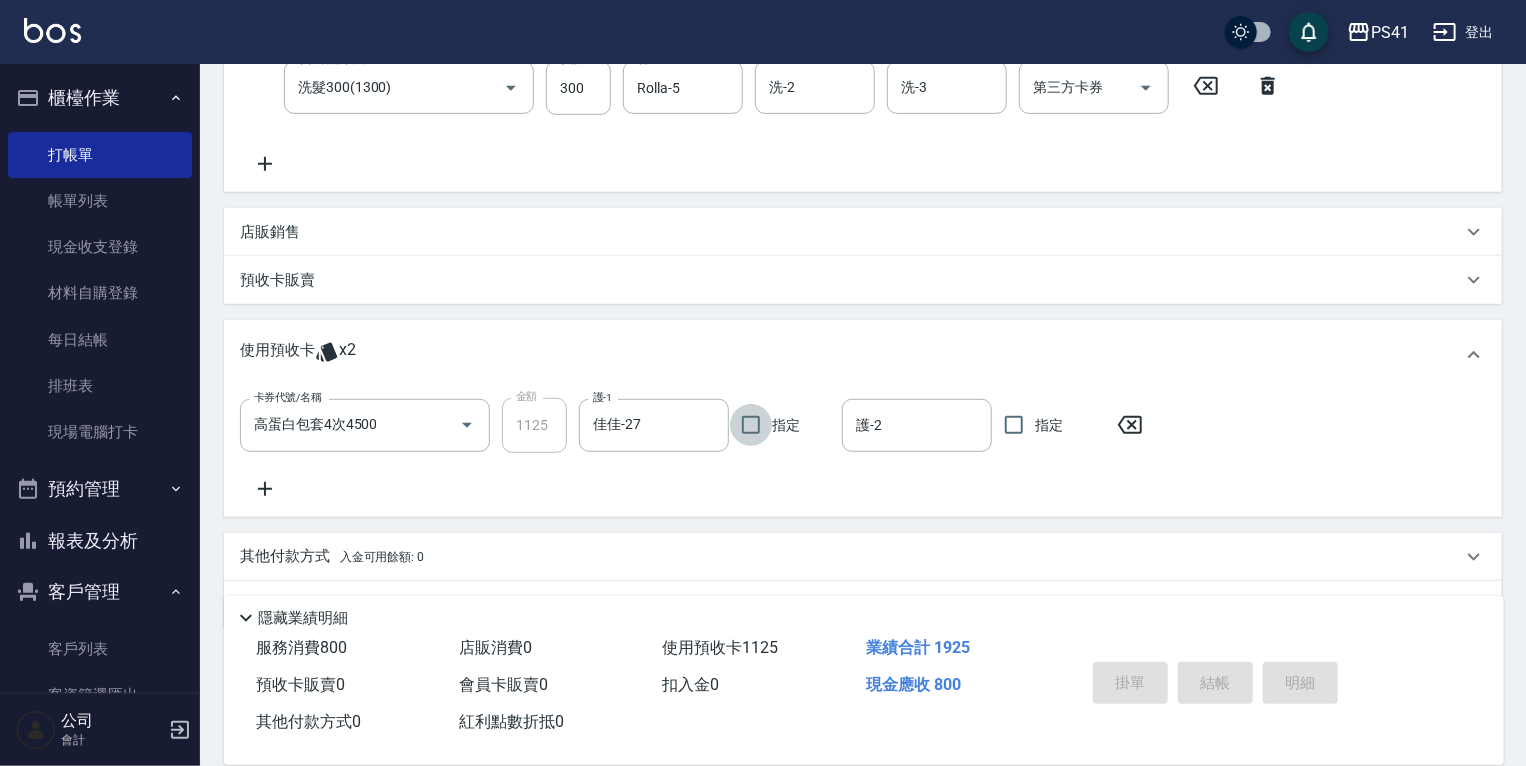 type 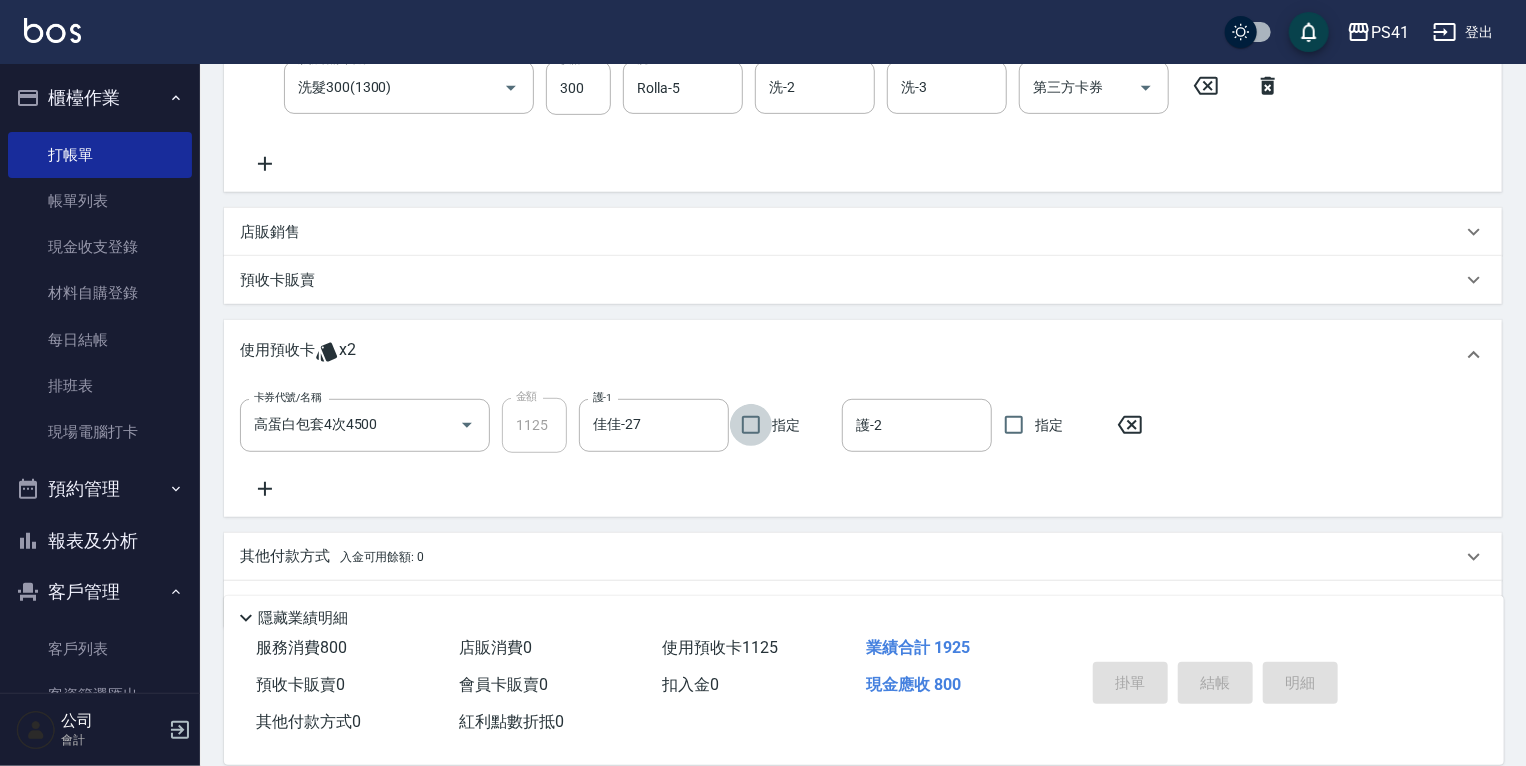 type 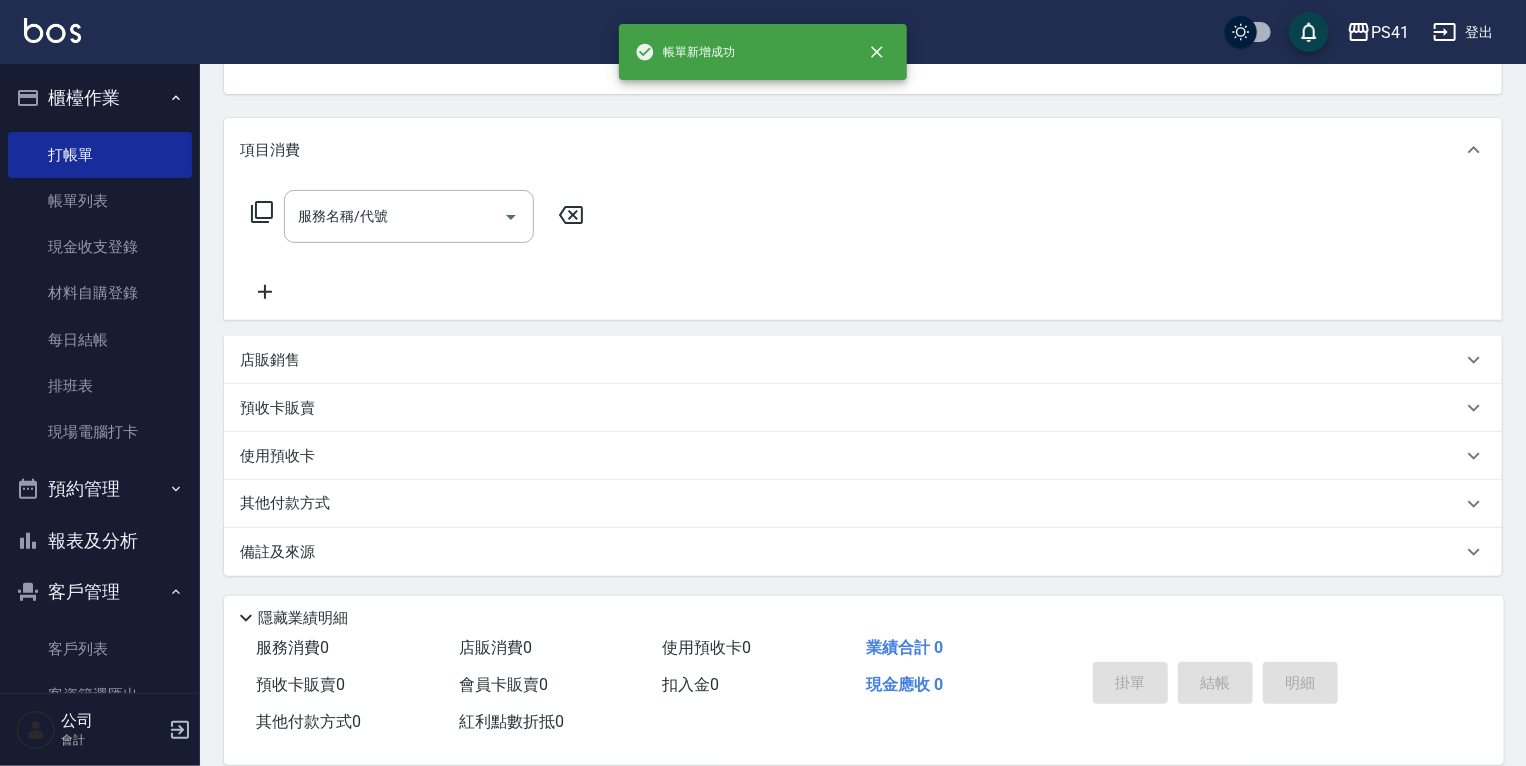 scroll, scrollTop: 0, scrollLeft: 0, axis: both 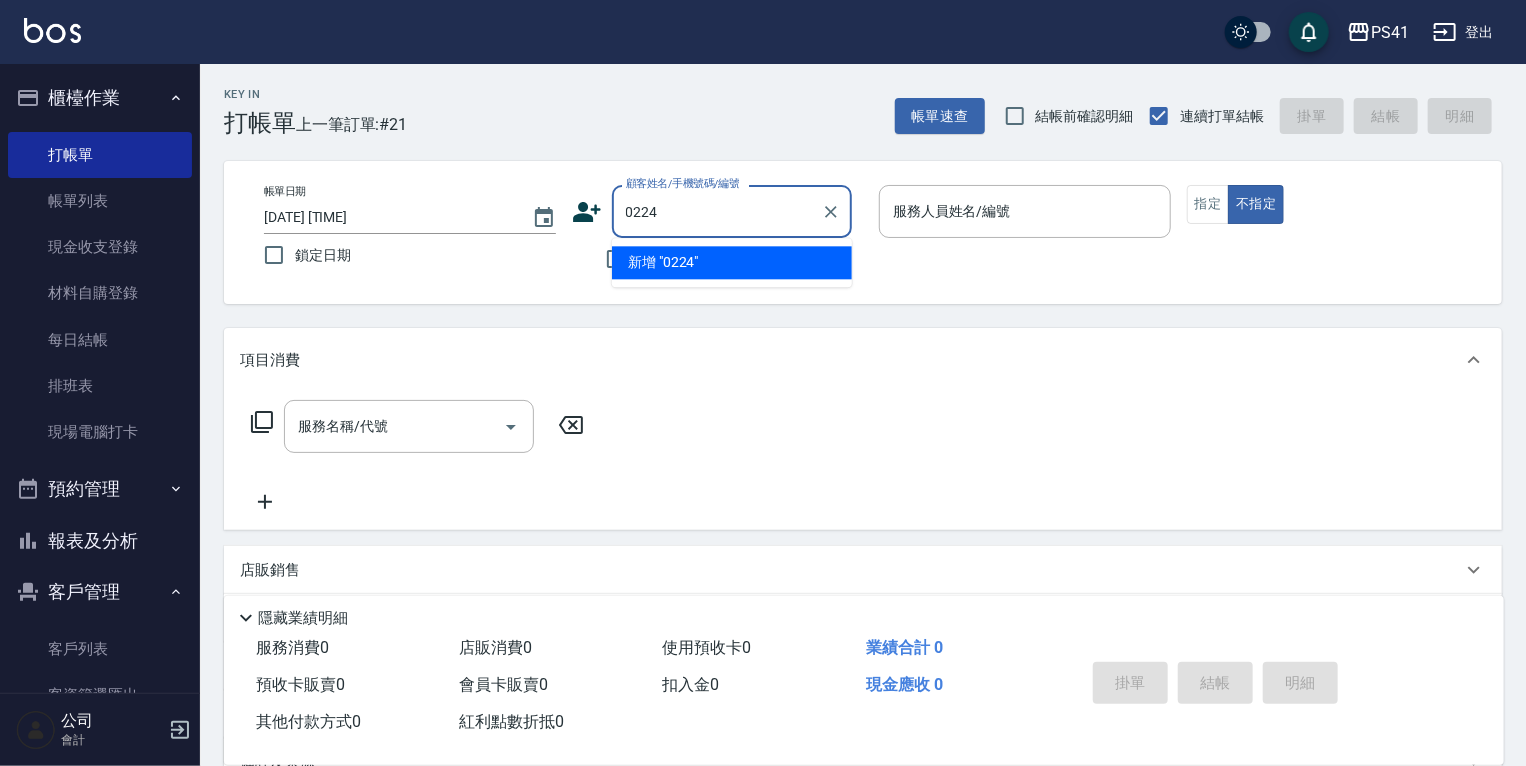 type on "0224" 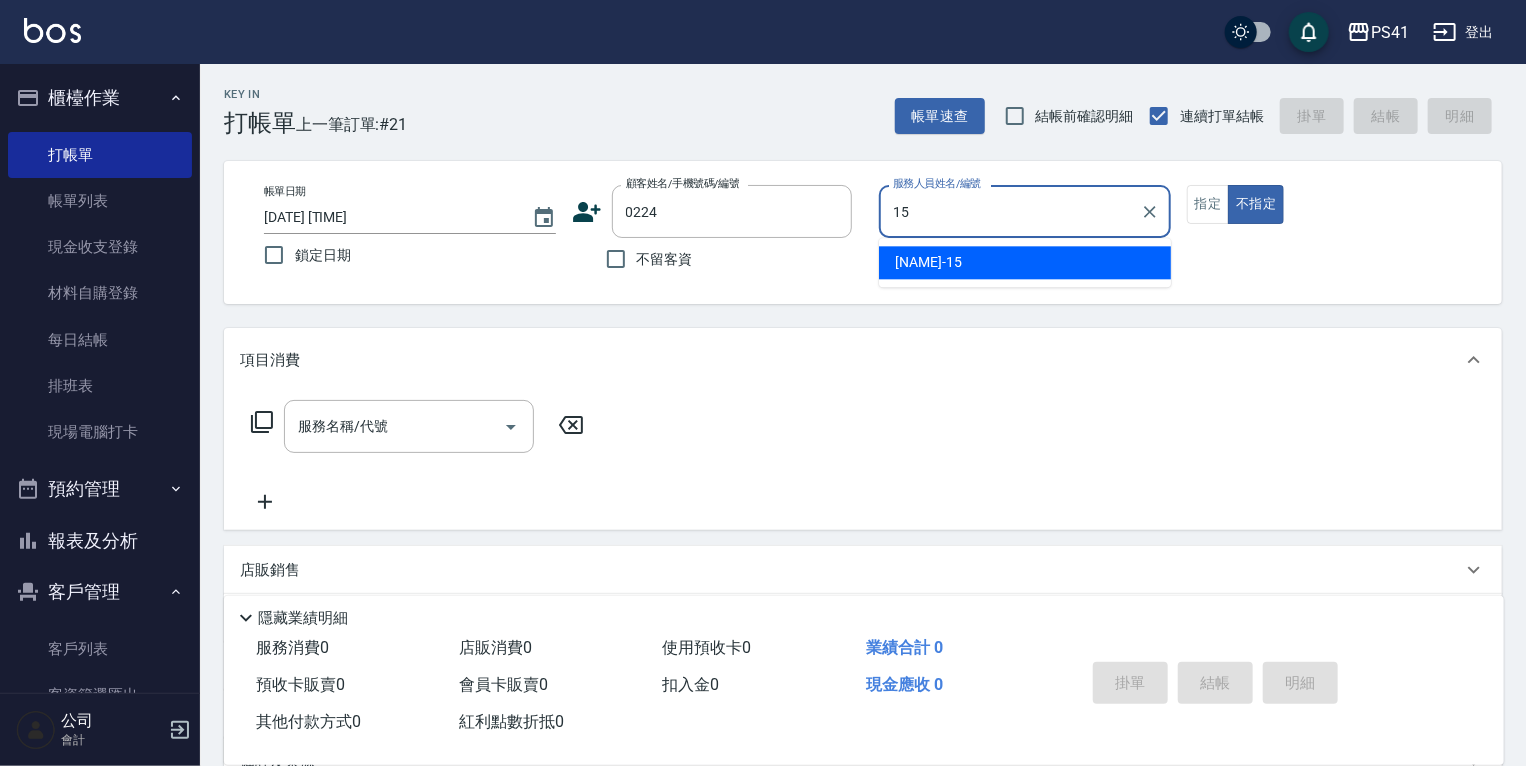 type on "[NAME]-[NUMBER]" 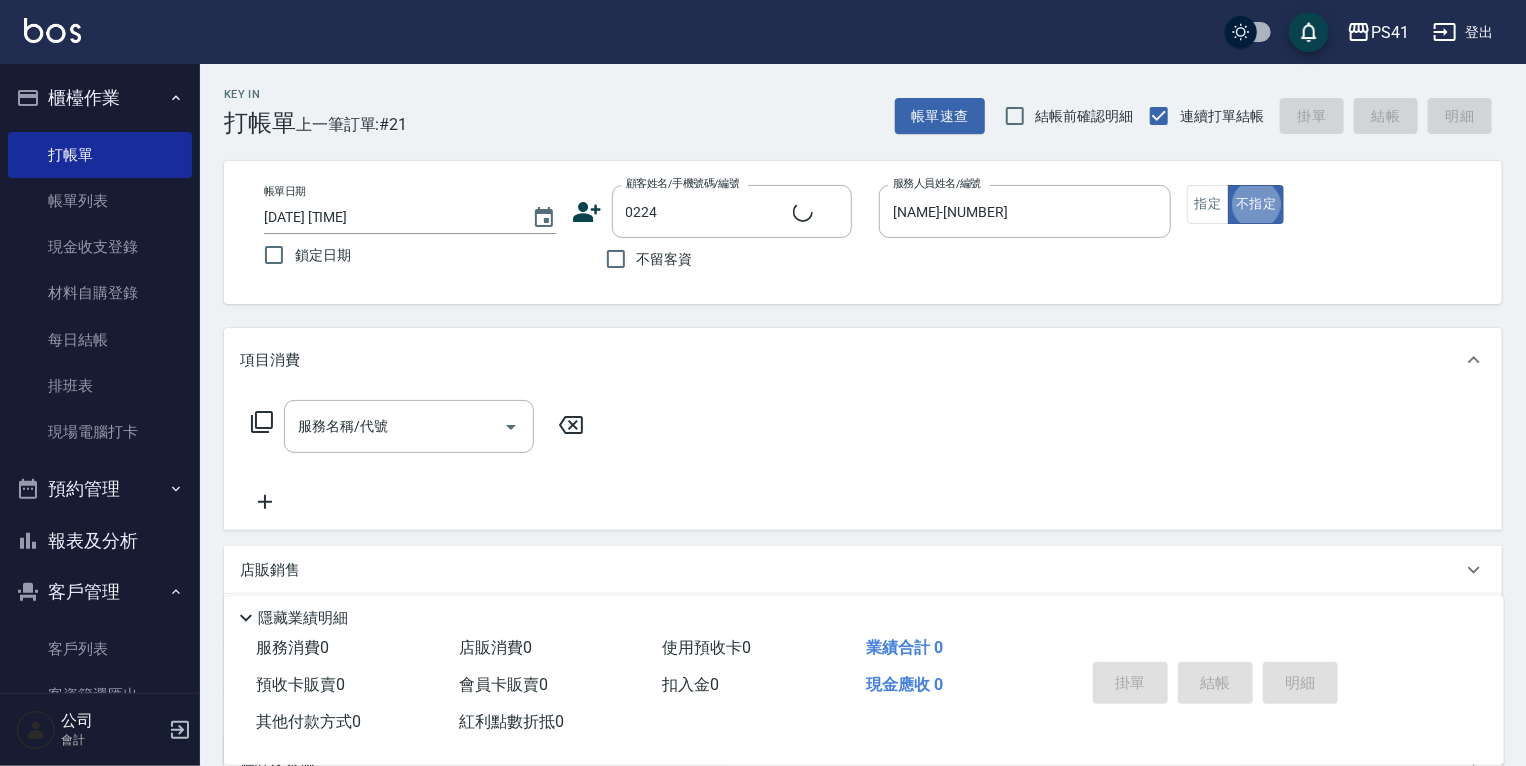 type on "[LAST]/[PHONE]/[NUMBER]" 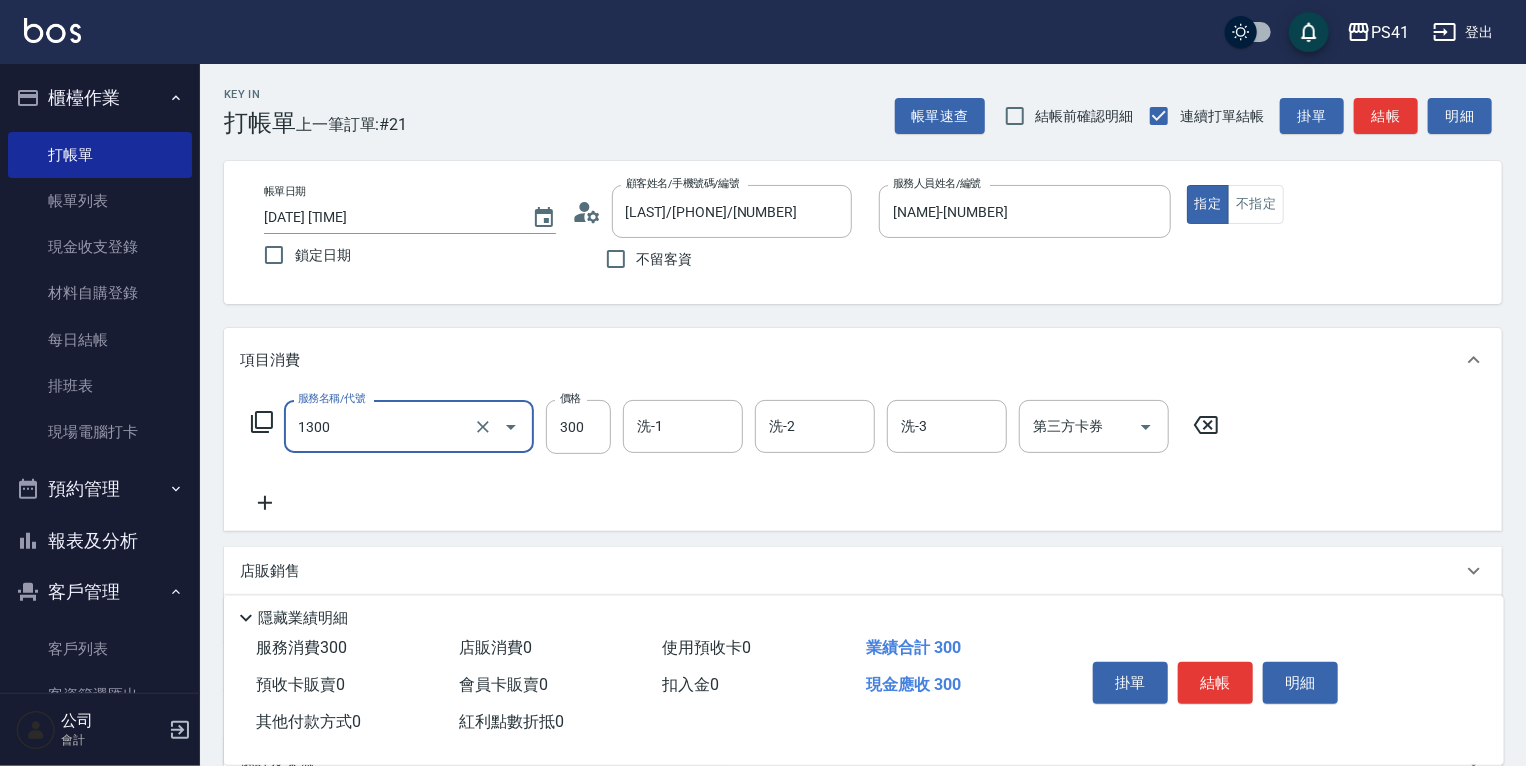 type on "洗髮300(1300)" 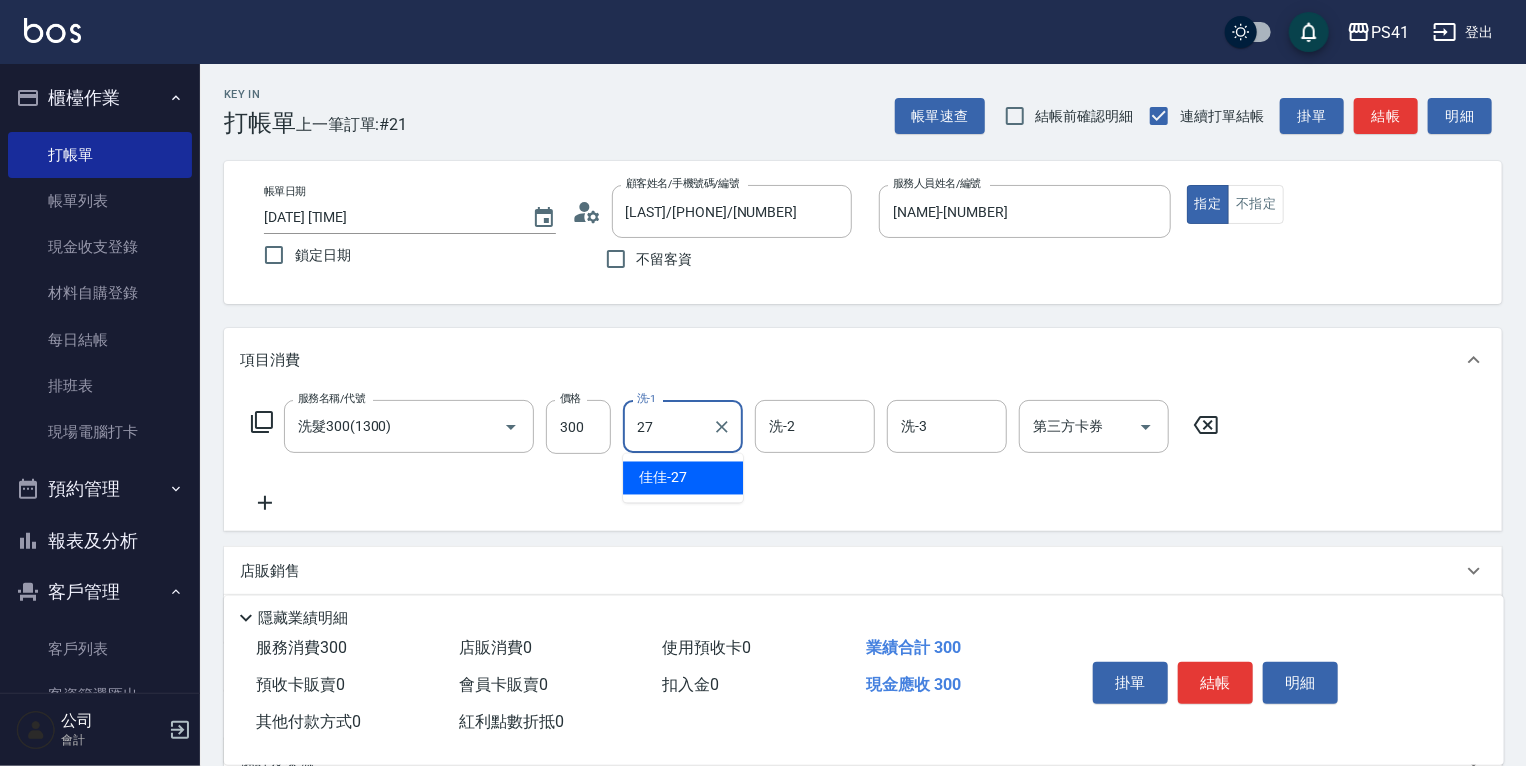 type on "佳佳-27" 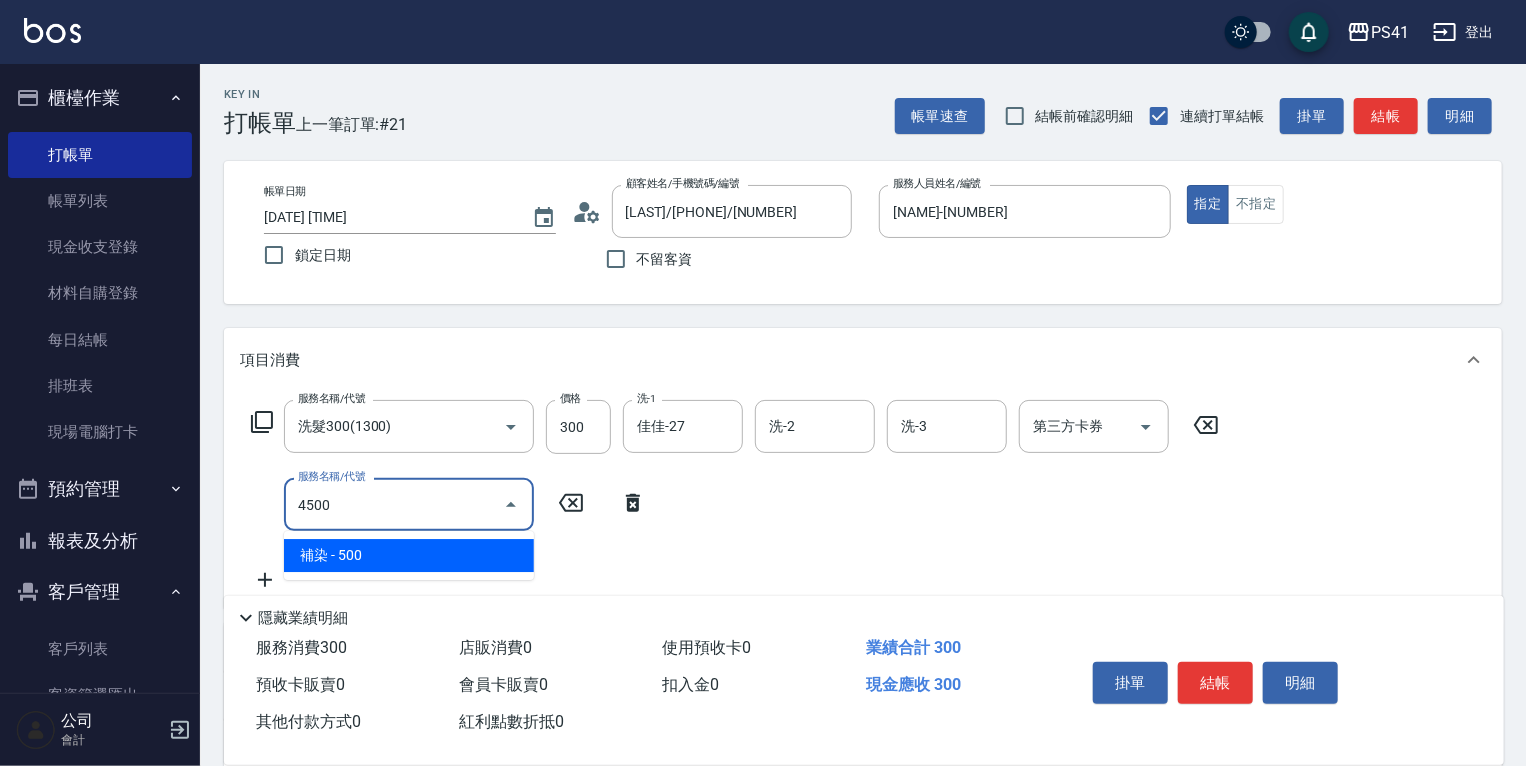type on "補染(4500)" 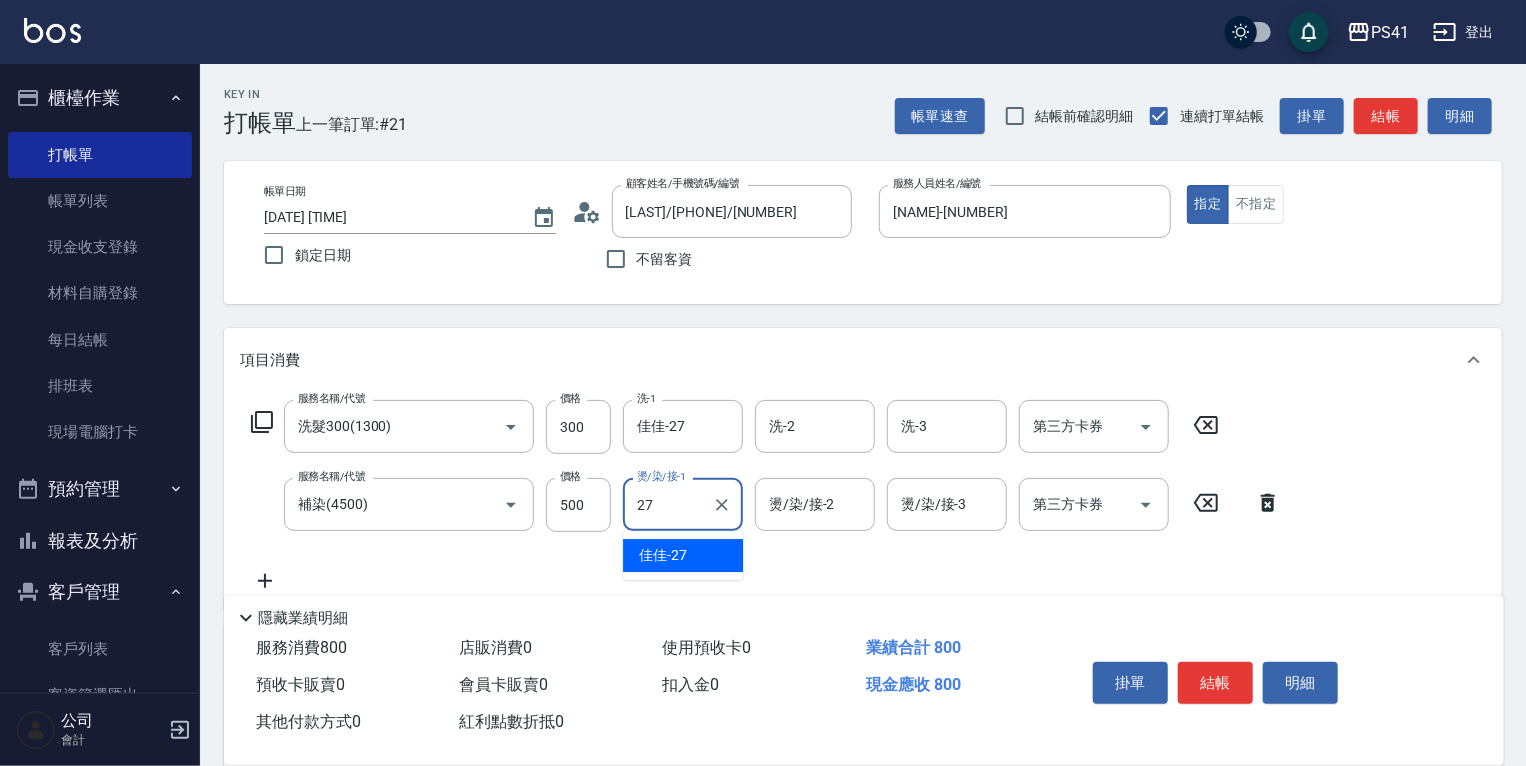 type on "佳佳-27" 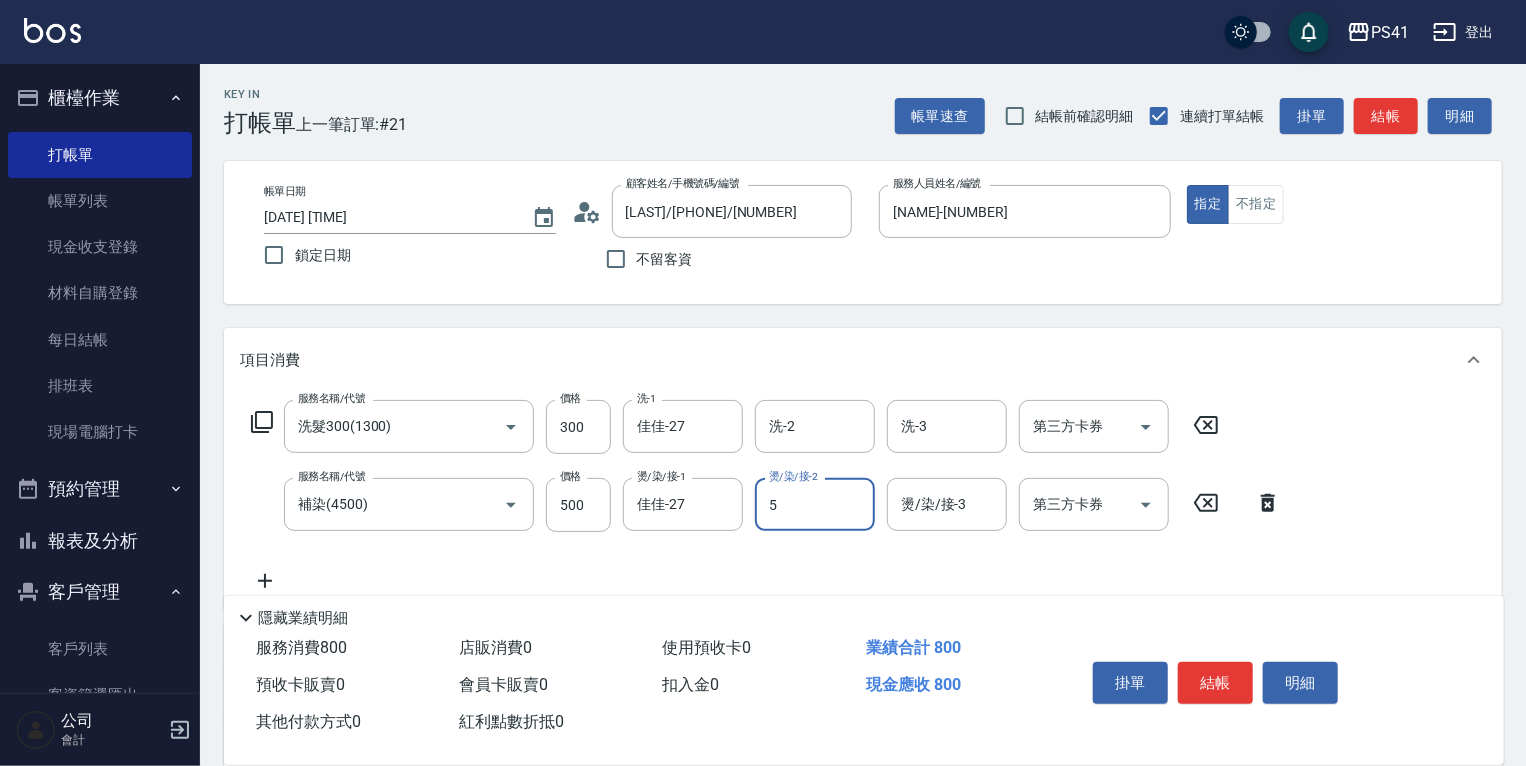 type on "Rolla-5" 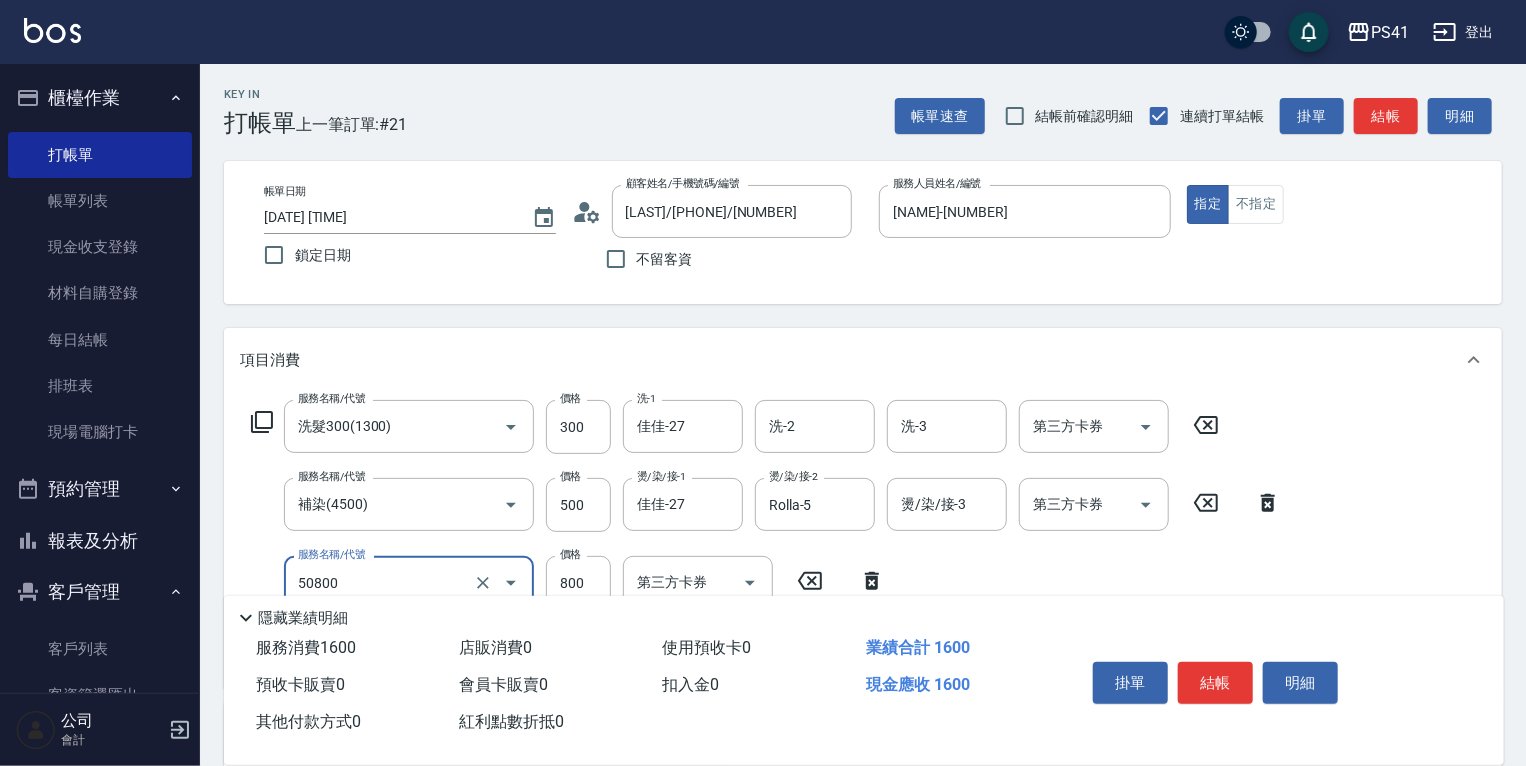 type on "原價401~800護髮(50800)" 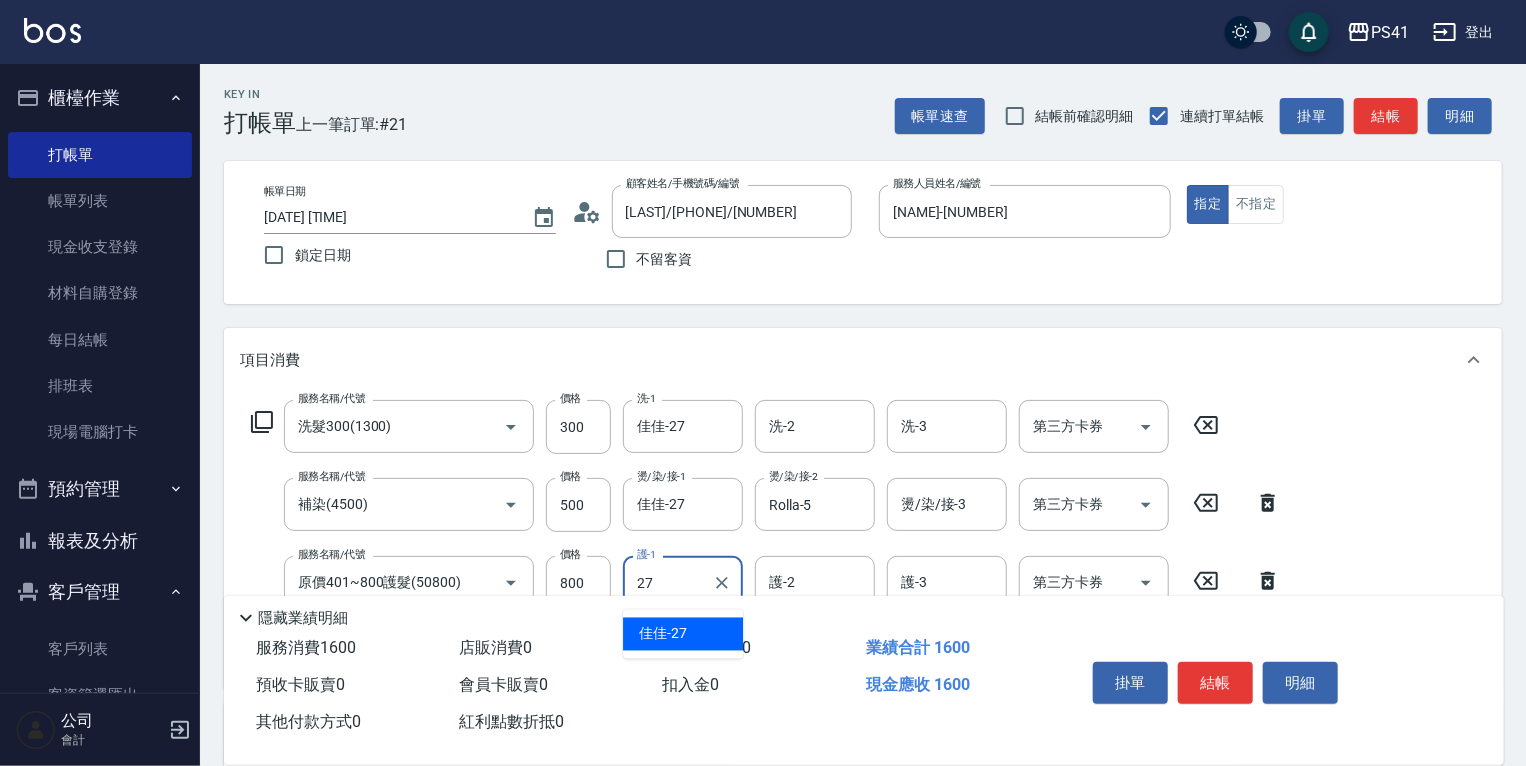 type on "佳佳-27" 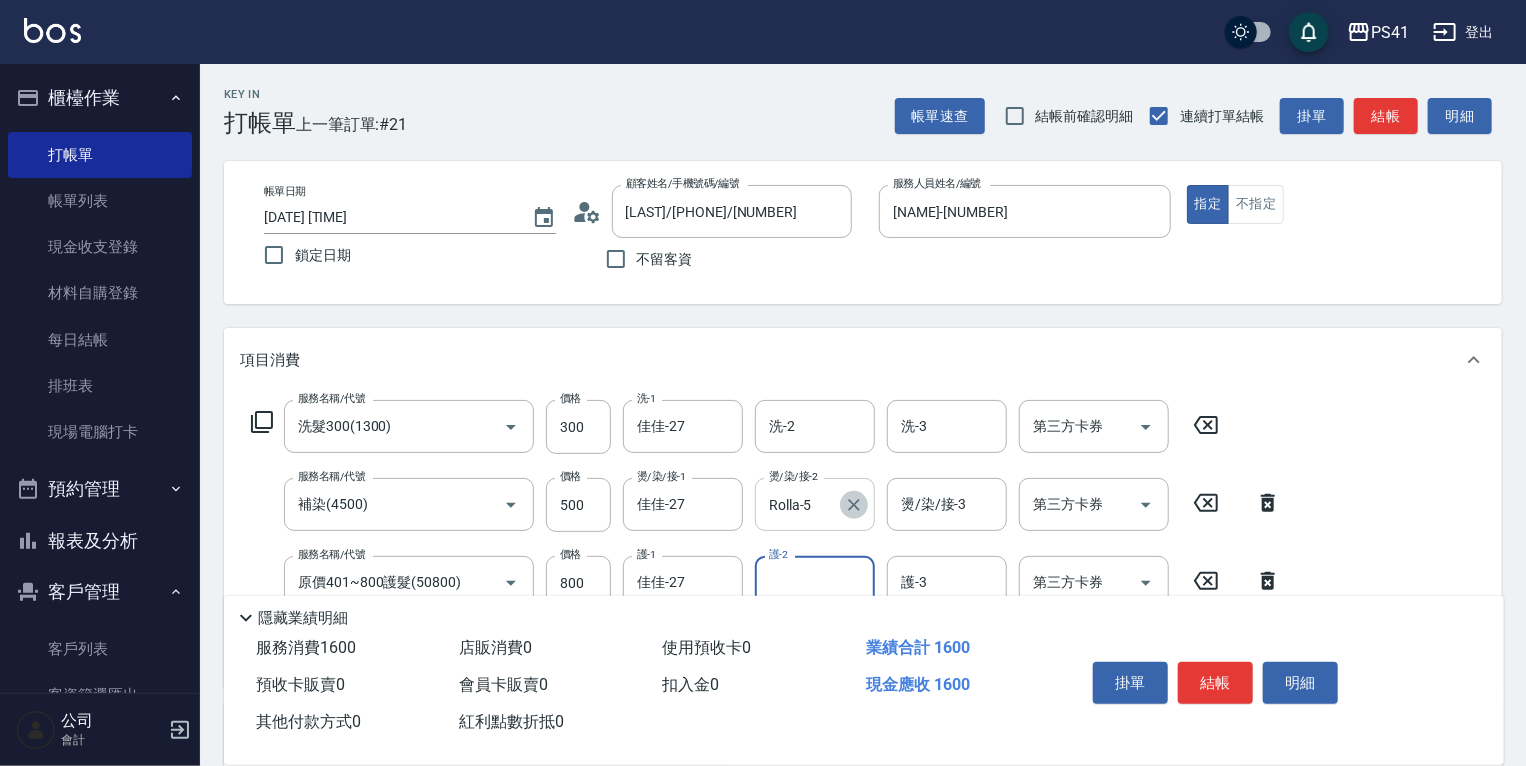 click at bounding box center (854, 505) 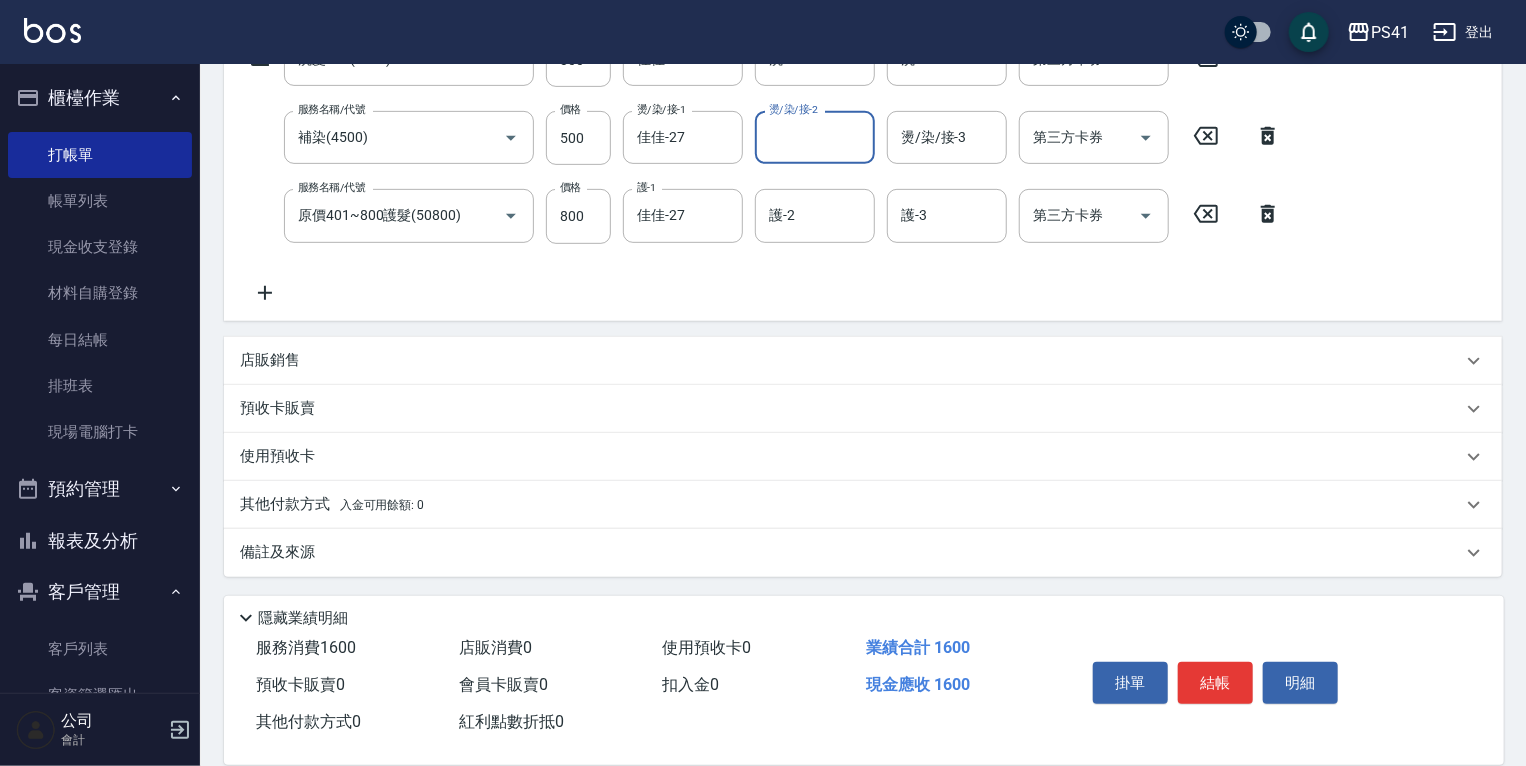 click on "入金可用餘額: 0" at bounding box center [382, 505] 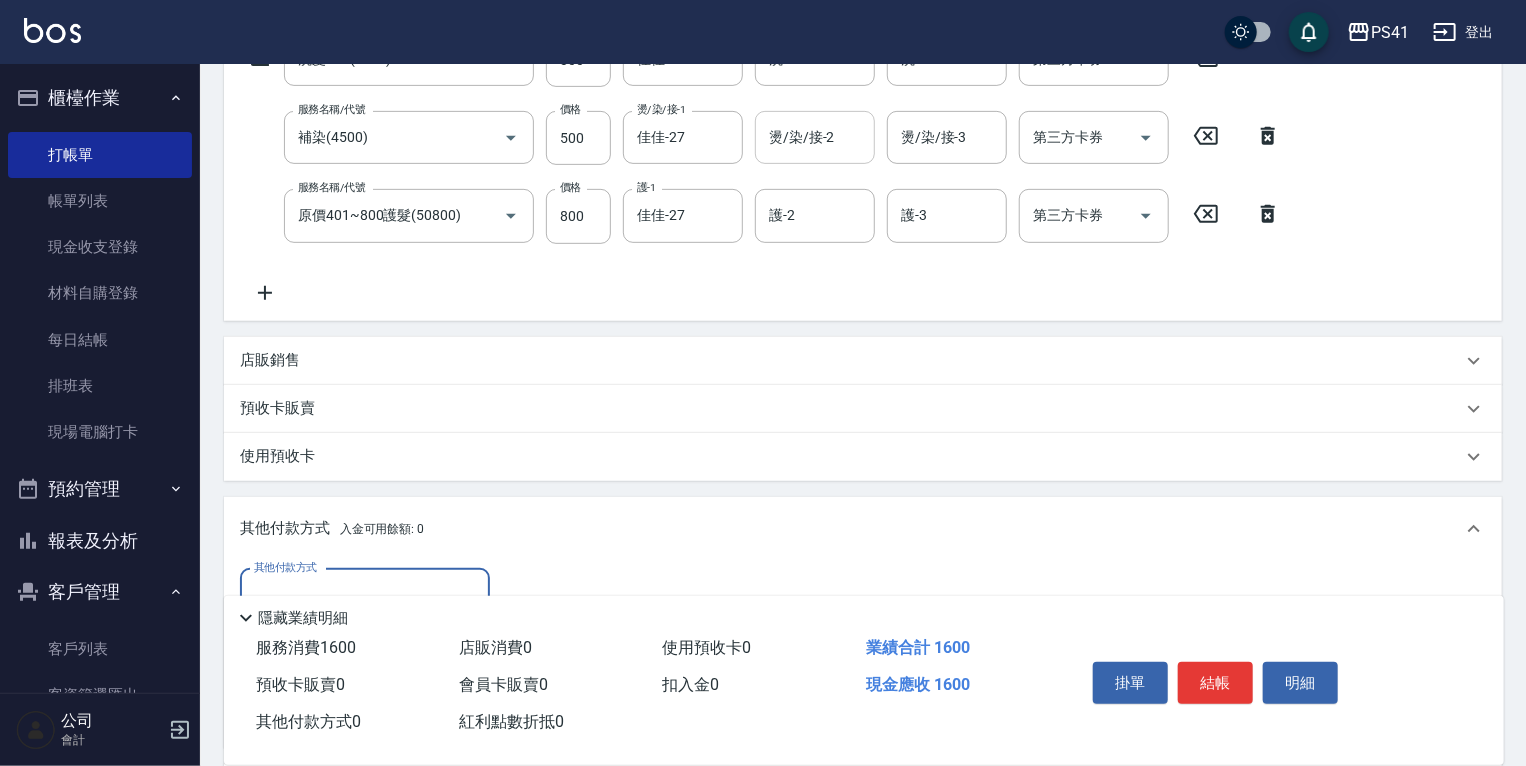 scroll, scrollTop: 393, scrollLeft: 0, axis: vertical 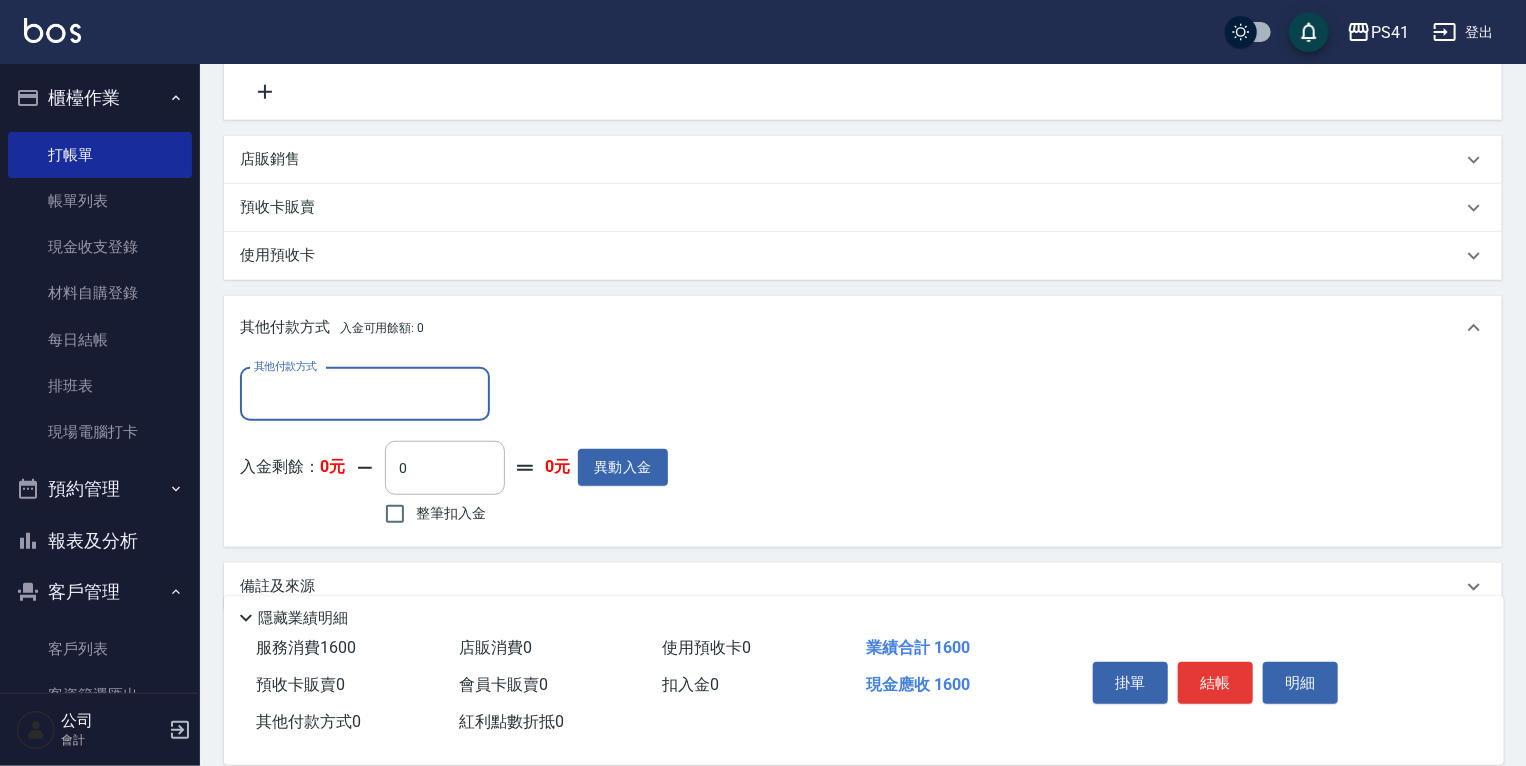click on "其他付款方式" at bounding box center [365, 394] 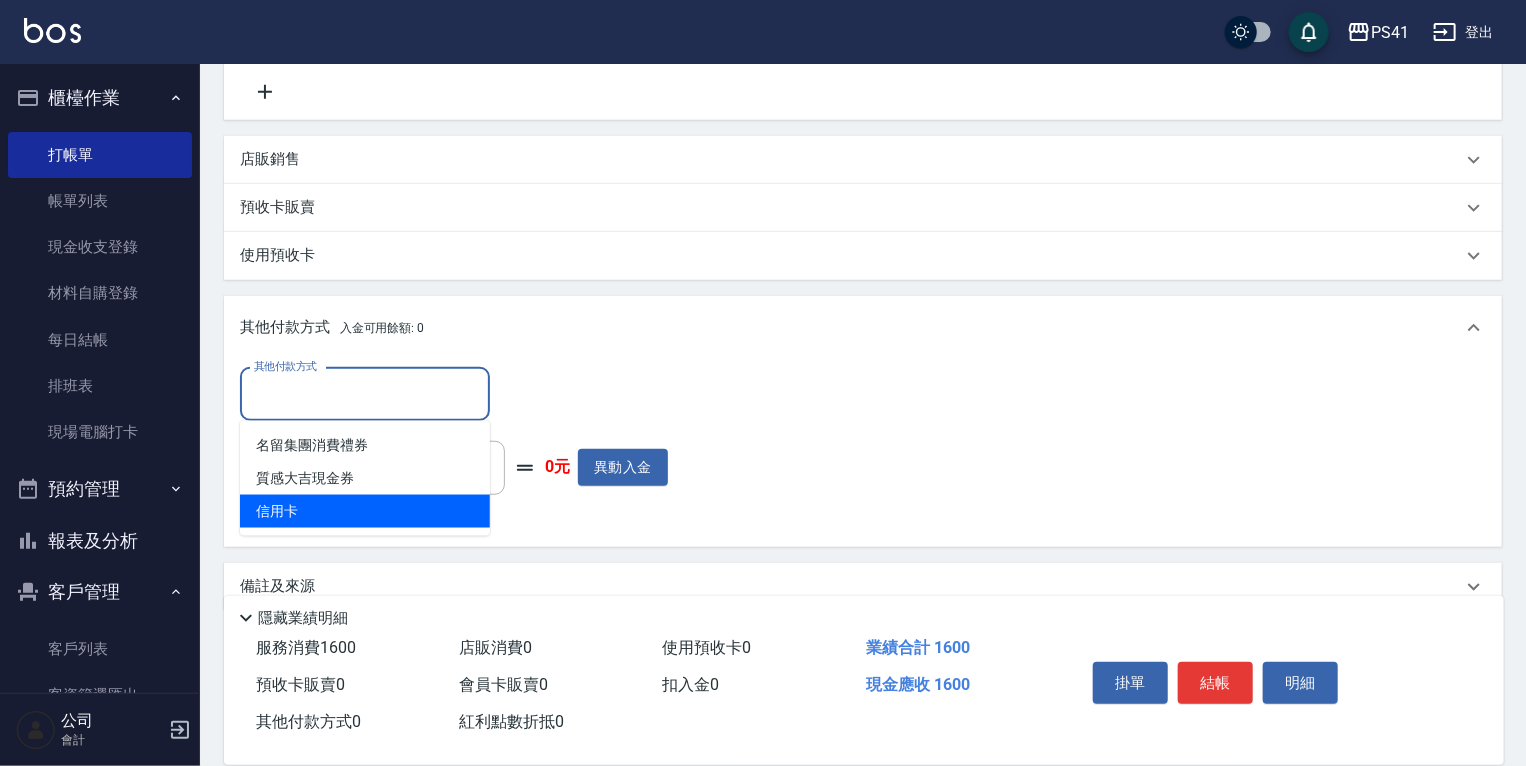 click on "信用卡" at bounding box center (365, 511) 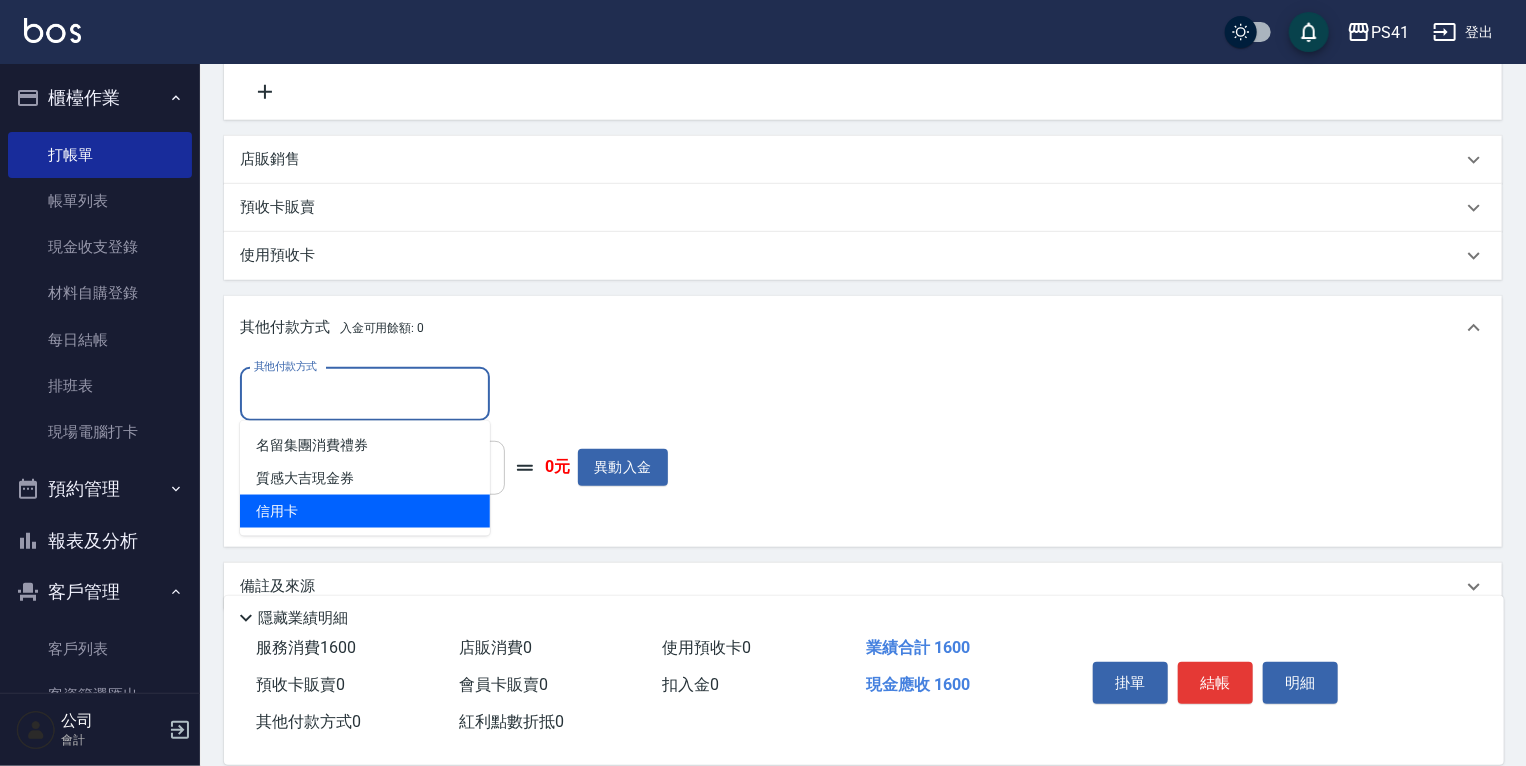 type on "信用卡" 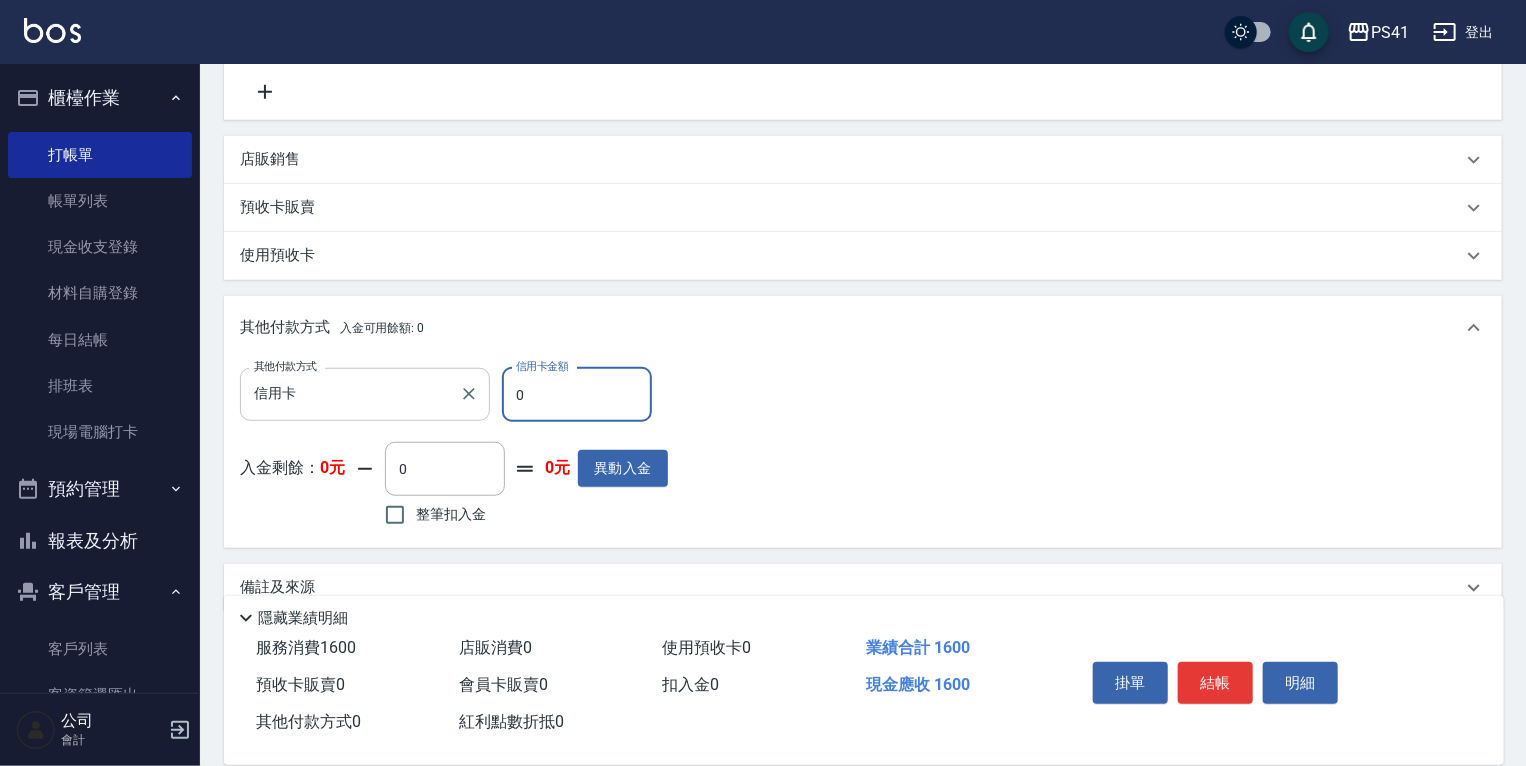 drag, startPoint x: 549, startPoint y: 391, endPoint x: 273, endPoint y: 395, distance: 276.029 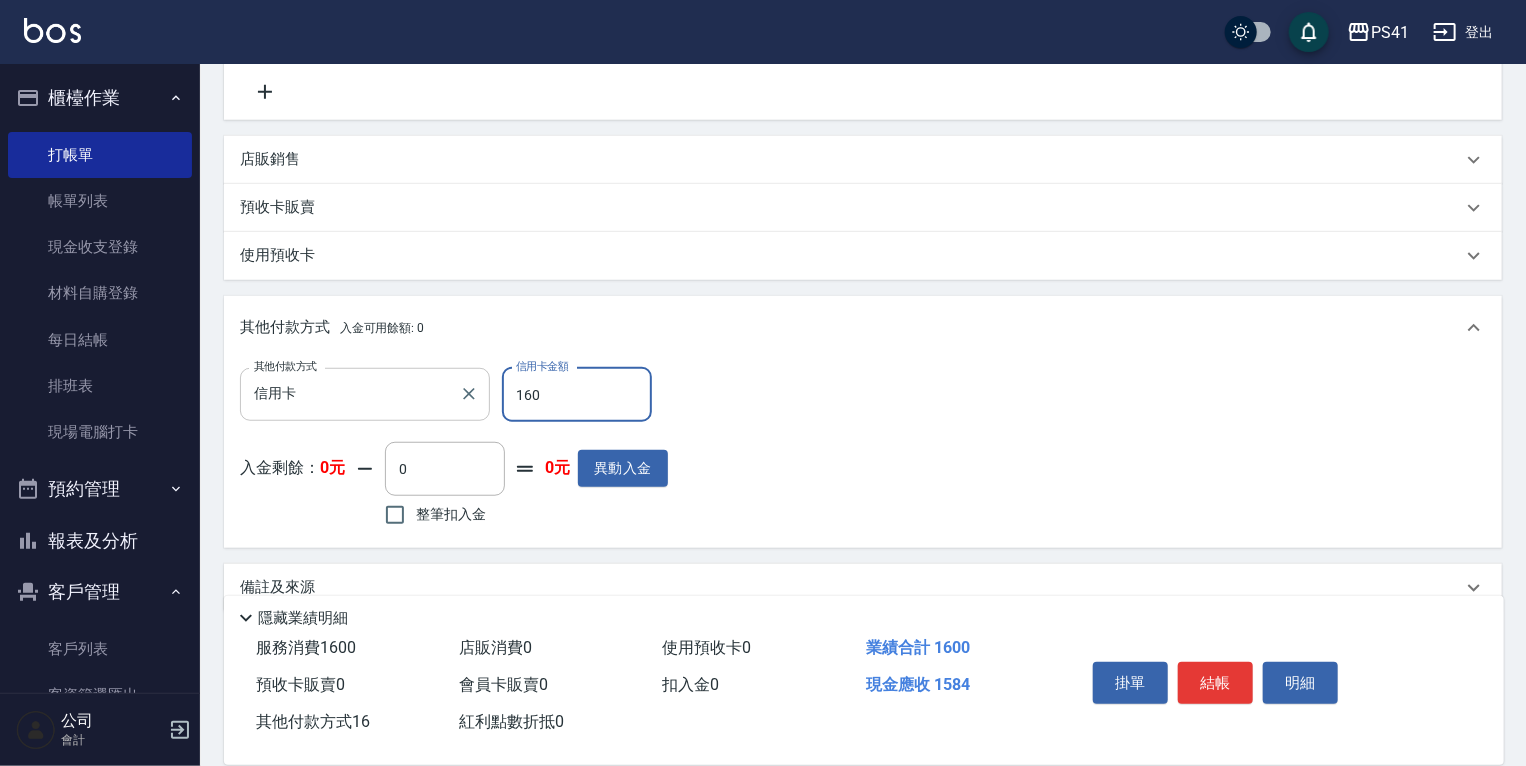 type on "1600" 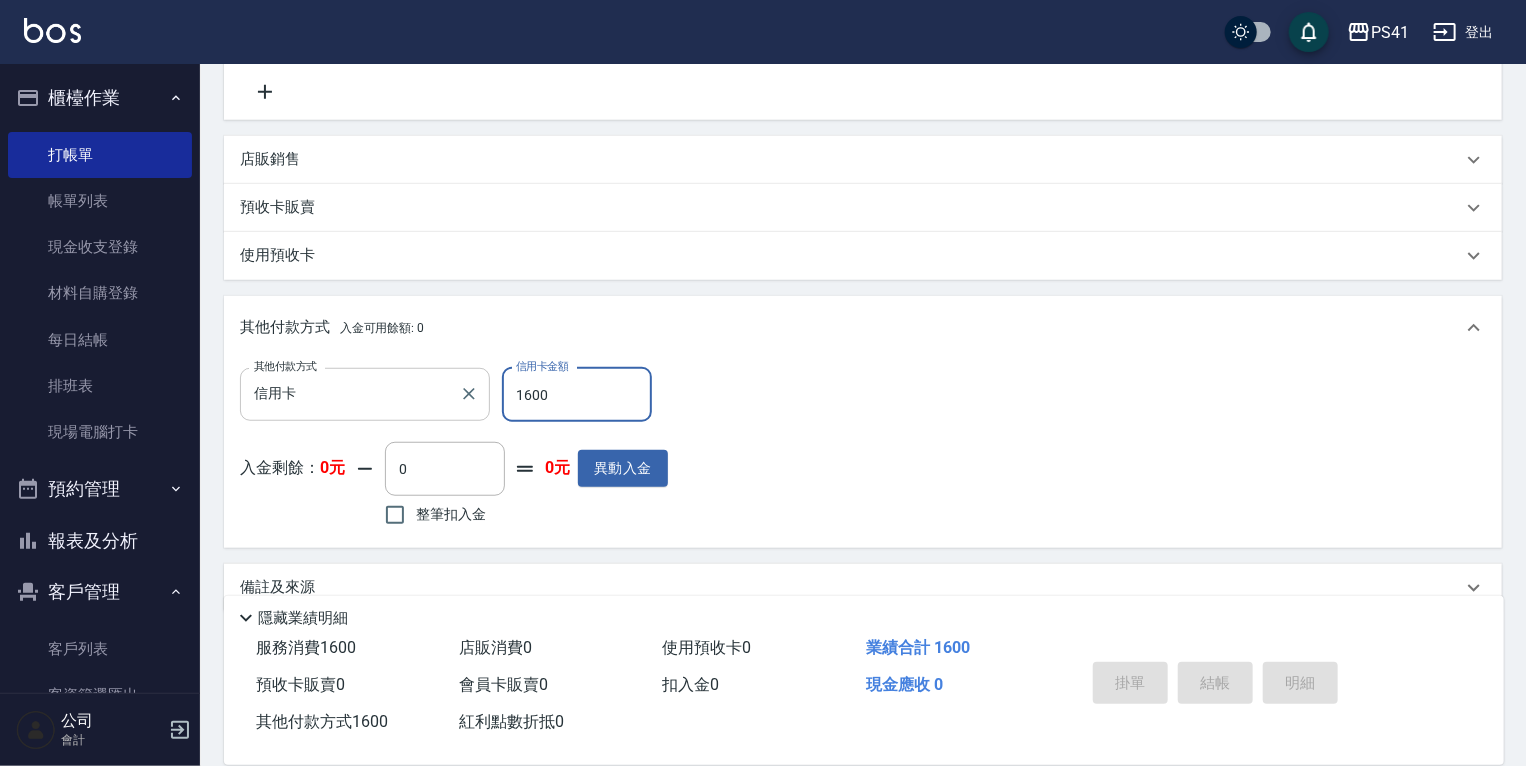 type 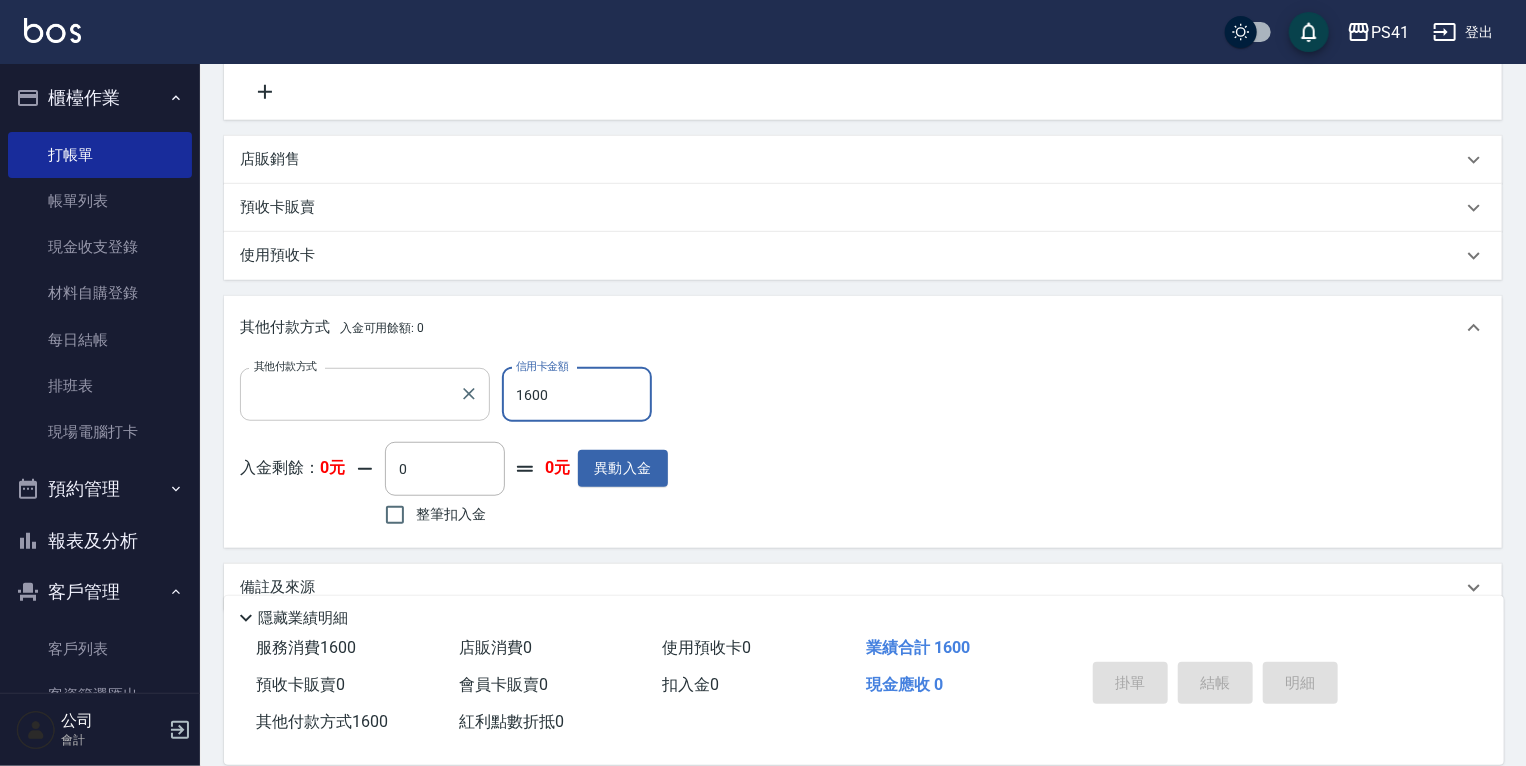 scroll, scrollTop: 0, scrollLeft: 0, axis: both 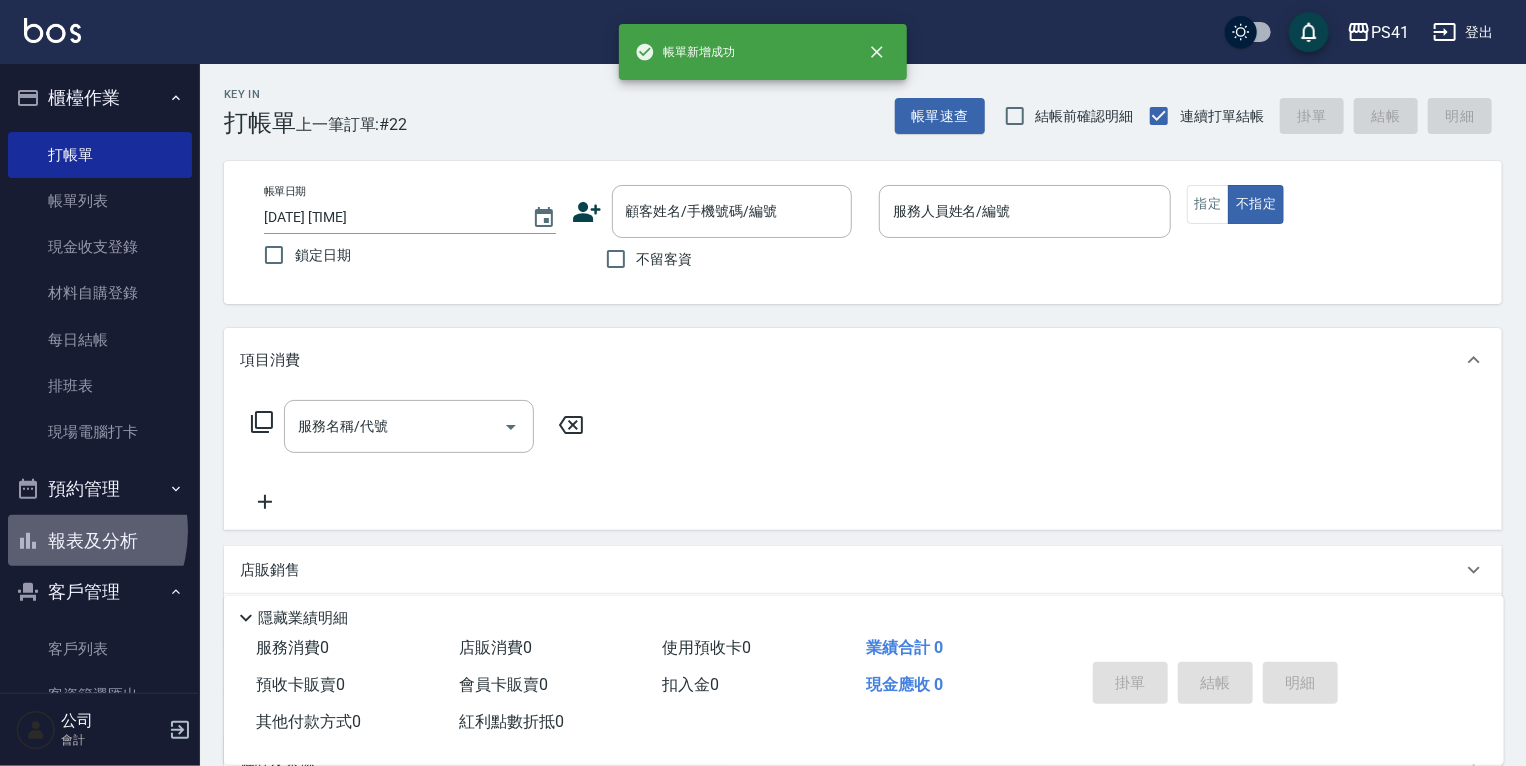 click on "報表及分析" at bounding box center (100, 541) 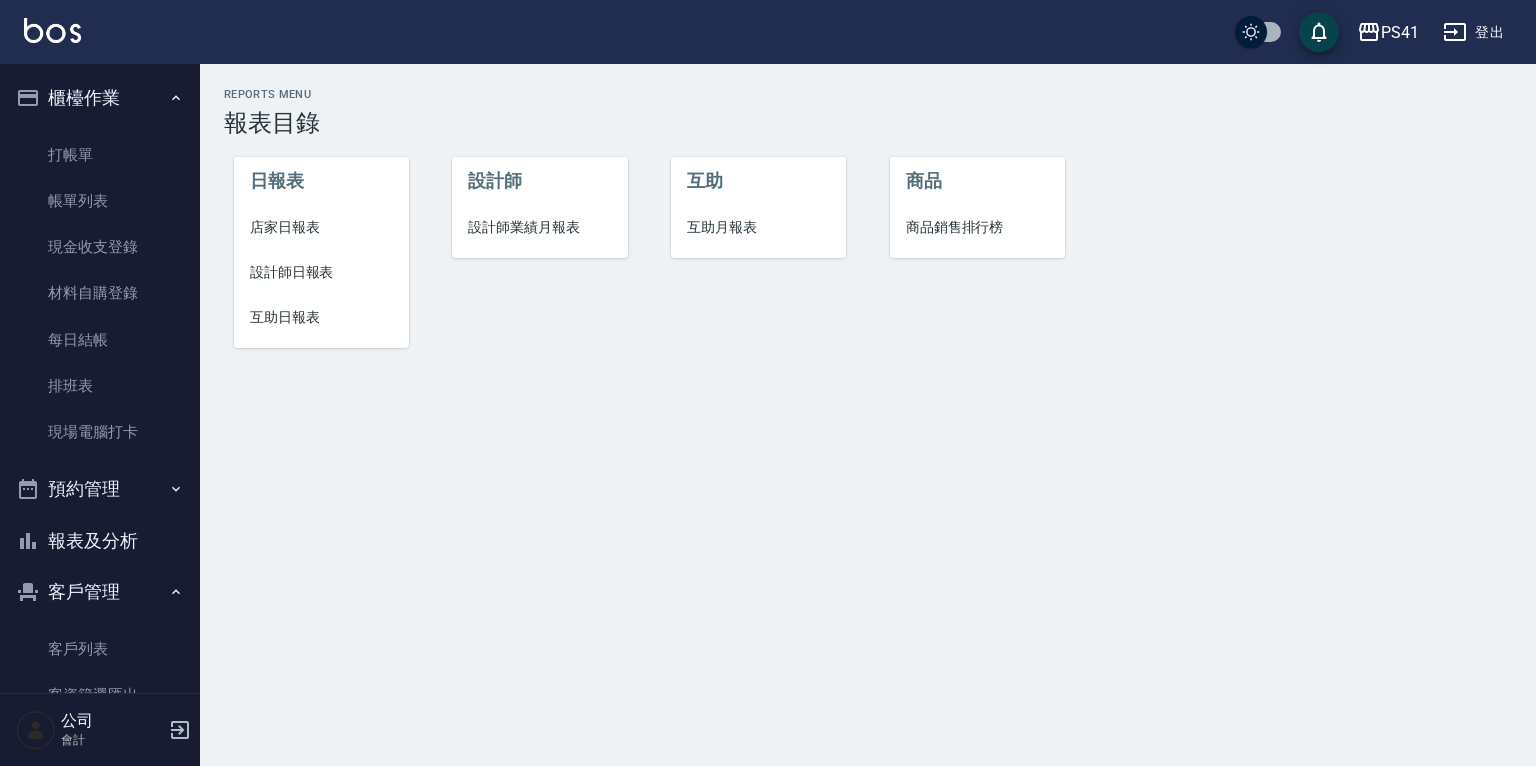 click on "店家日報表" at bounding box center [321, 227] 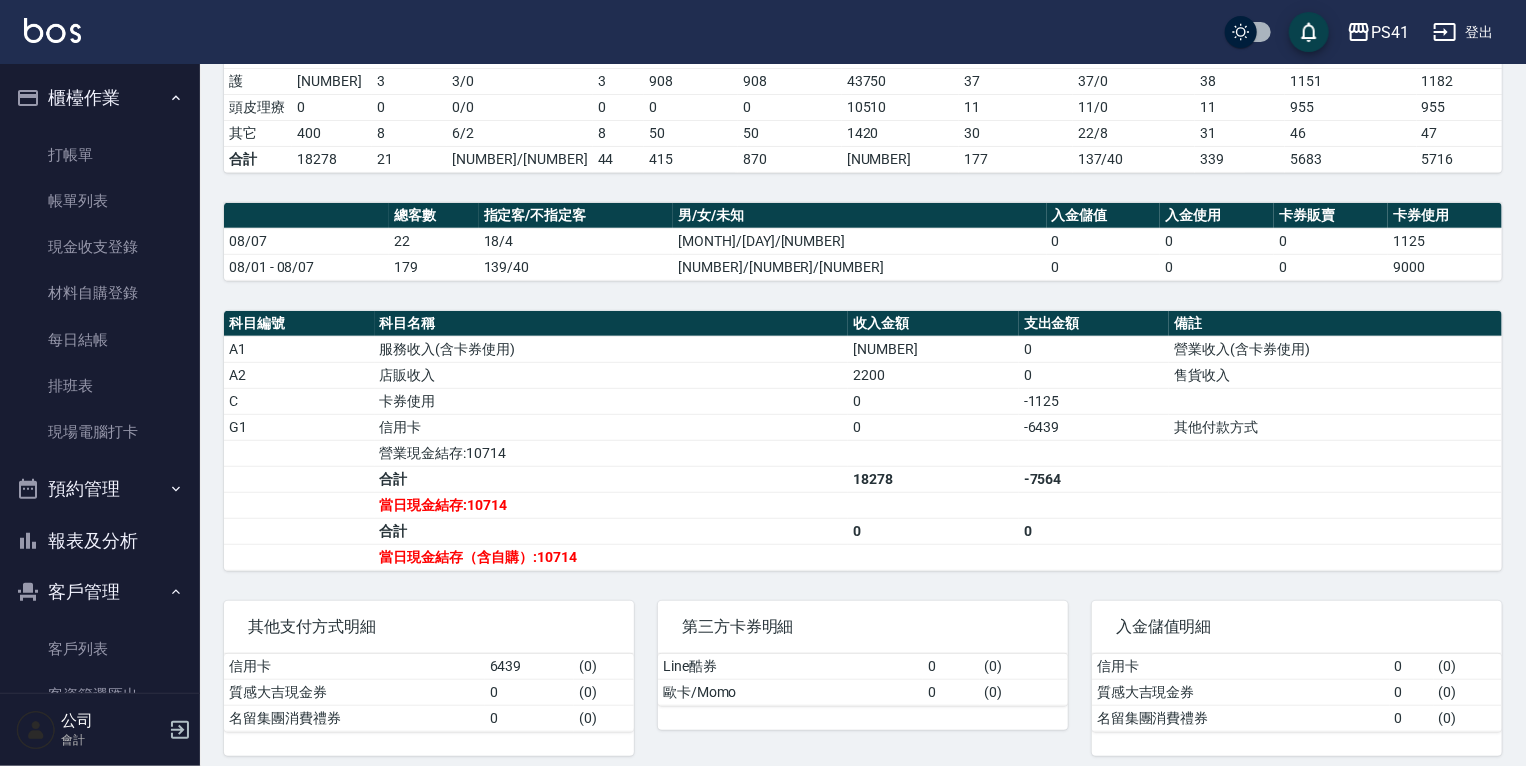 scroll, scrollTop: 419, scrollLeft: 0, axis: vertical 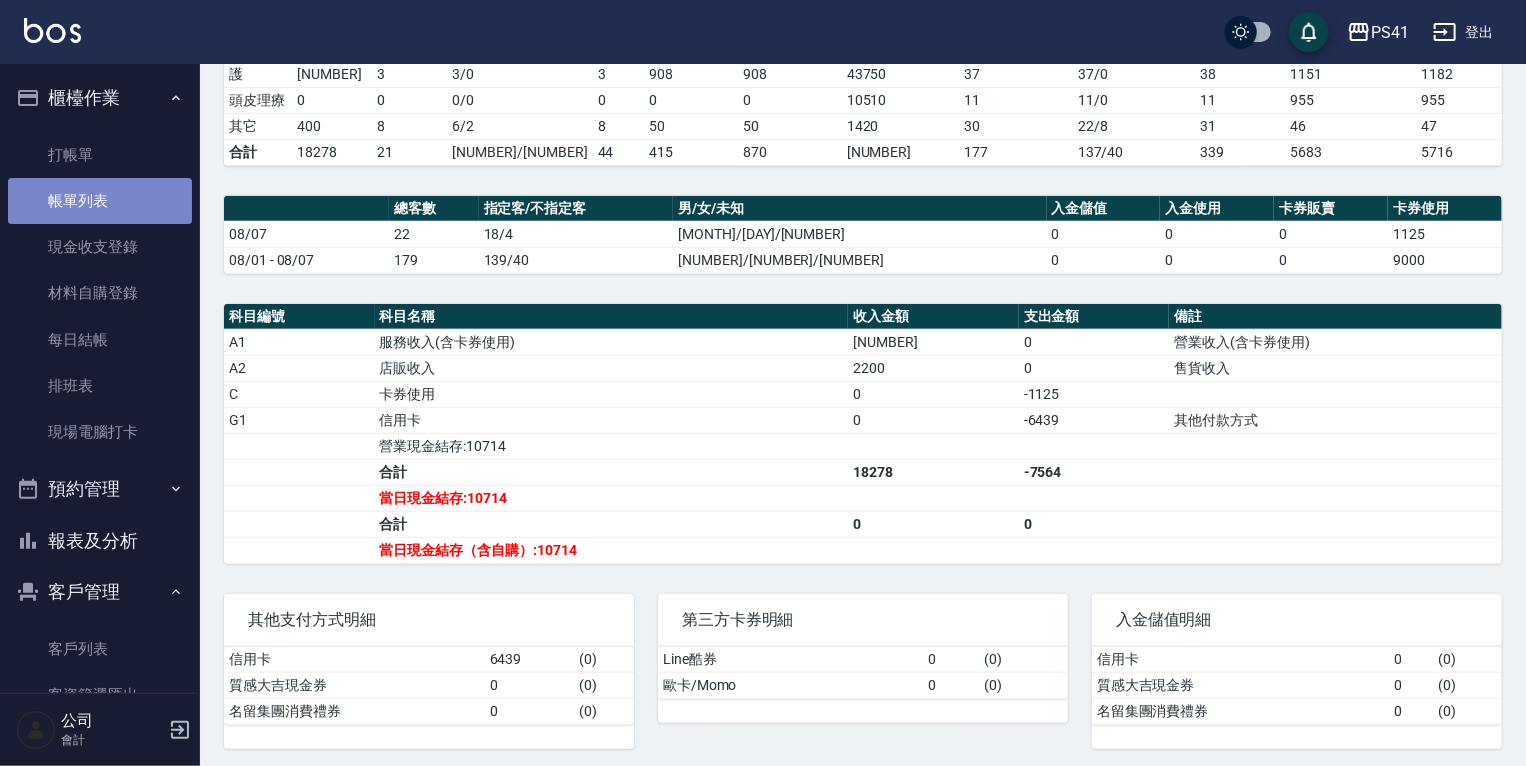 click on "帳單列表" at bounding box center (100, 201) 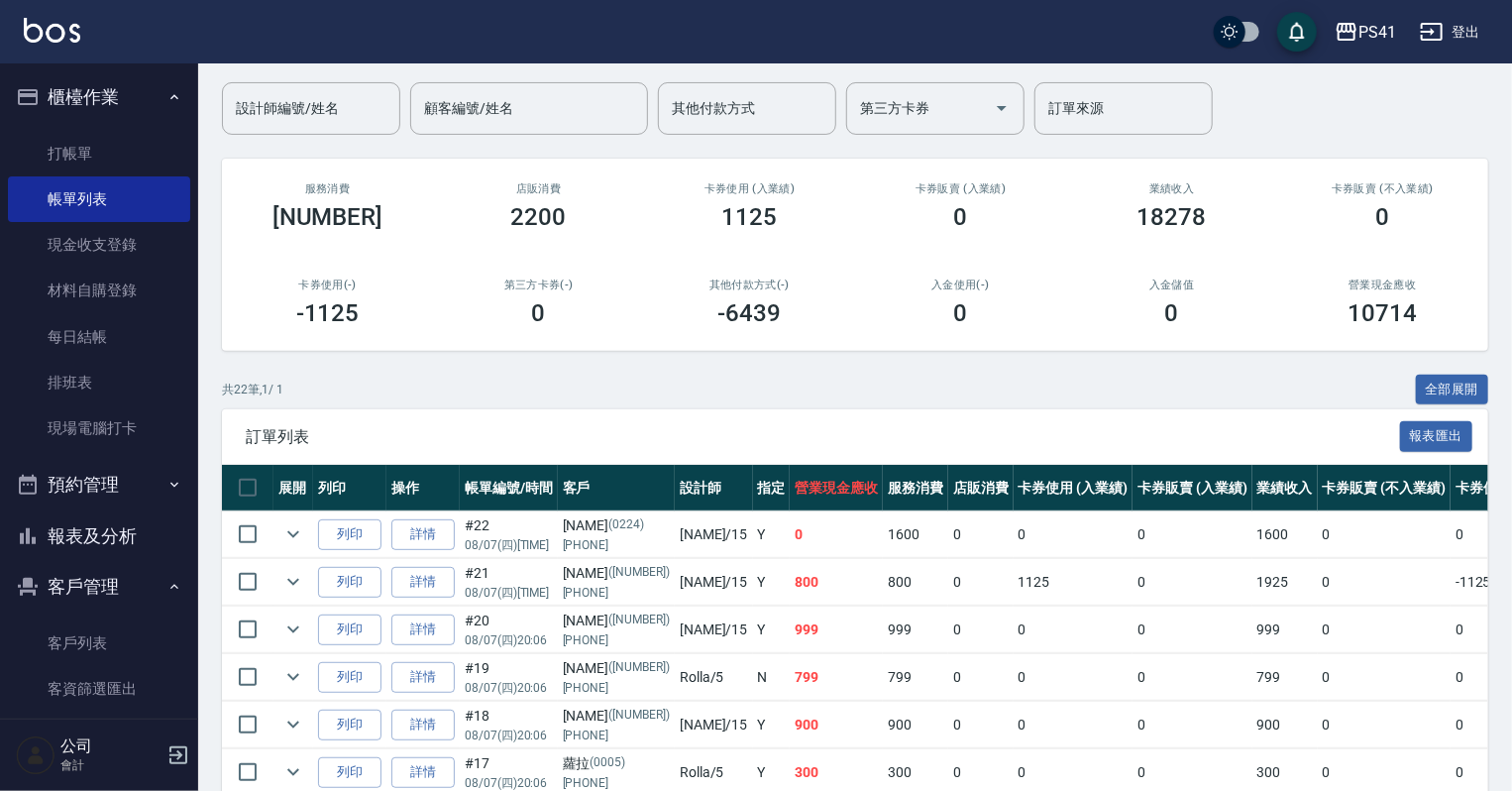 scroll, scrollTop: 123, scrollLeft: 0, axis: vertical 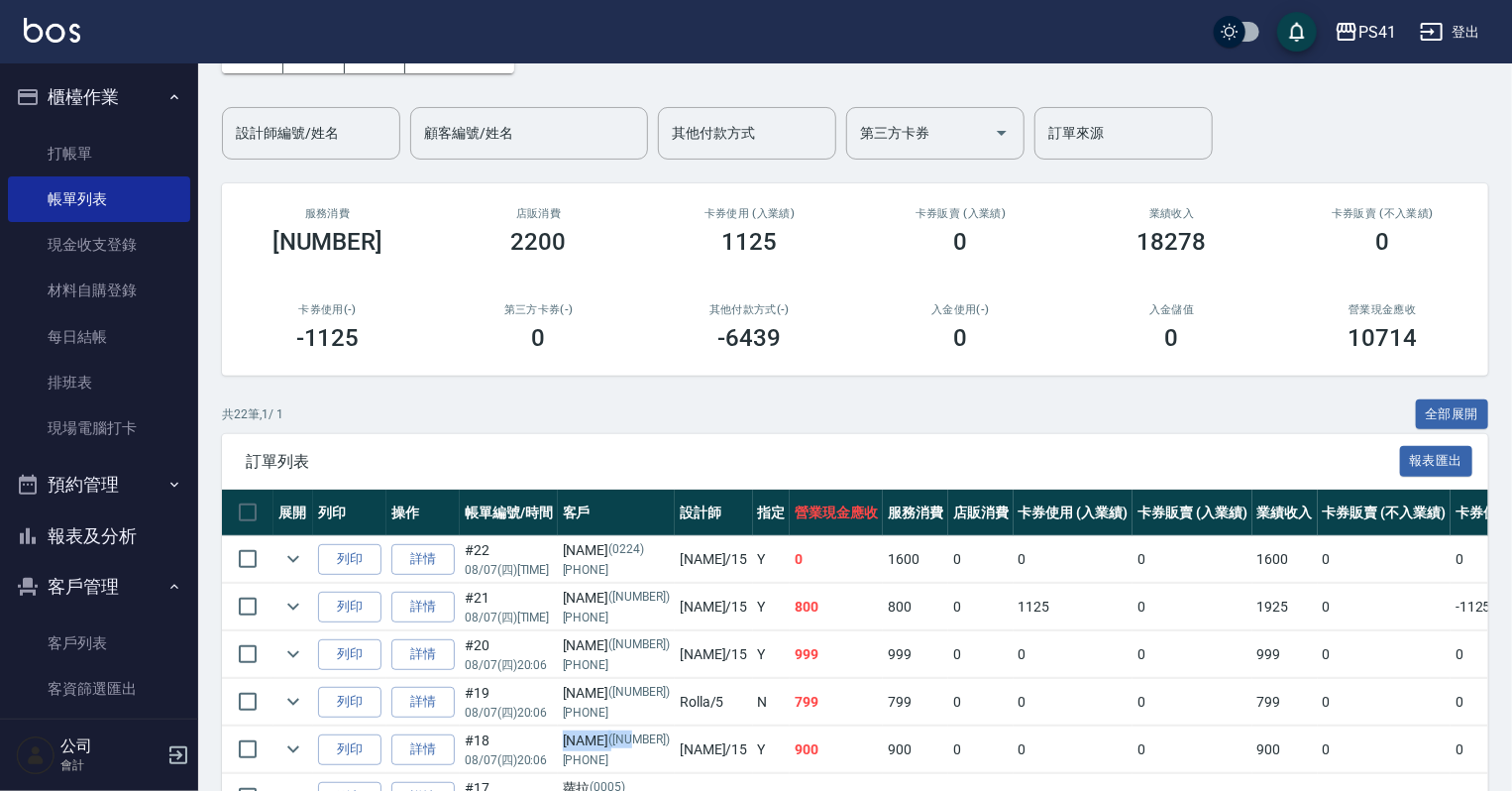 drag, startPoint x: 558, startPoint y: 728, endPoint x: 615, endPoint y: 736, distance: 57.558666 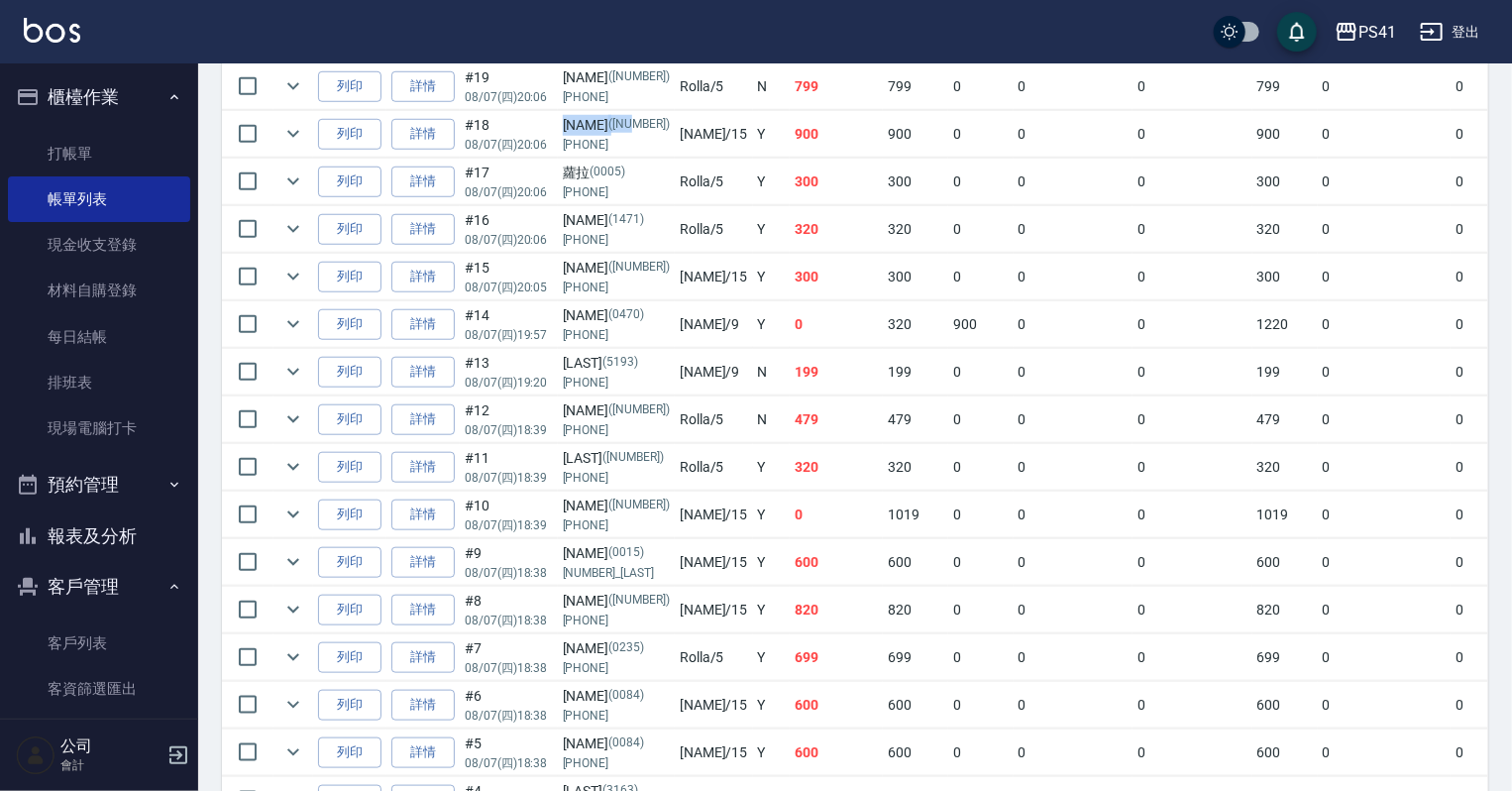 scroll, scrollTop: 757, scrollLeft: 0, axis: vertical 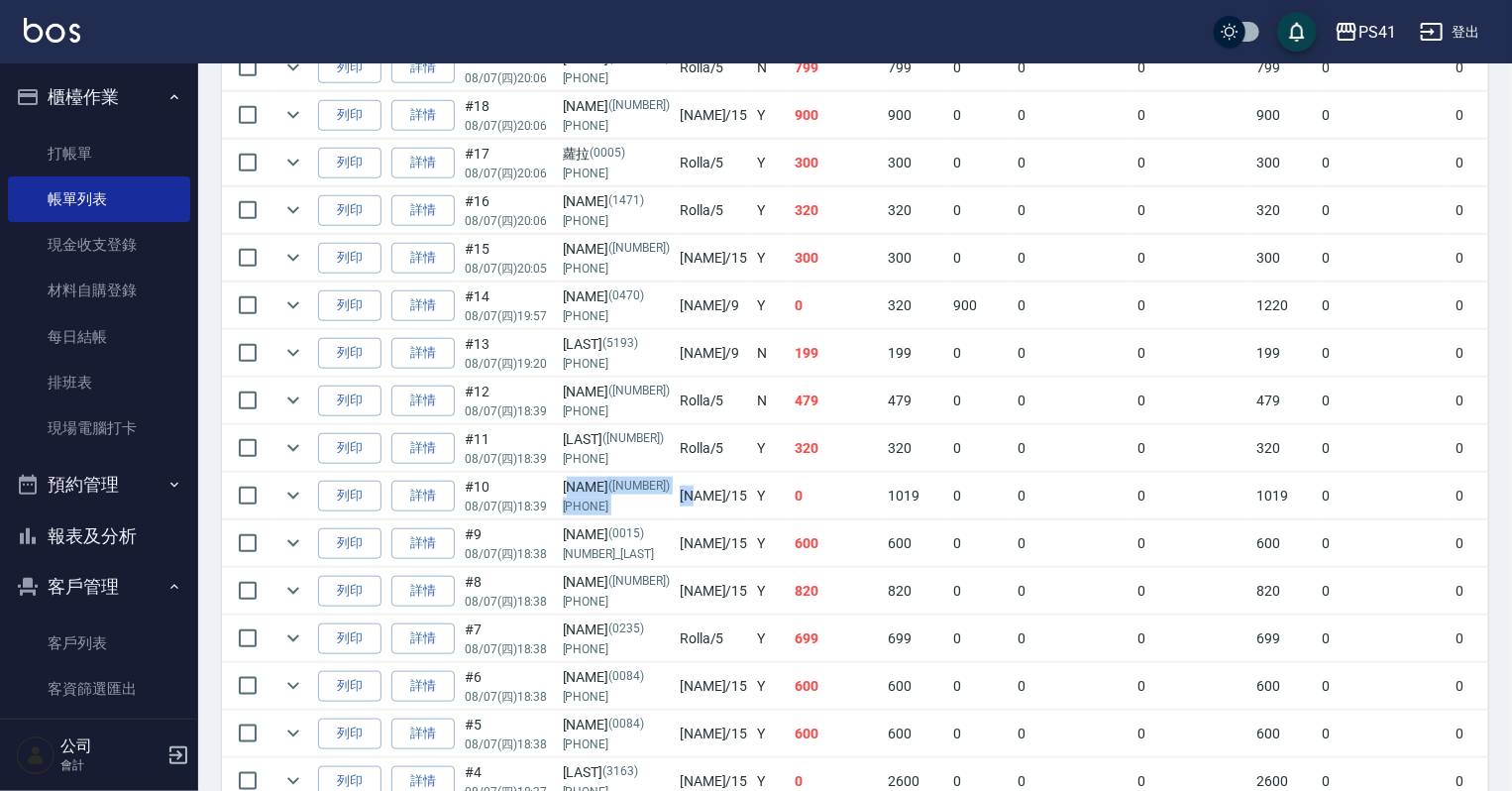 drag, startPoint x: 571, startPoint y: 491, endPoint x: 679, endPoint y: 508, distance: 109.329776 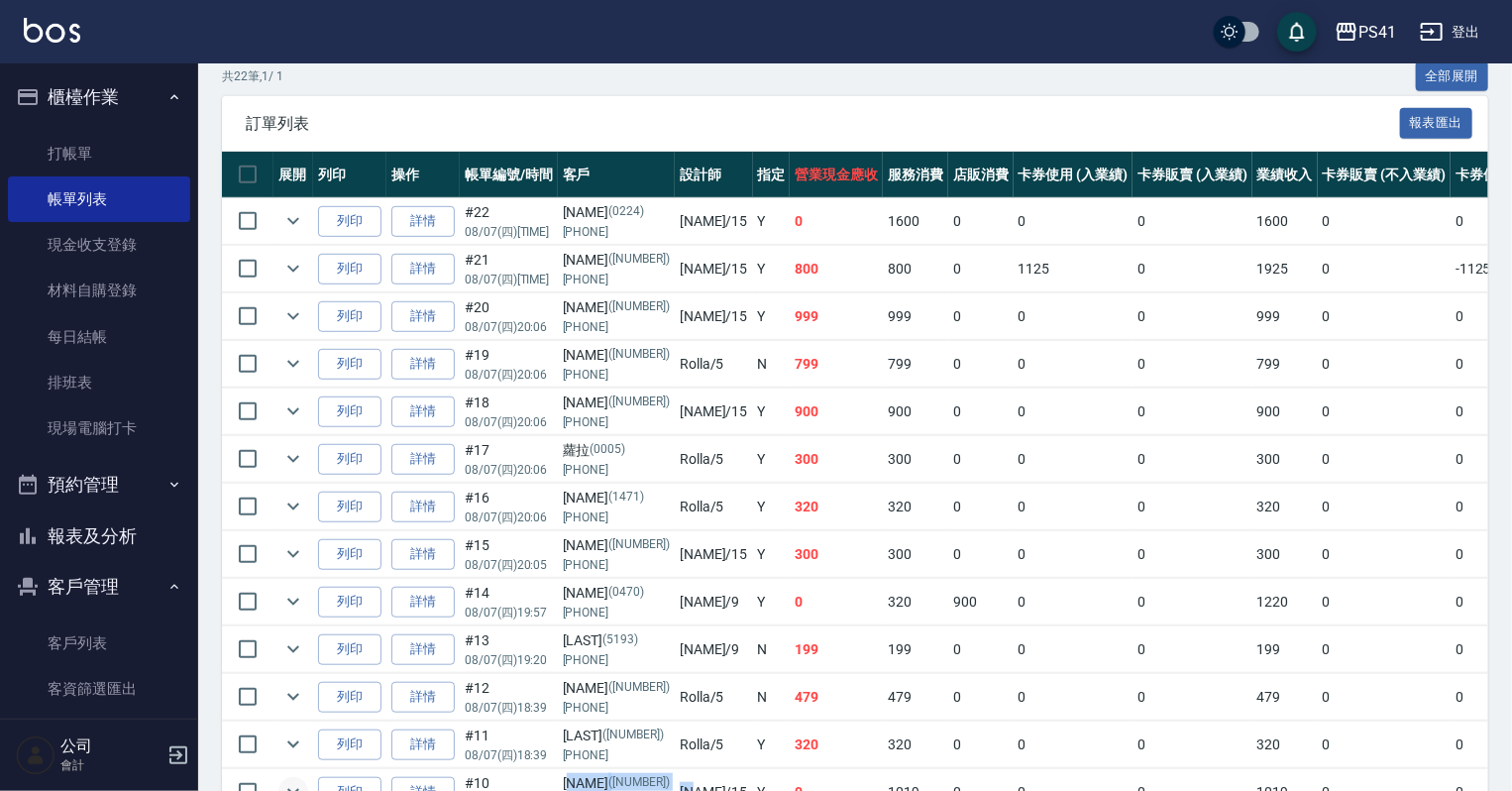 scroll, scrollTop: 440, scrollLeft: 0, axis: vertical 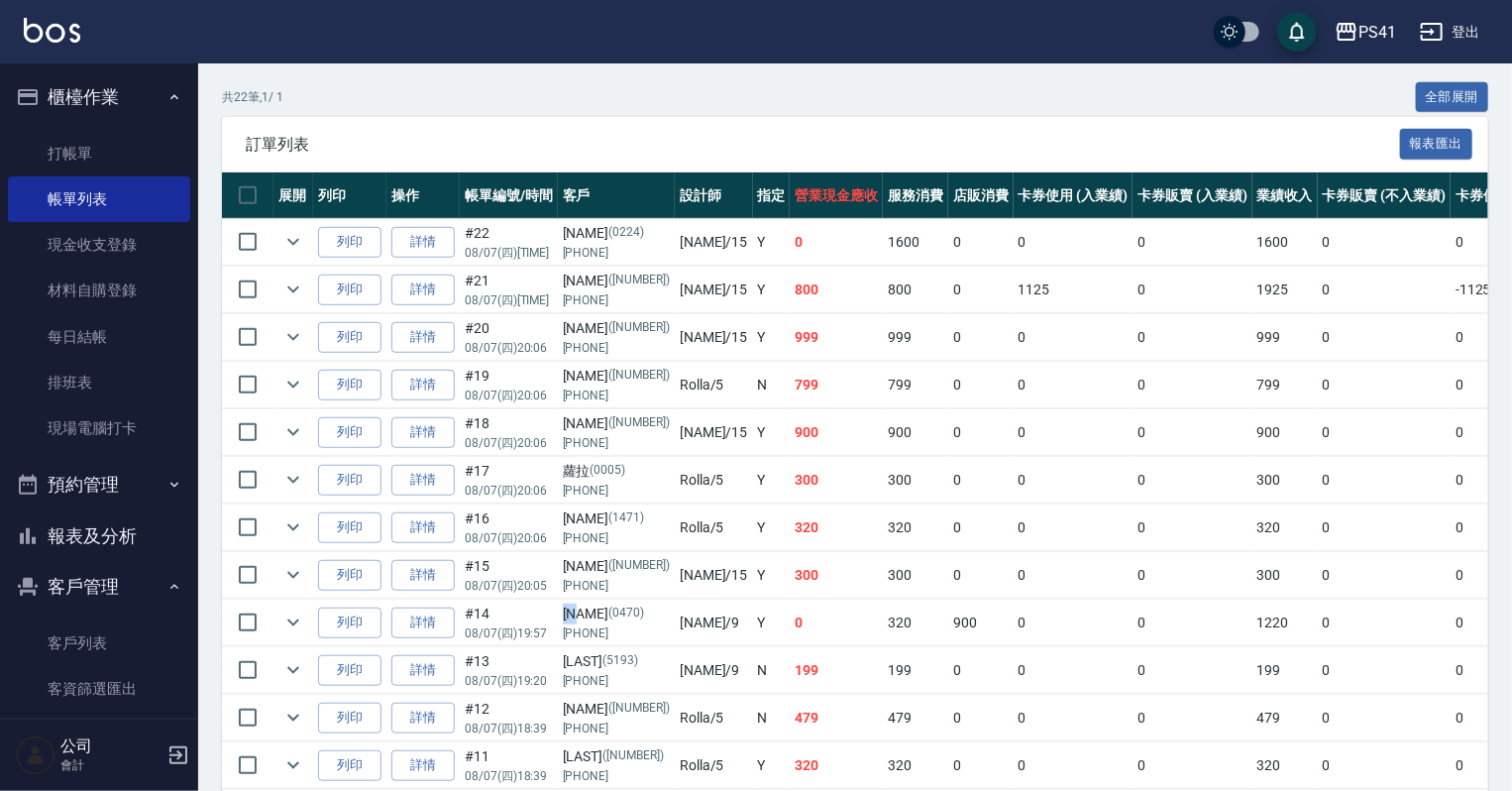 drag, startPoint x: 560, startPoint y: 611, endPoint x: 583, endPoint y: 616, distance: 23.537205 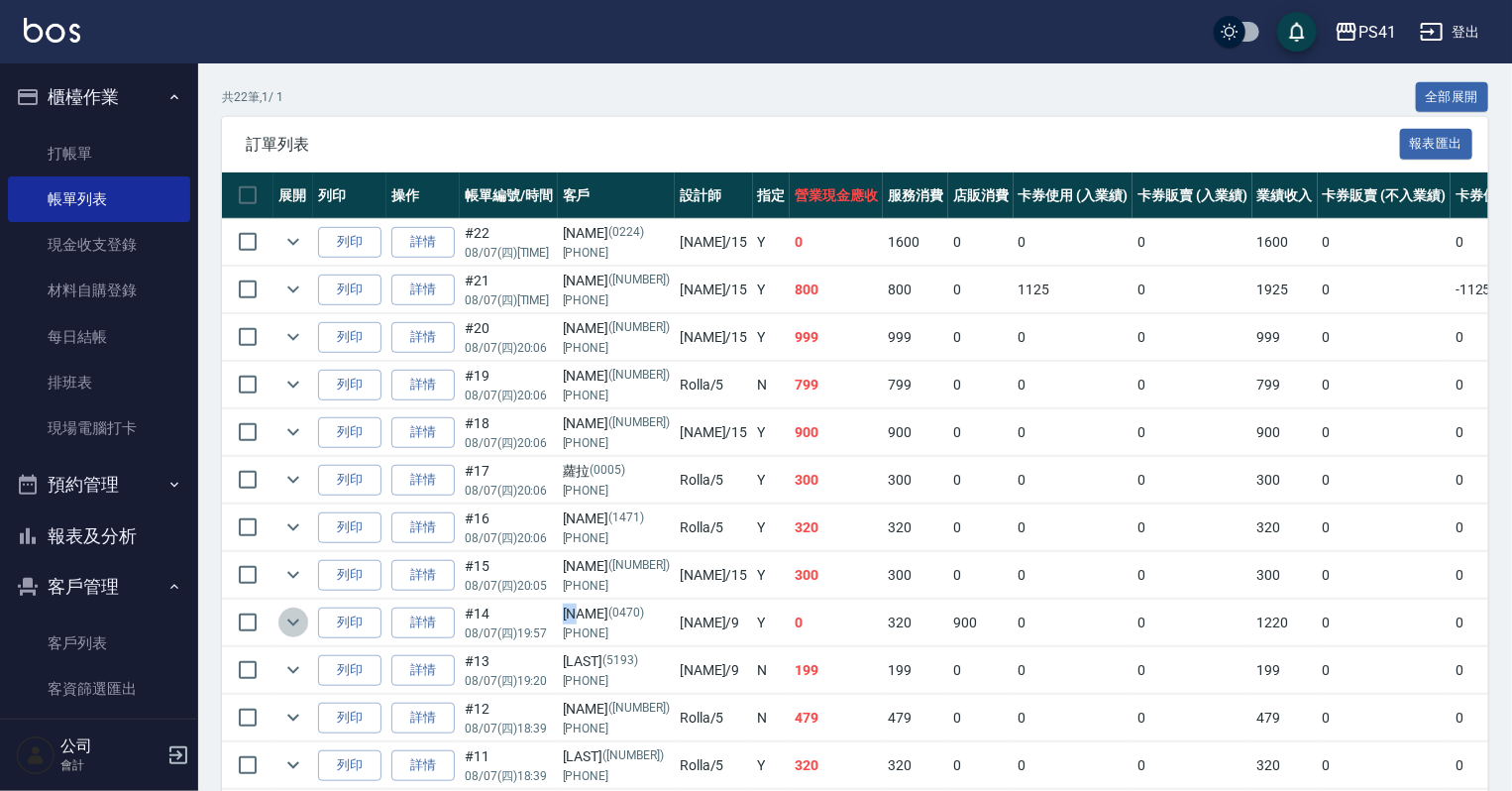 click at bounding box center (293, 622) 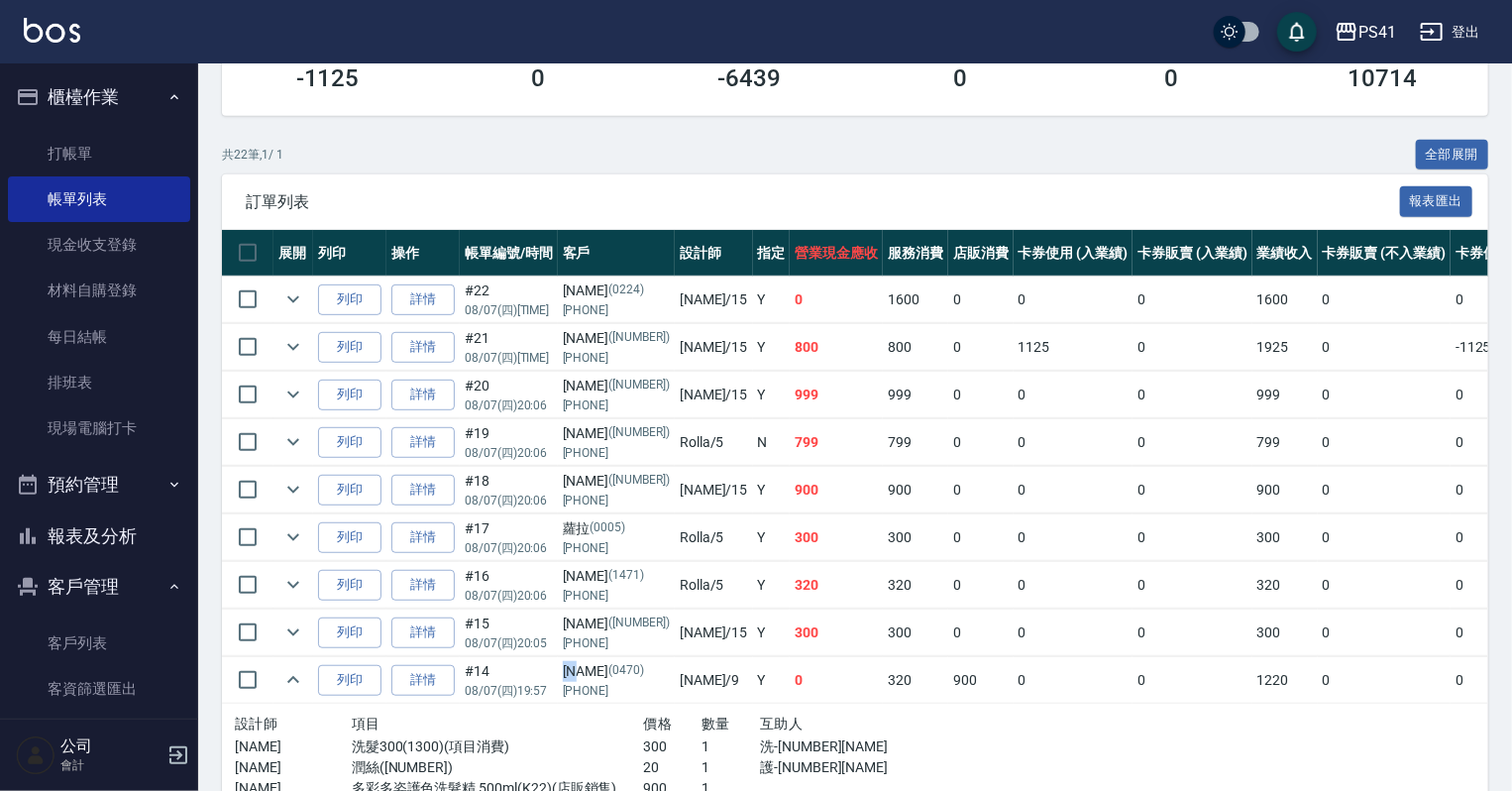 scroll, scrollTop: 361, scrollLeft: 0, axis: vertical 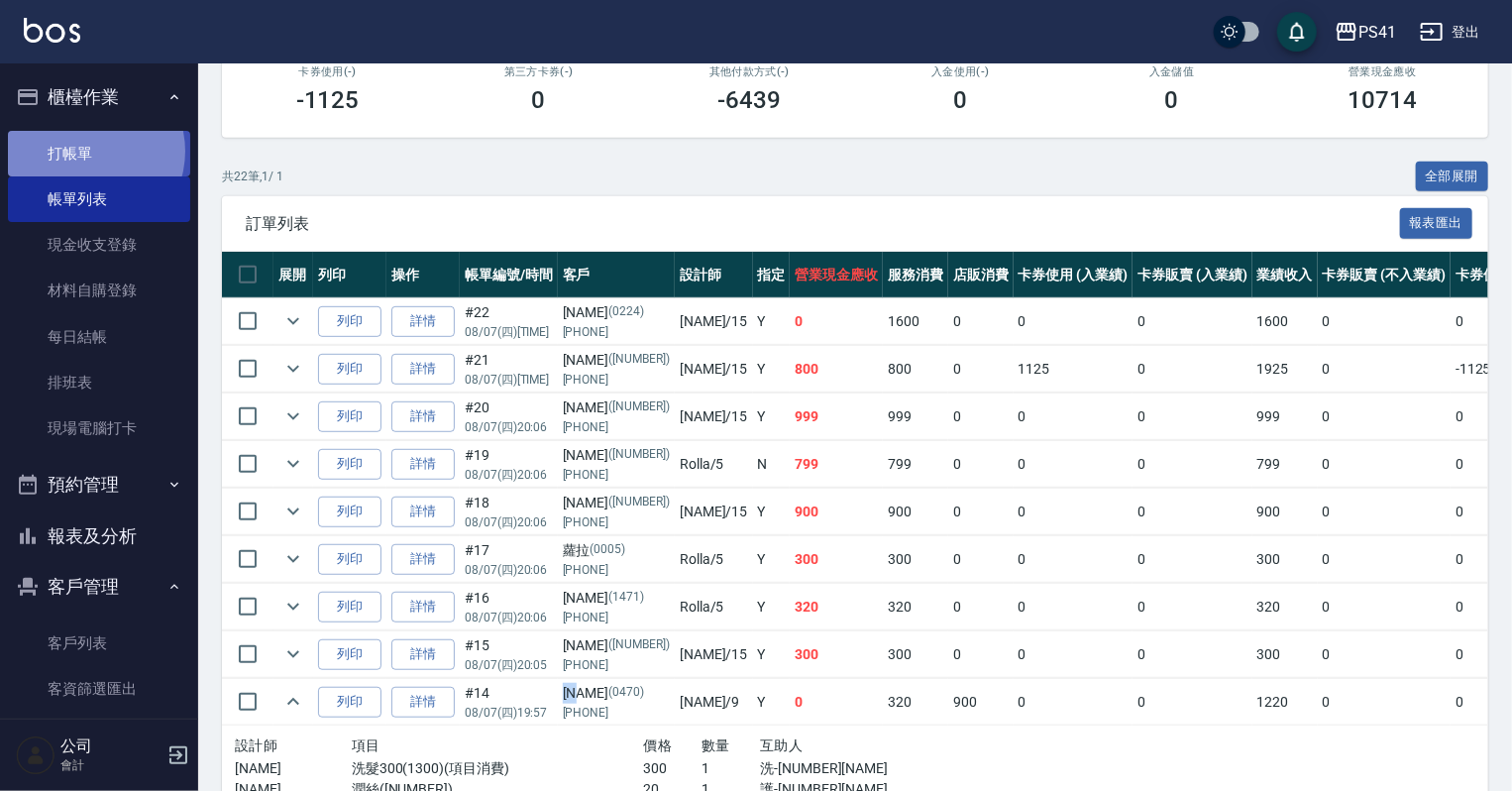 click on "打帳單" at bounding box center [99, 154] 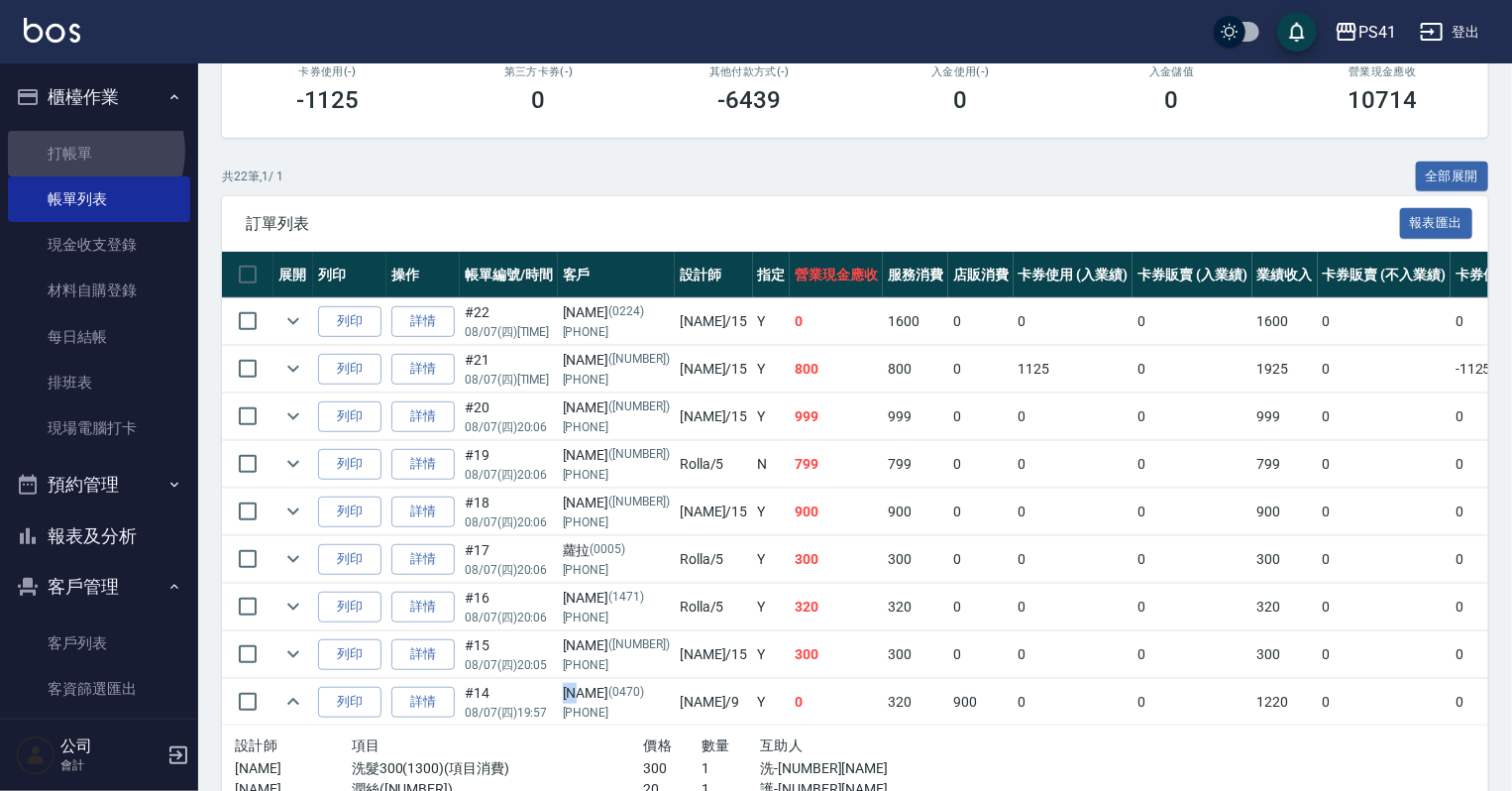 scroll, scrollTop: 0, scrollLeft: 0, axis: both 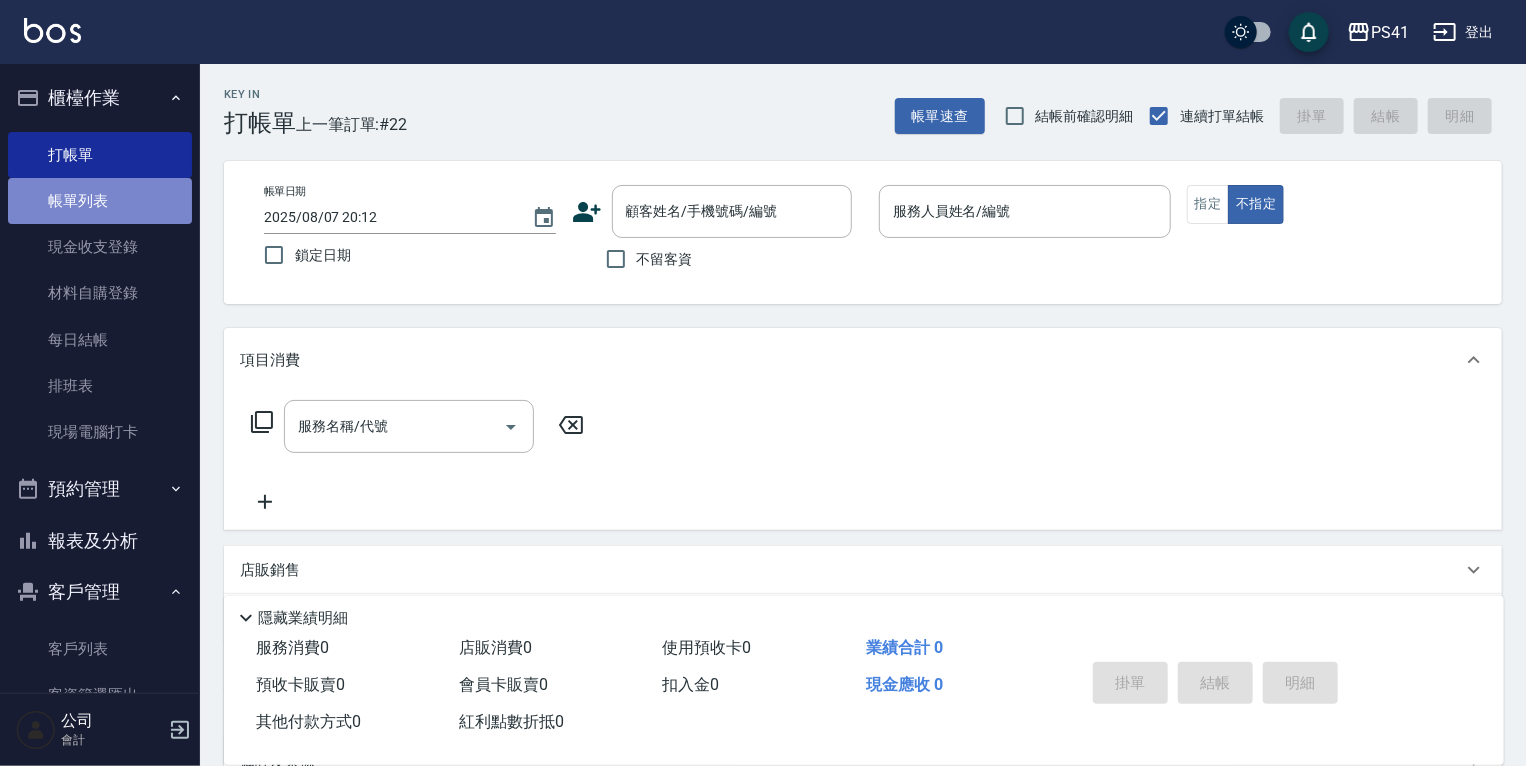 click on "帳單列表" at bounding box center [100, 201] 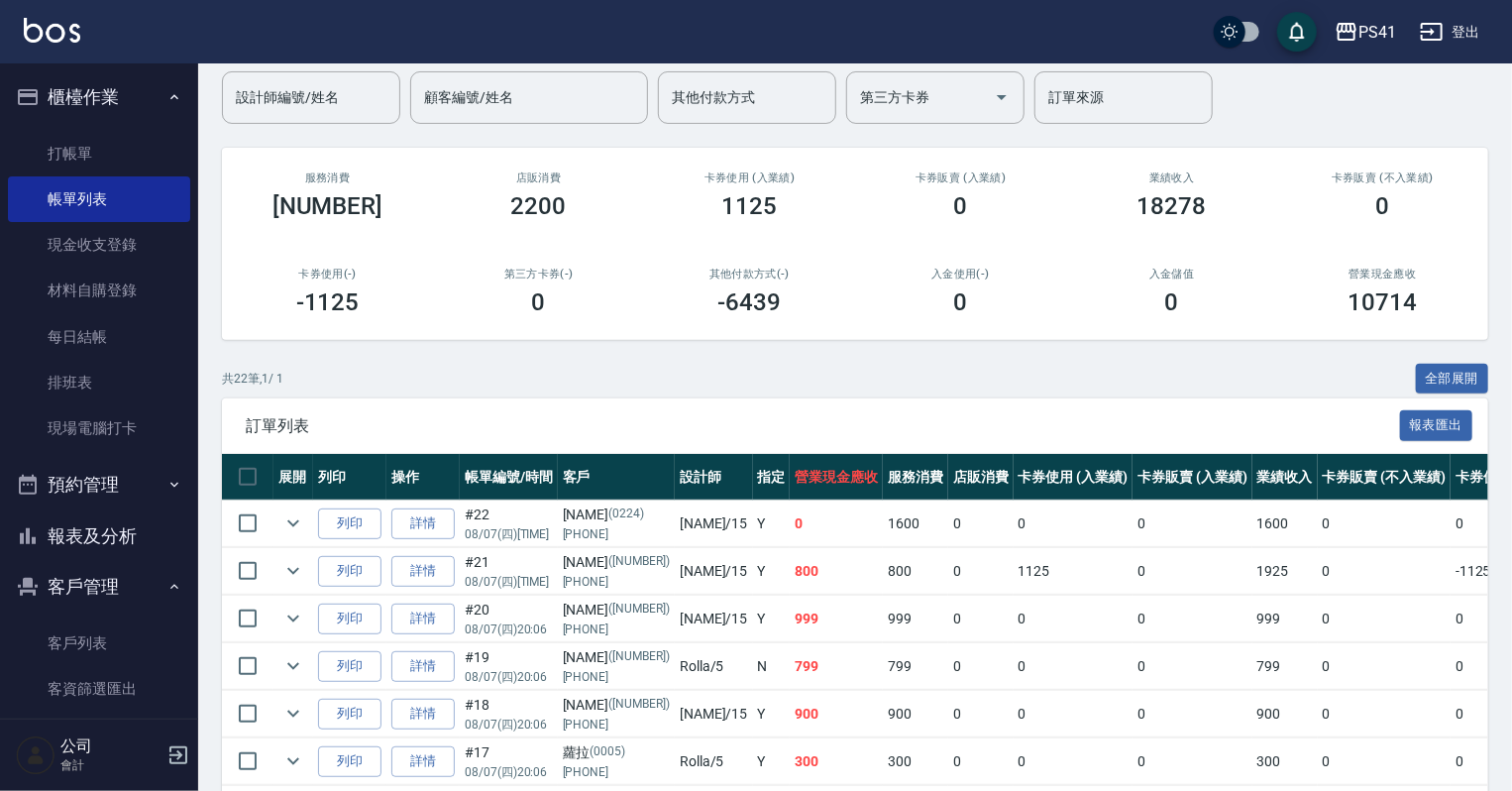 scroll, scrollTop: 0, scrollLeft: 0, axis: both 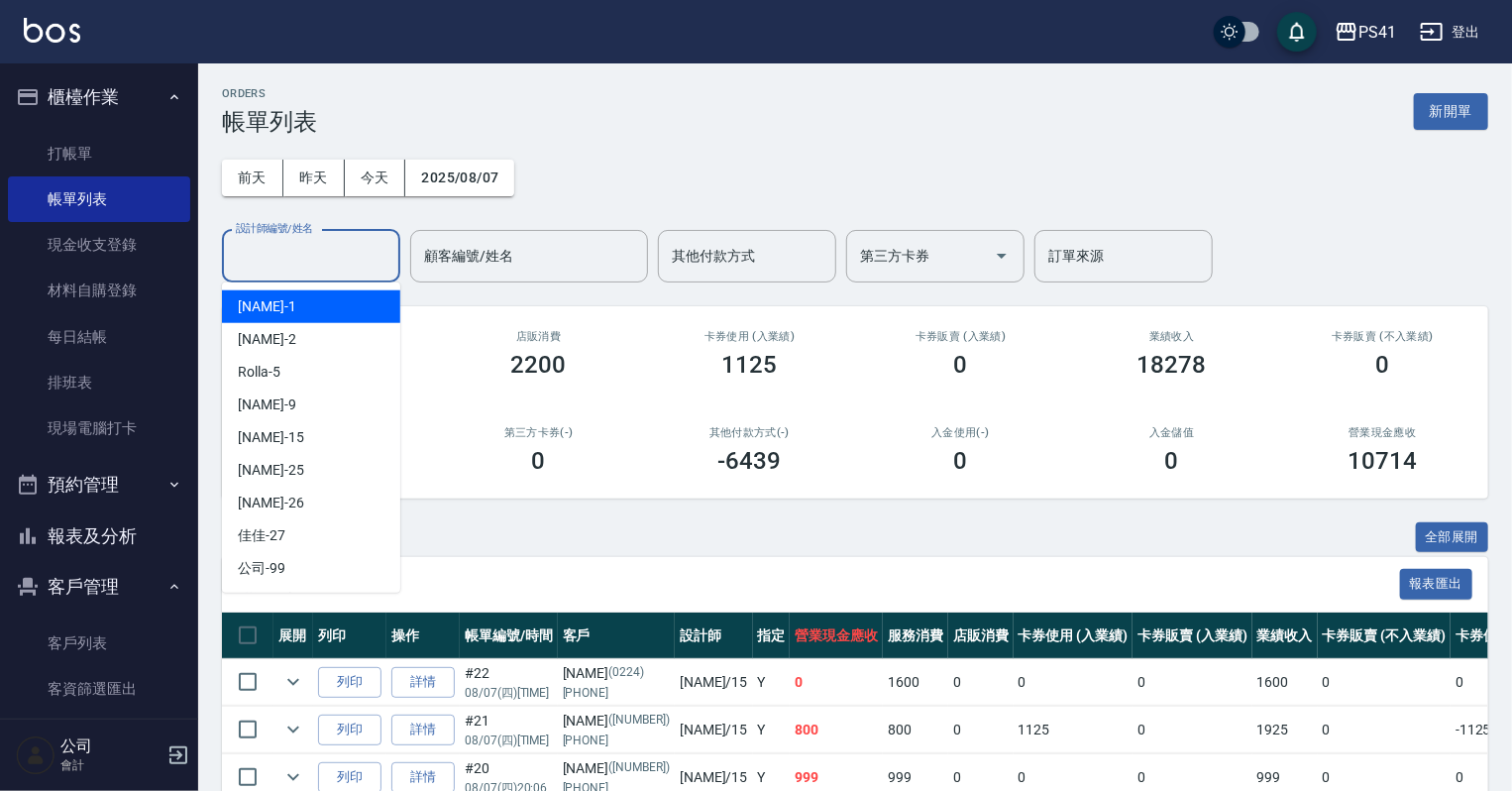 click on "設計師編號/姓名" at bounding box center [311, 256] 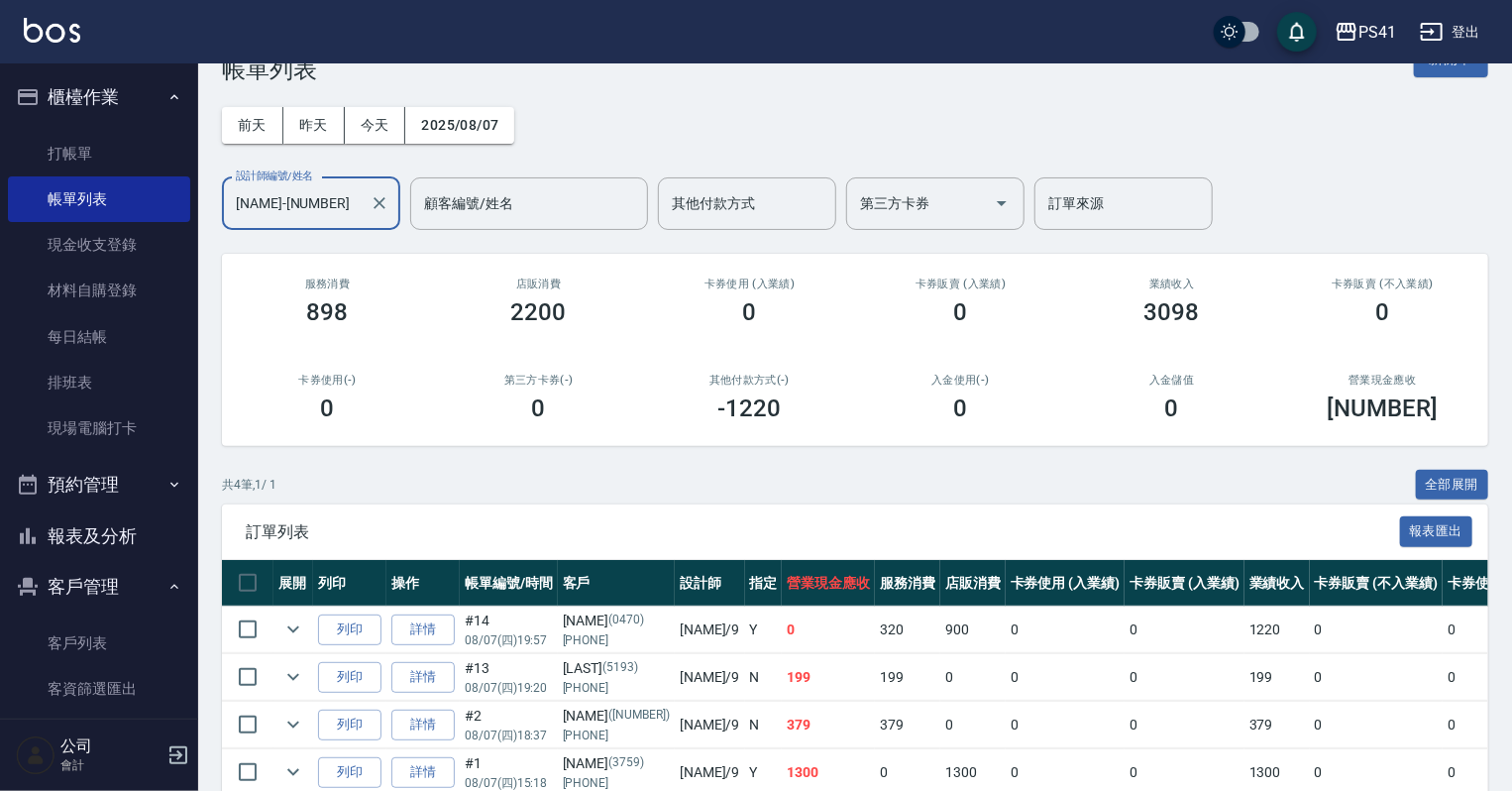 scroll, scrollTop: 146, scrollLeft: 0, axis: vertical 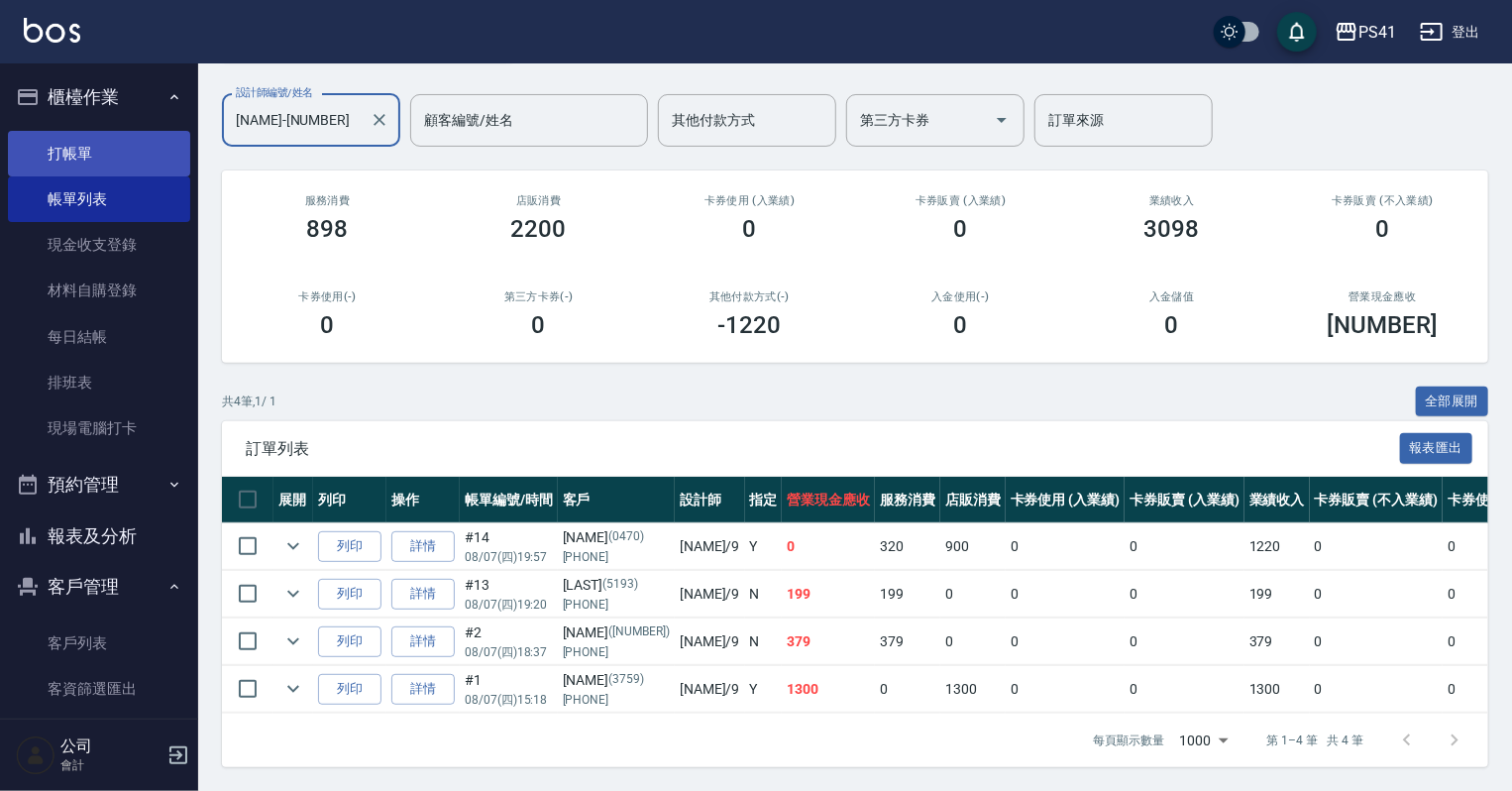 type on "[NAME]-[NUMBER]" 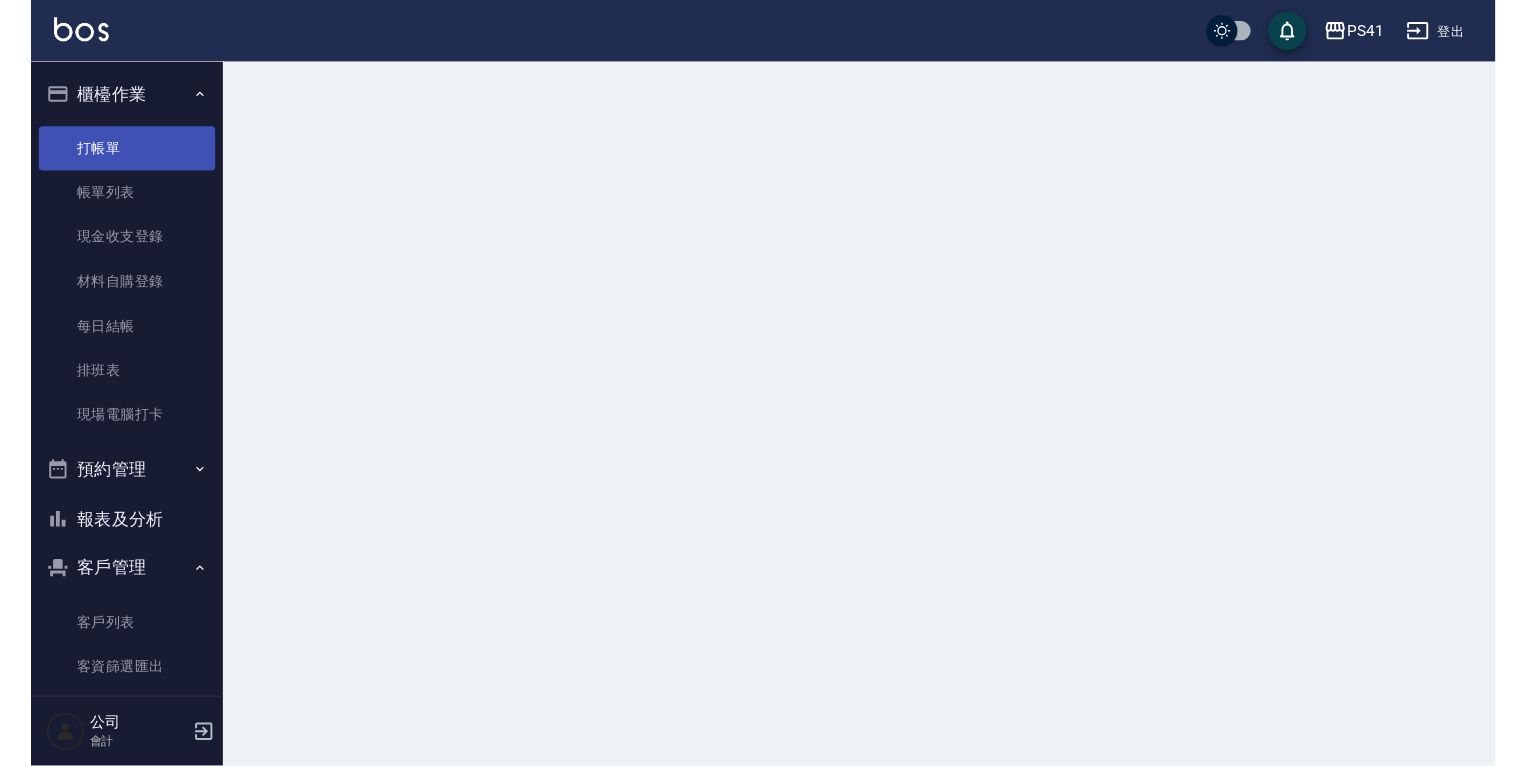 scroll, scrollTop: 0, scrollLeft: 0, axis: both 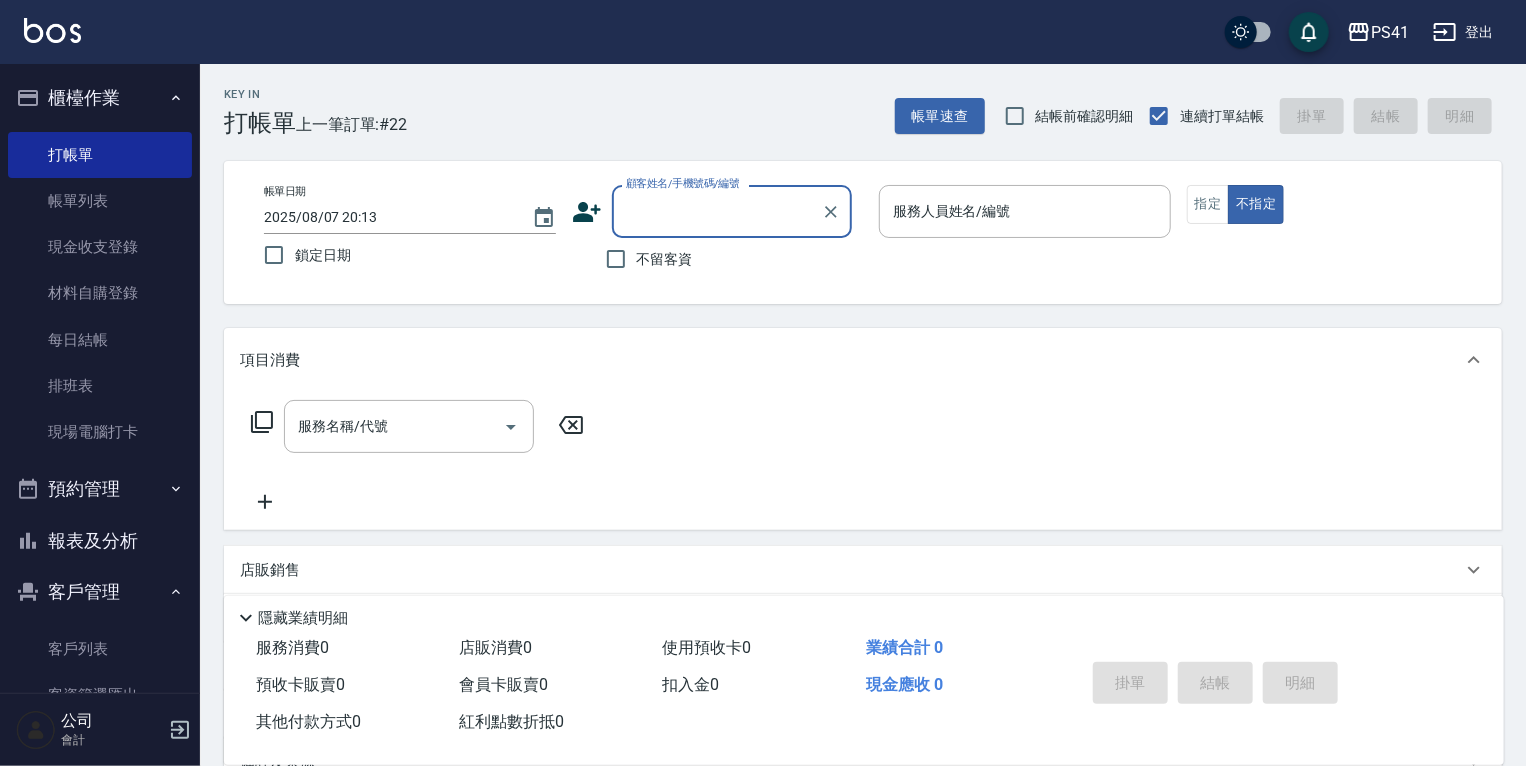 click on "報表及分析" at bounding box center (100, 541) 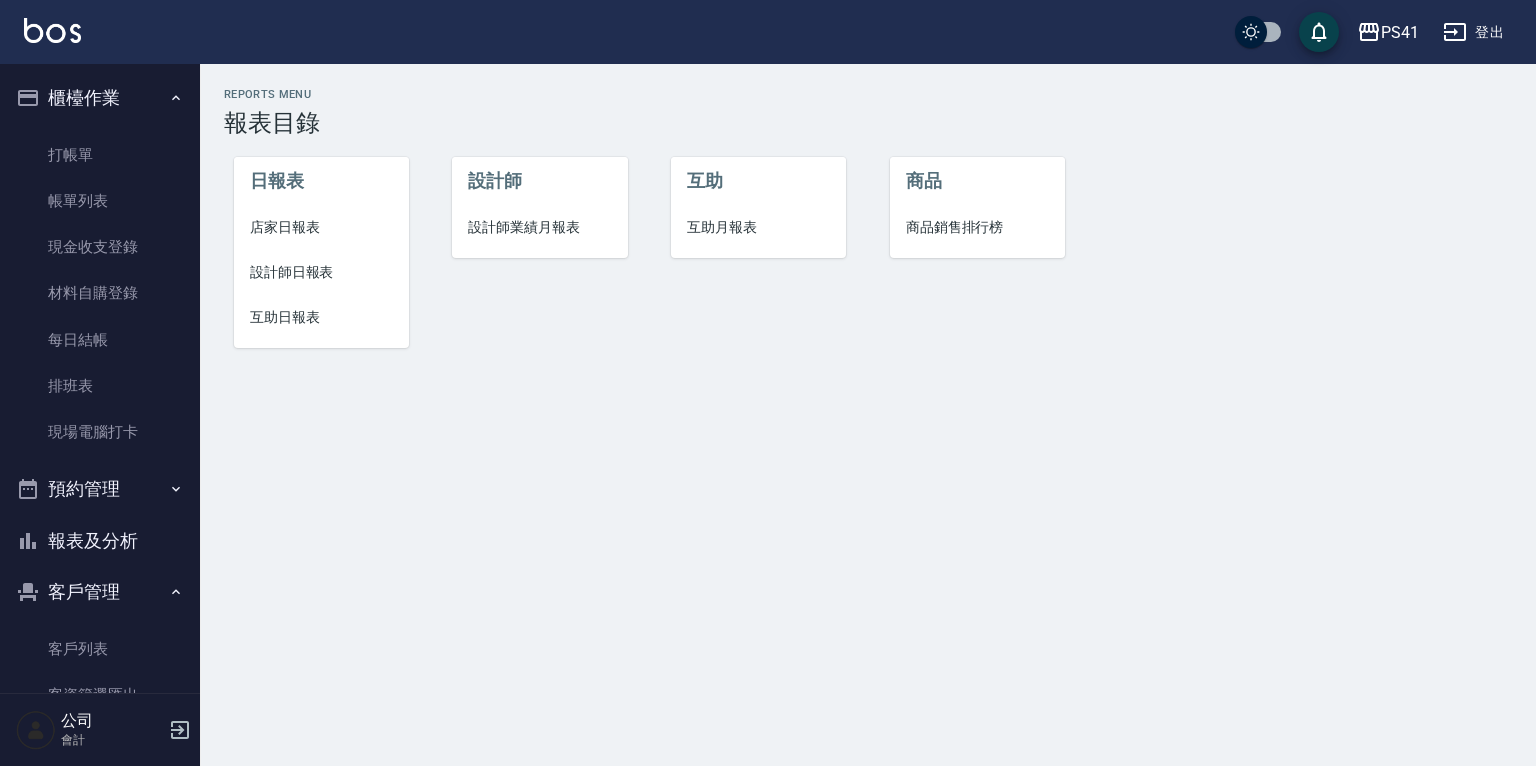 click on "店家日報表" at bounding box center [321, 227] 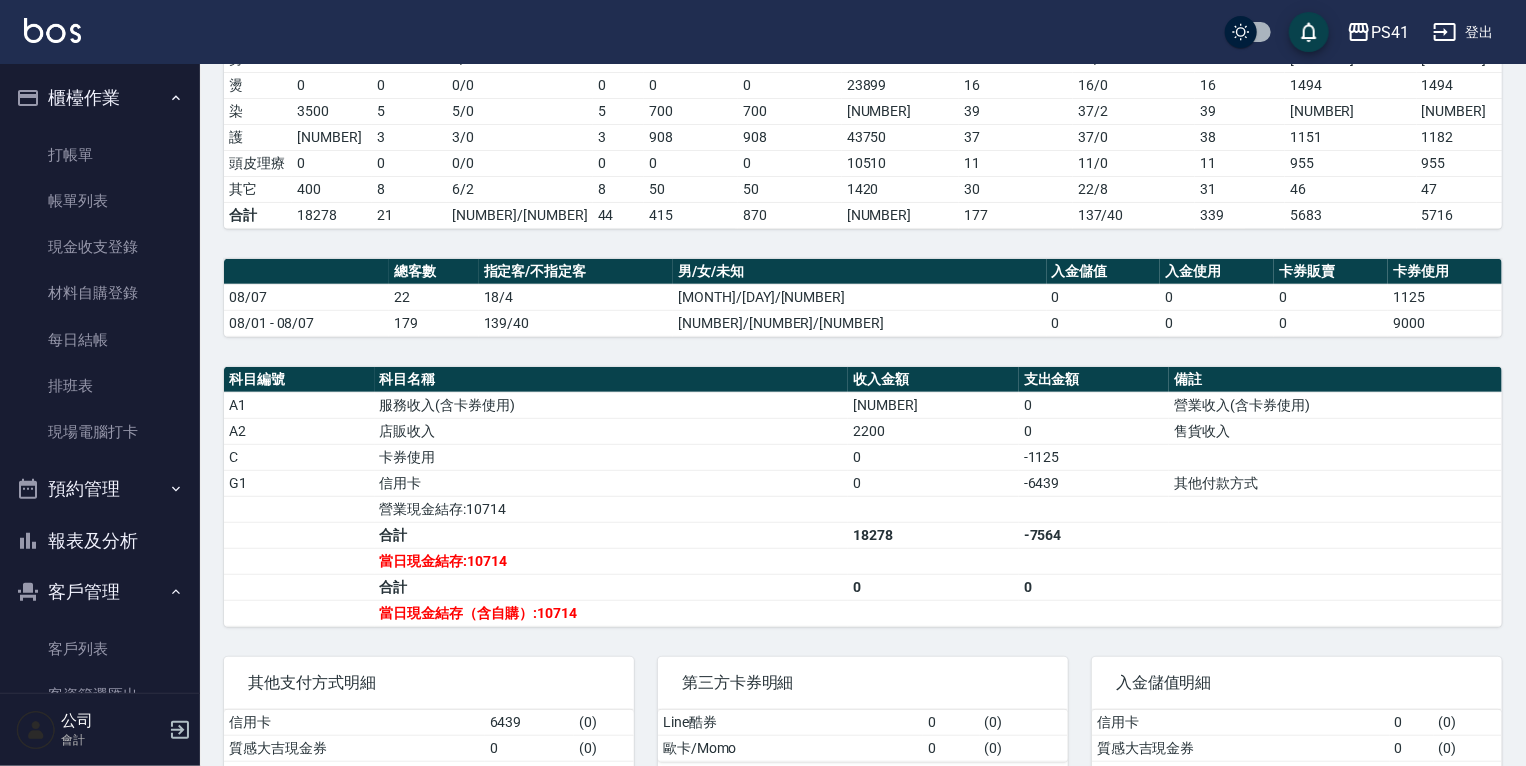 scroll, scrollTop: 419, scrollLeft: 0, axis: vertical 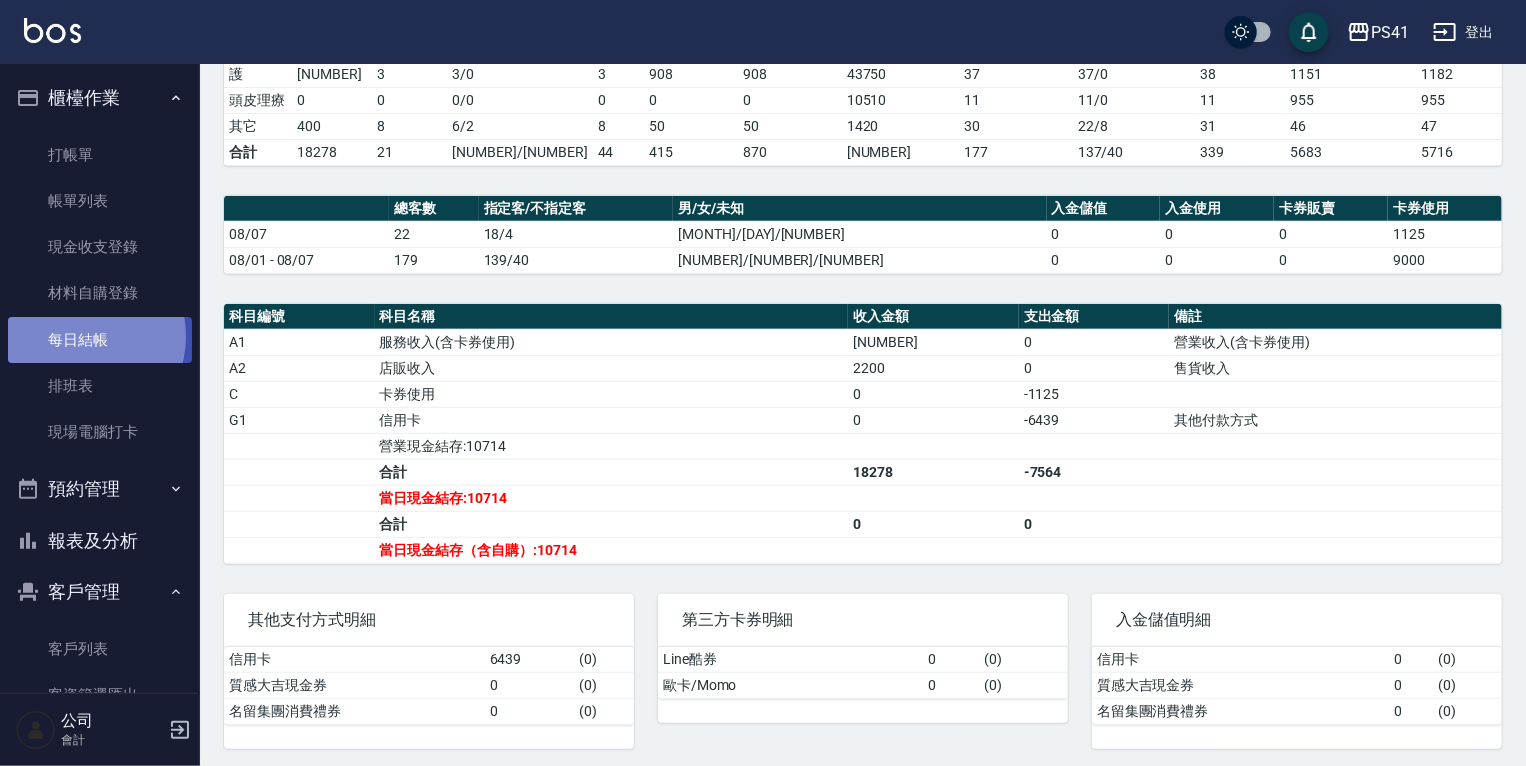 click on "每日結帳" at bounding box center (100, 340) 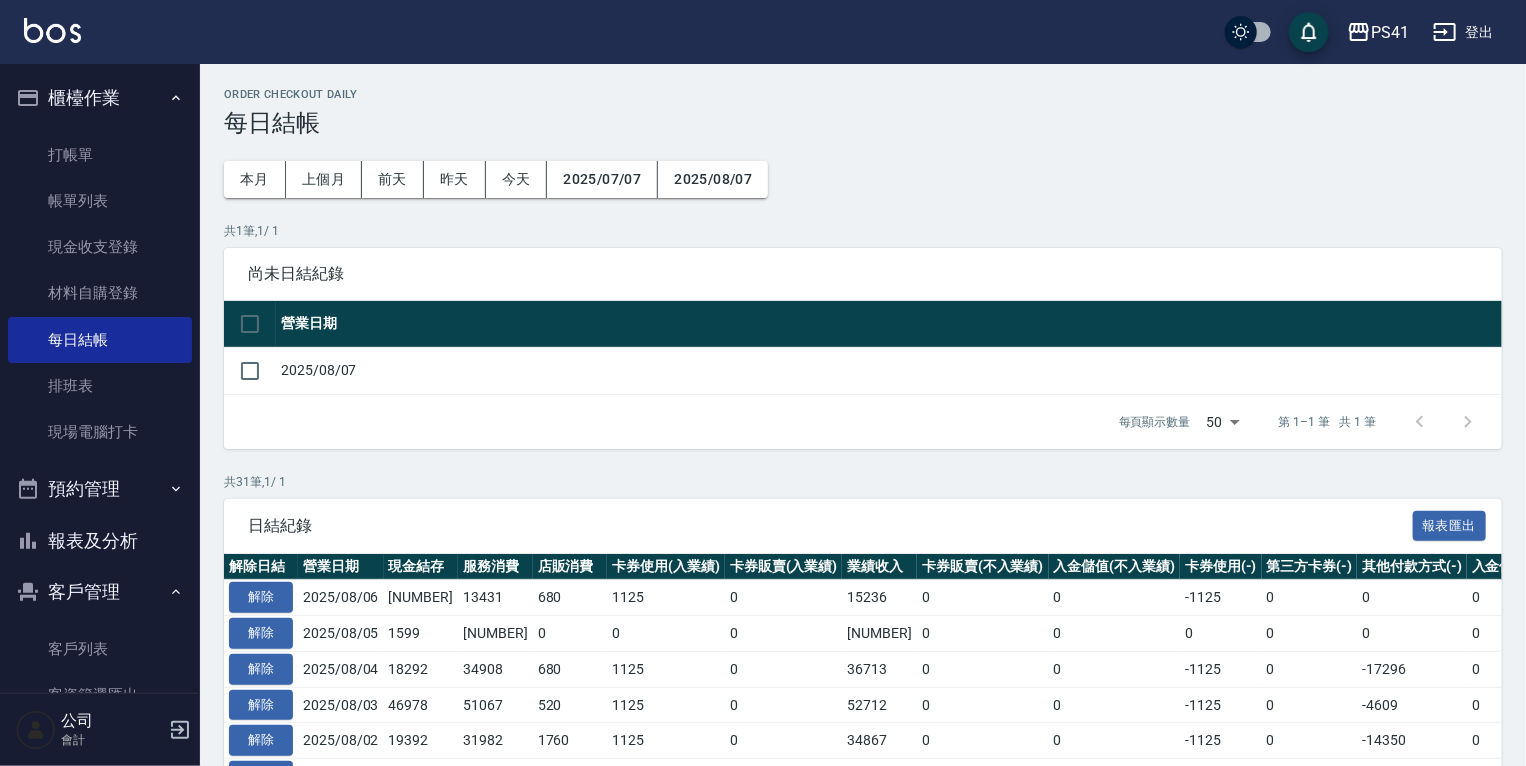 click on "2025/08/07" at bounding box center [889, 370] 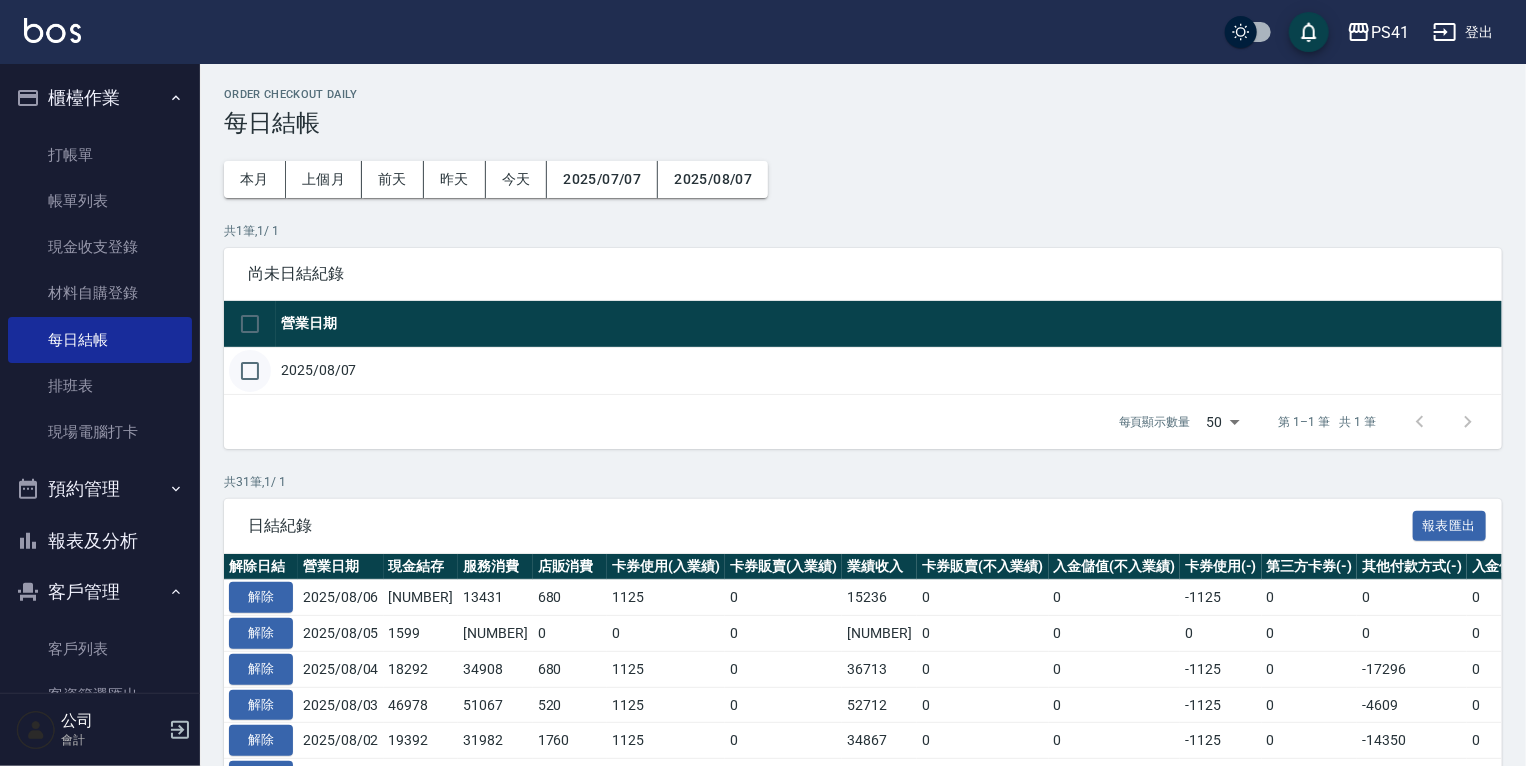click at bounding box center (250, 371) 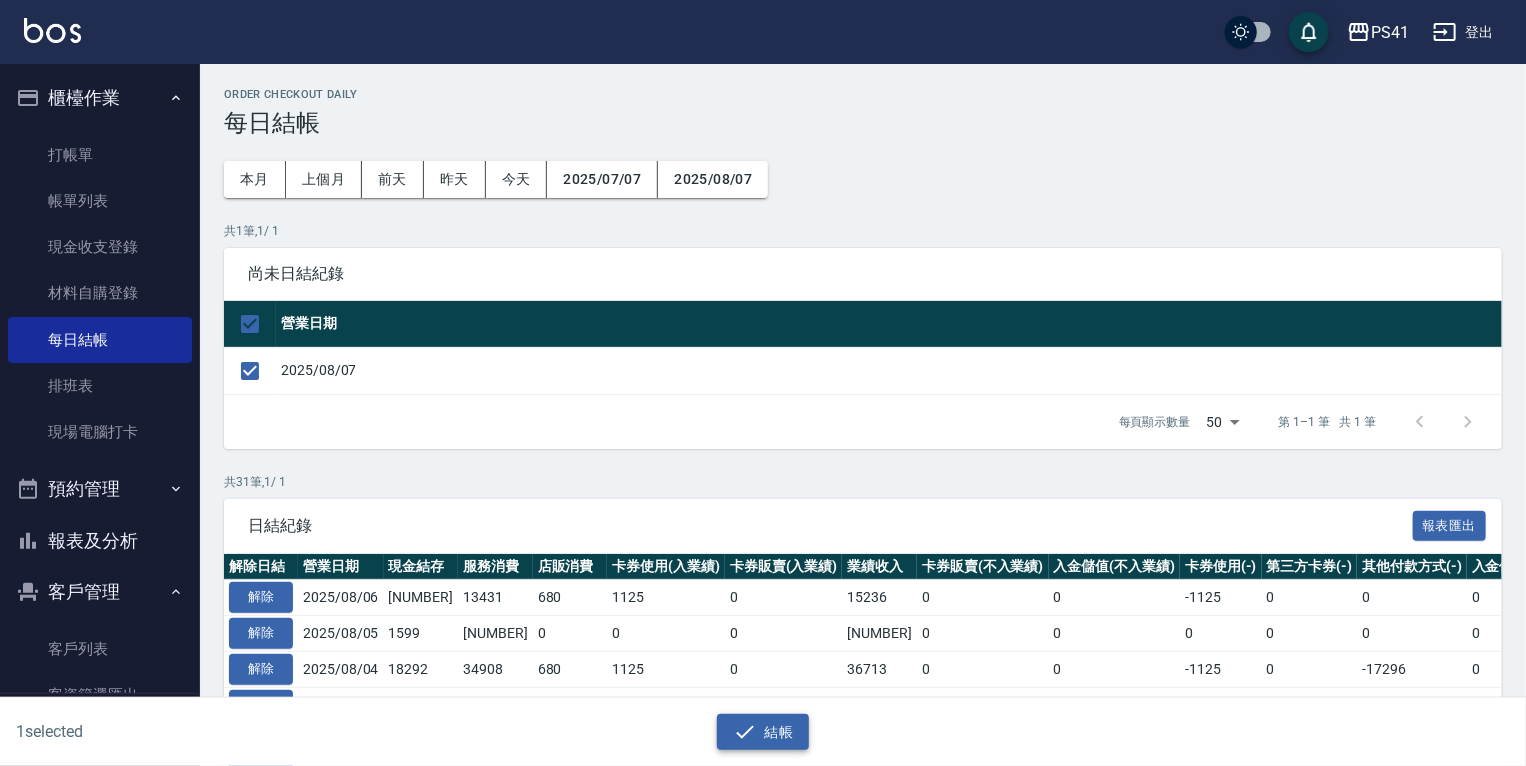 click 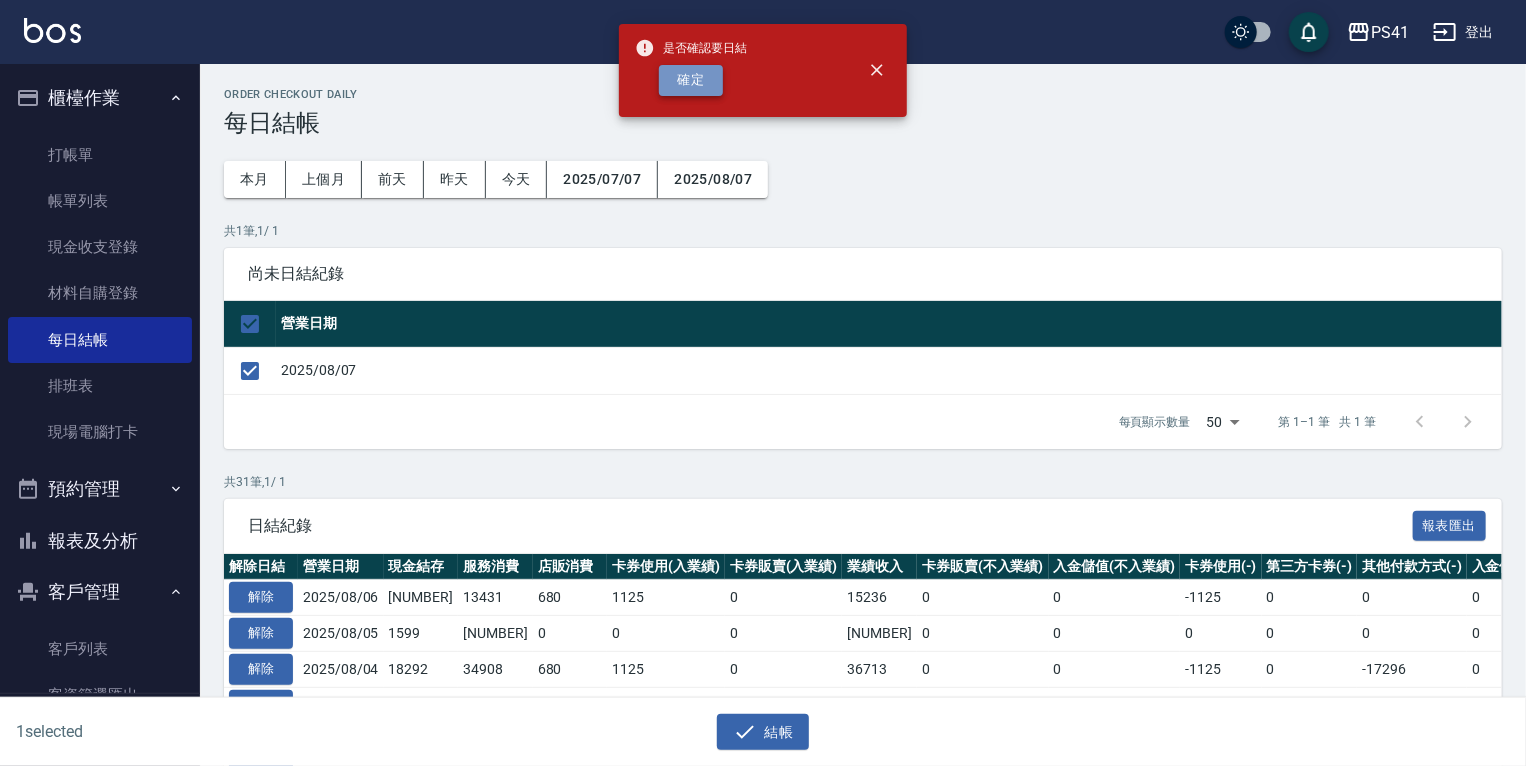 click on "確定" at bounding box center [691, 80] 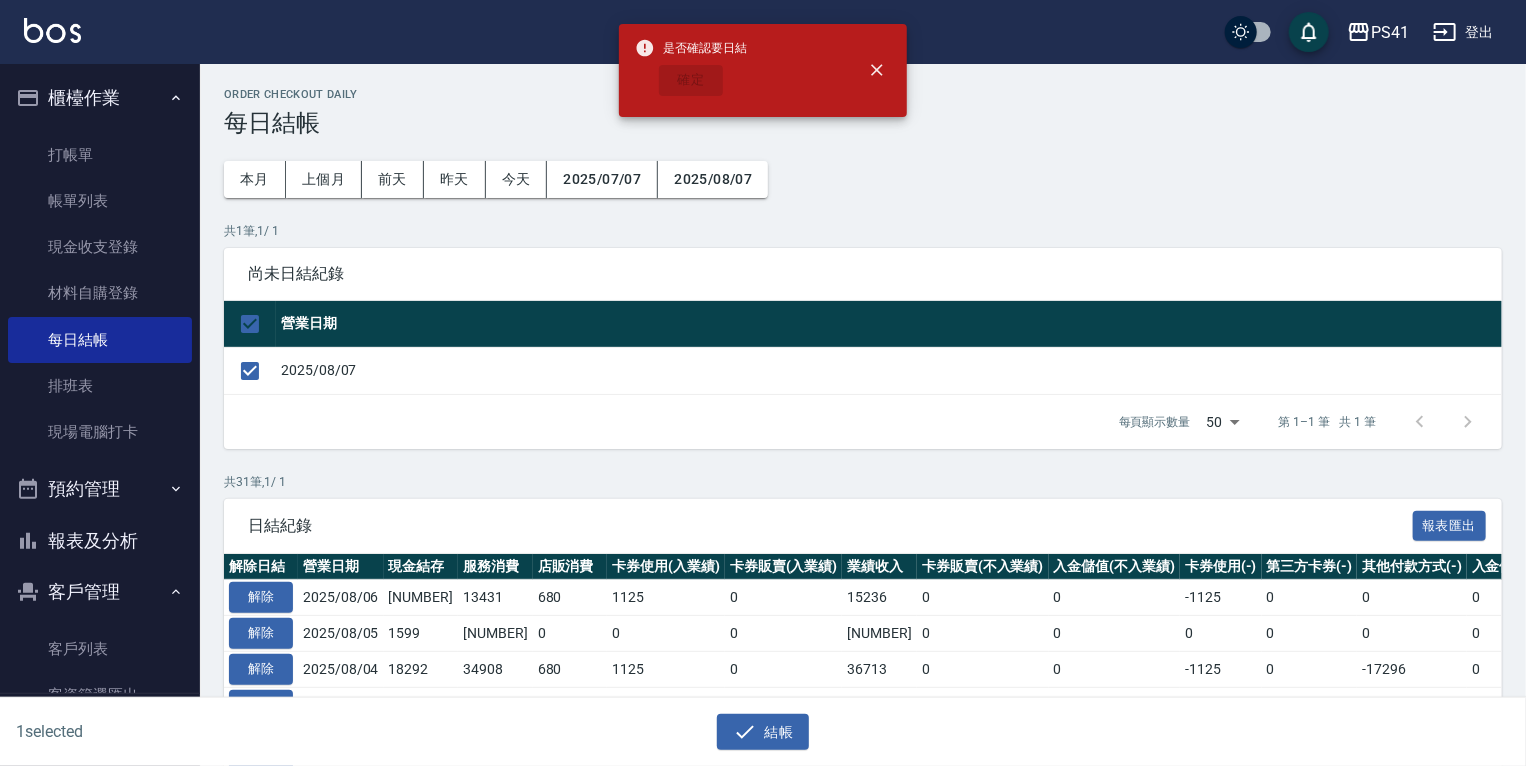 checkbox on "false" 